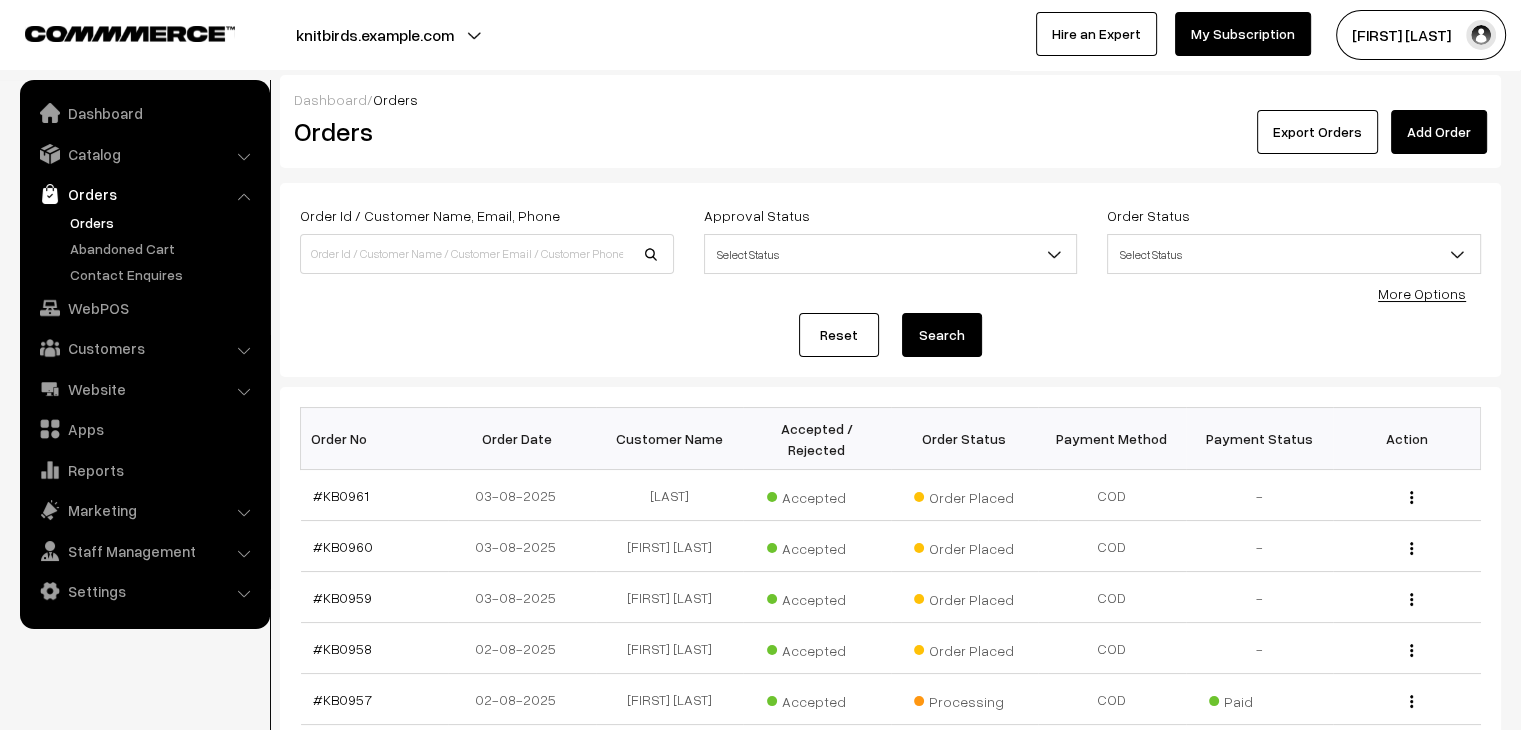 scroll, scrollTop: 0, scrollLeft: 0, axis: both 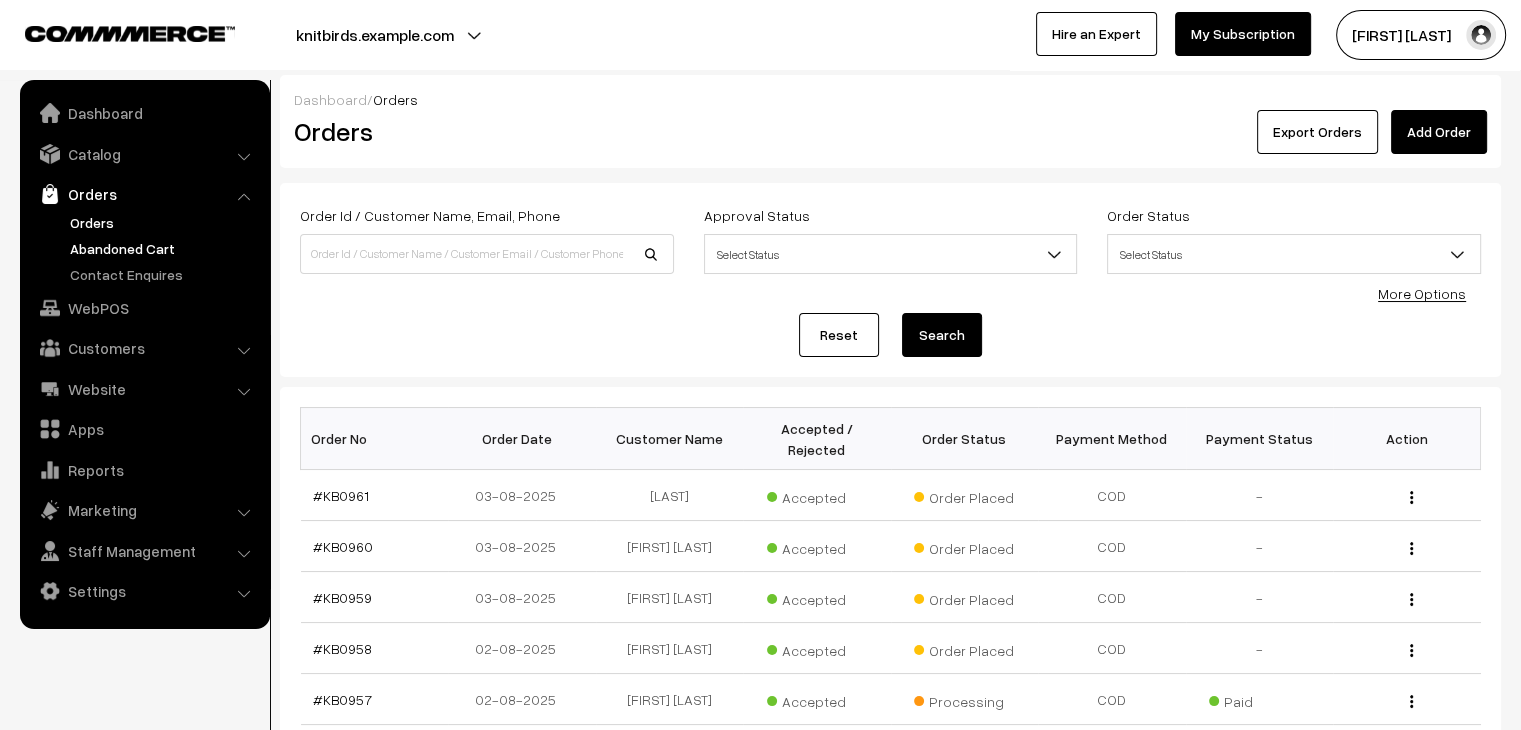 click on "Abandoned Cart" at bounding box center (164, 248) 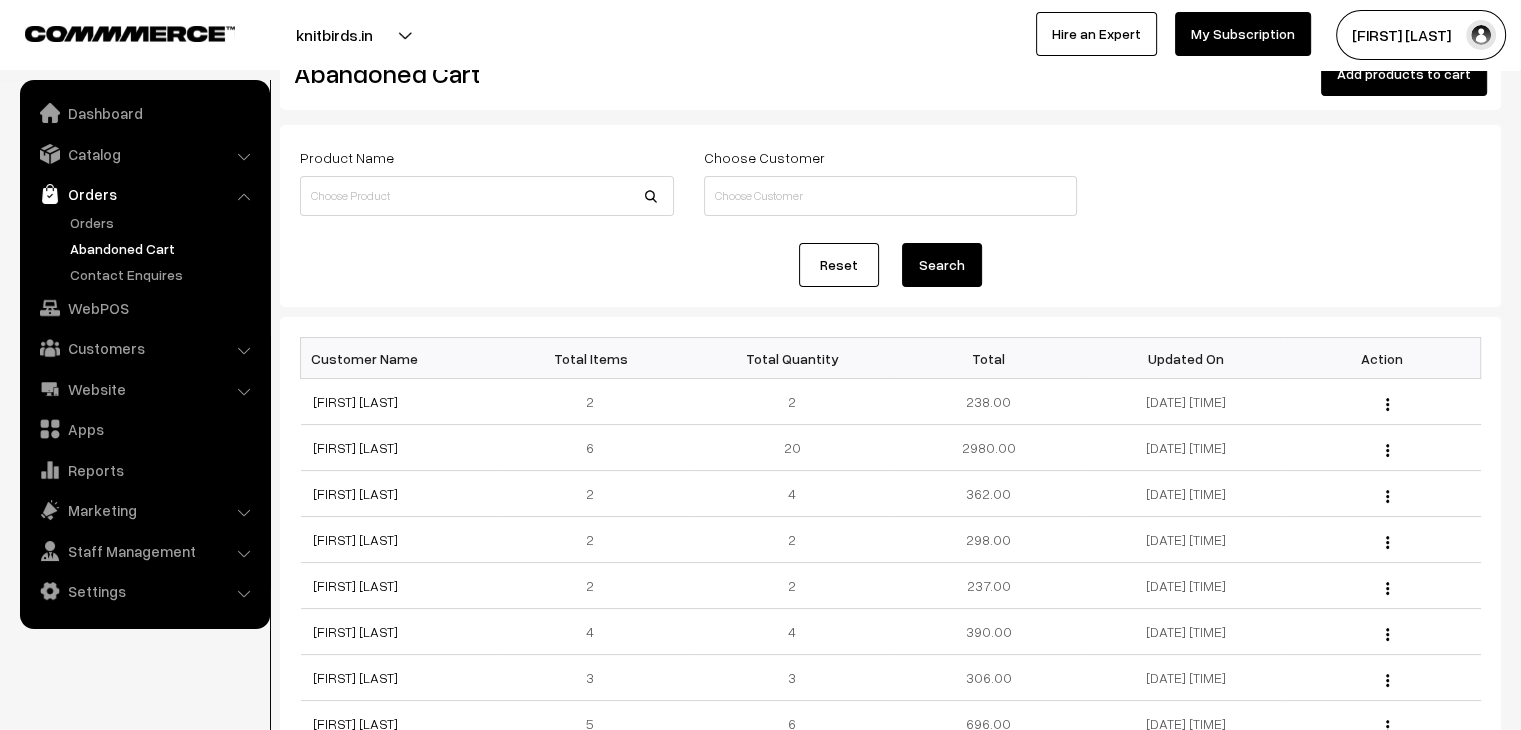 scroll, scrollTop: 100, scrollLeft: 0, axis: vertical 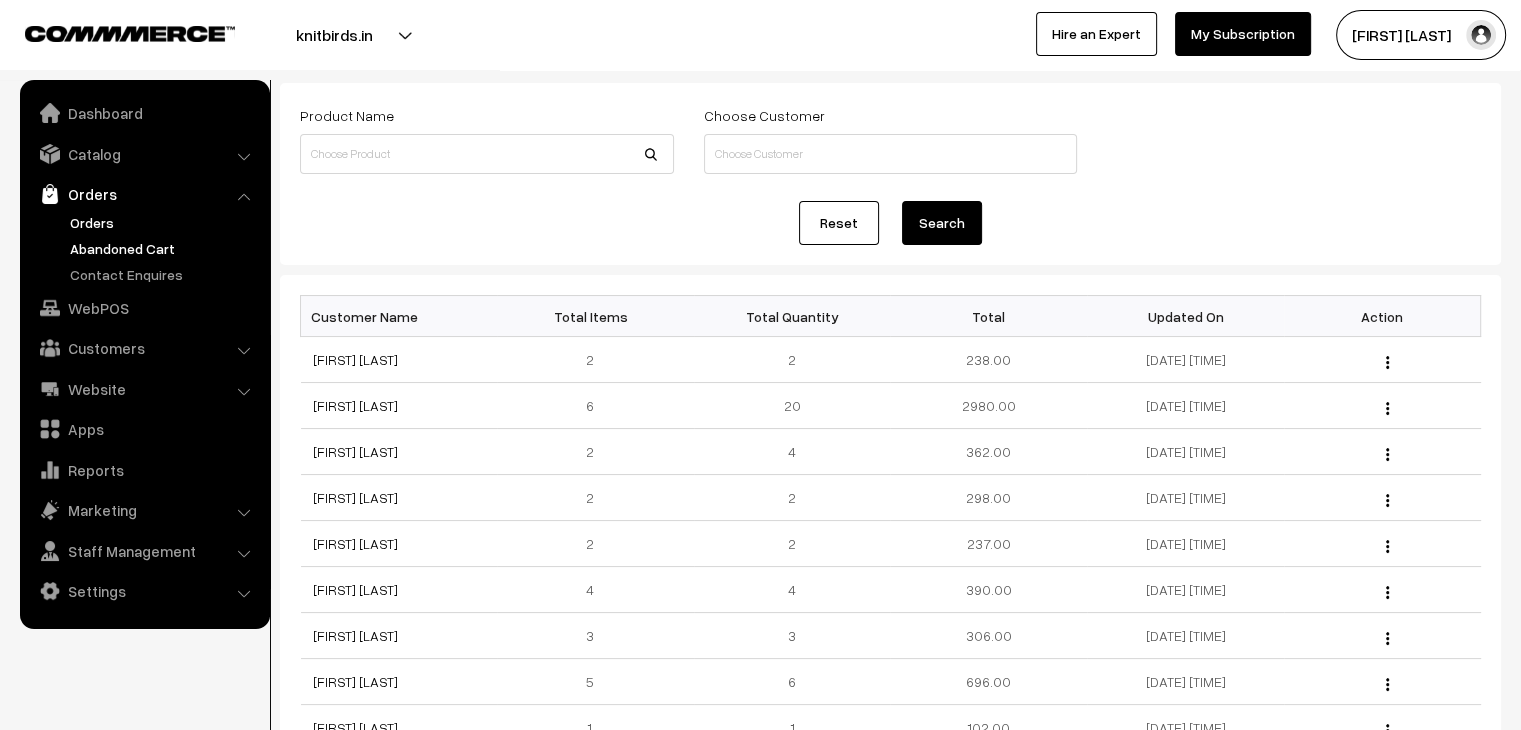 click on "Orders" at bounding box center [164, 222] 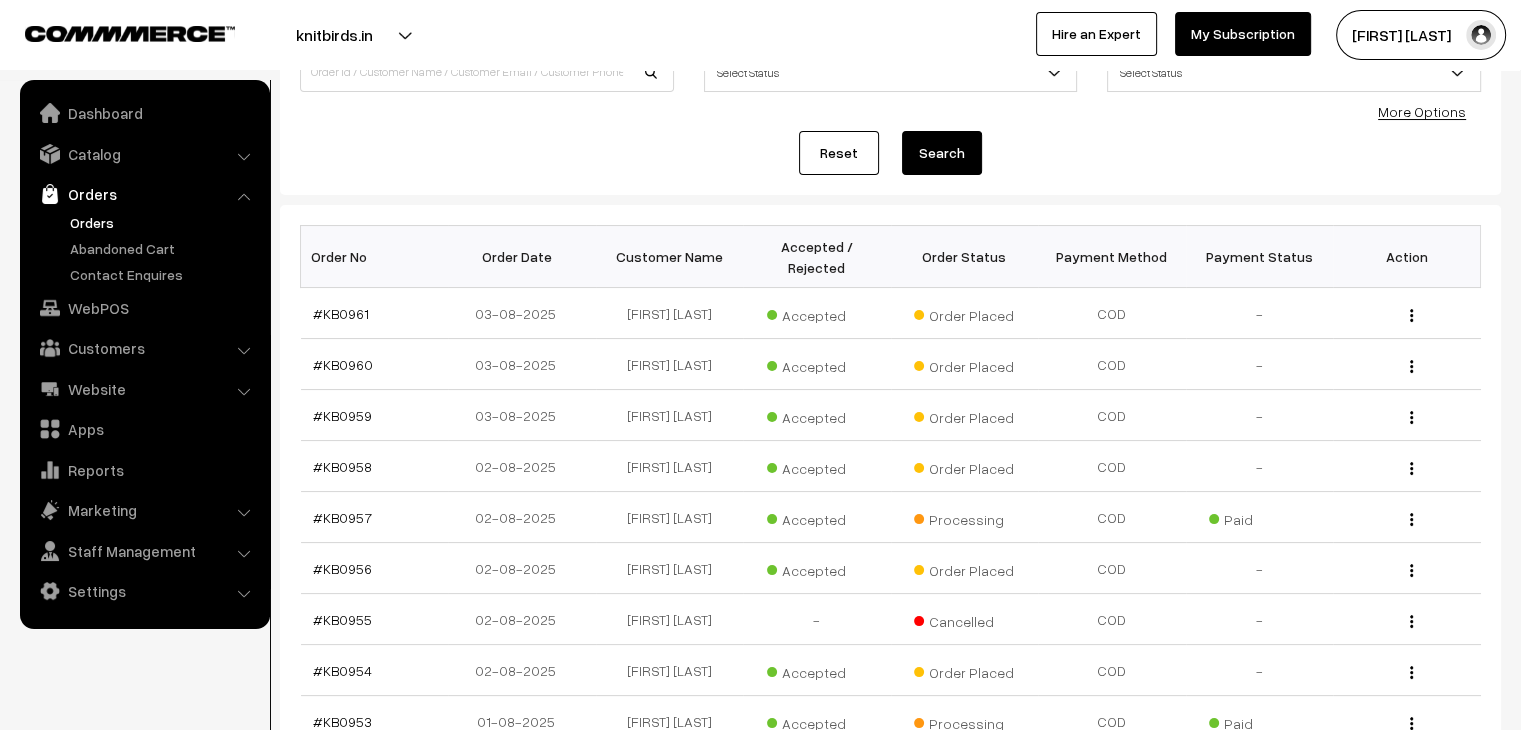 scroll, scrollTop: 200, scrollLeft: 0, axis: vertical 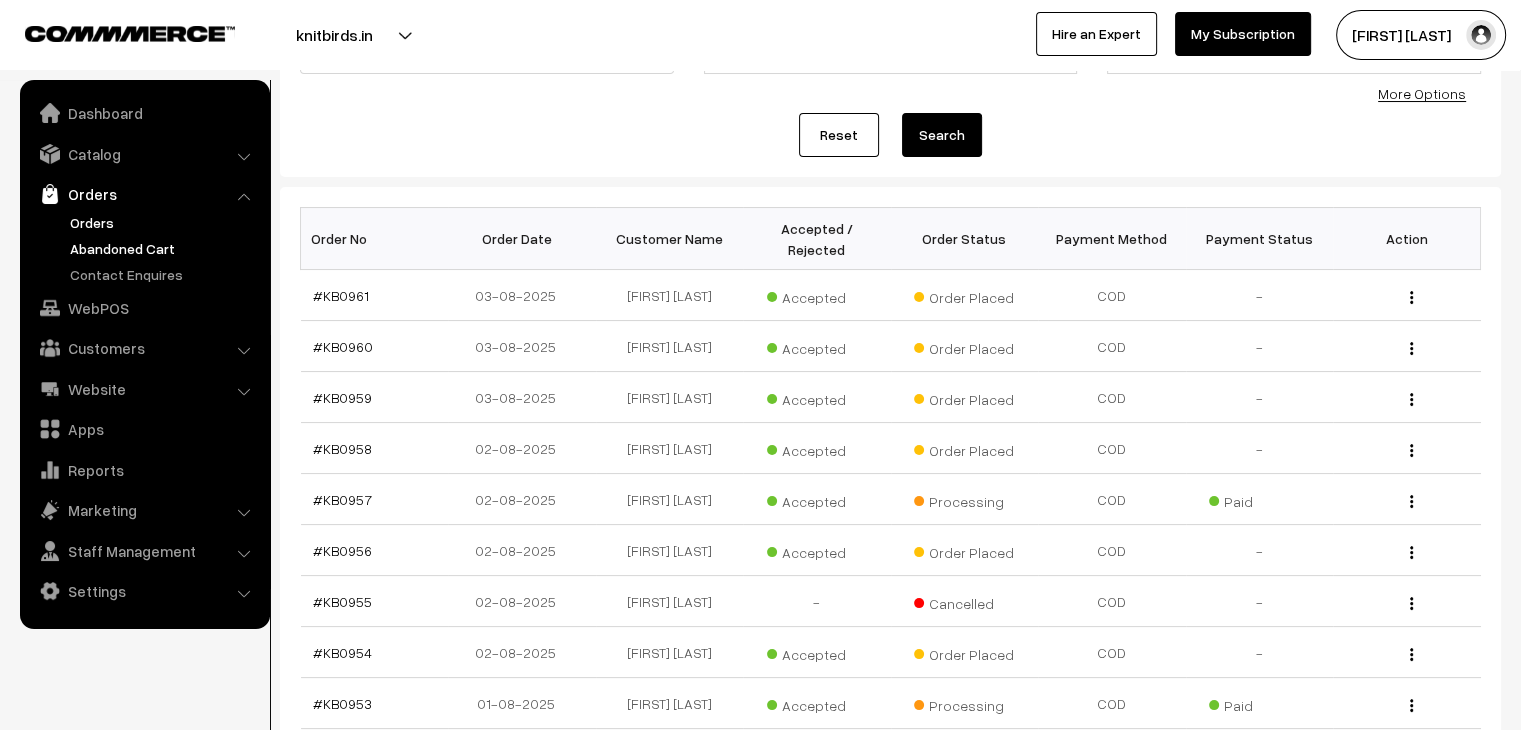 click on "Abandoned Cart" at bounding box center [164, 248] 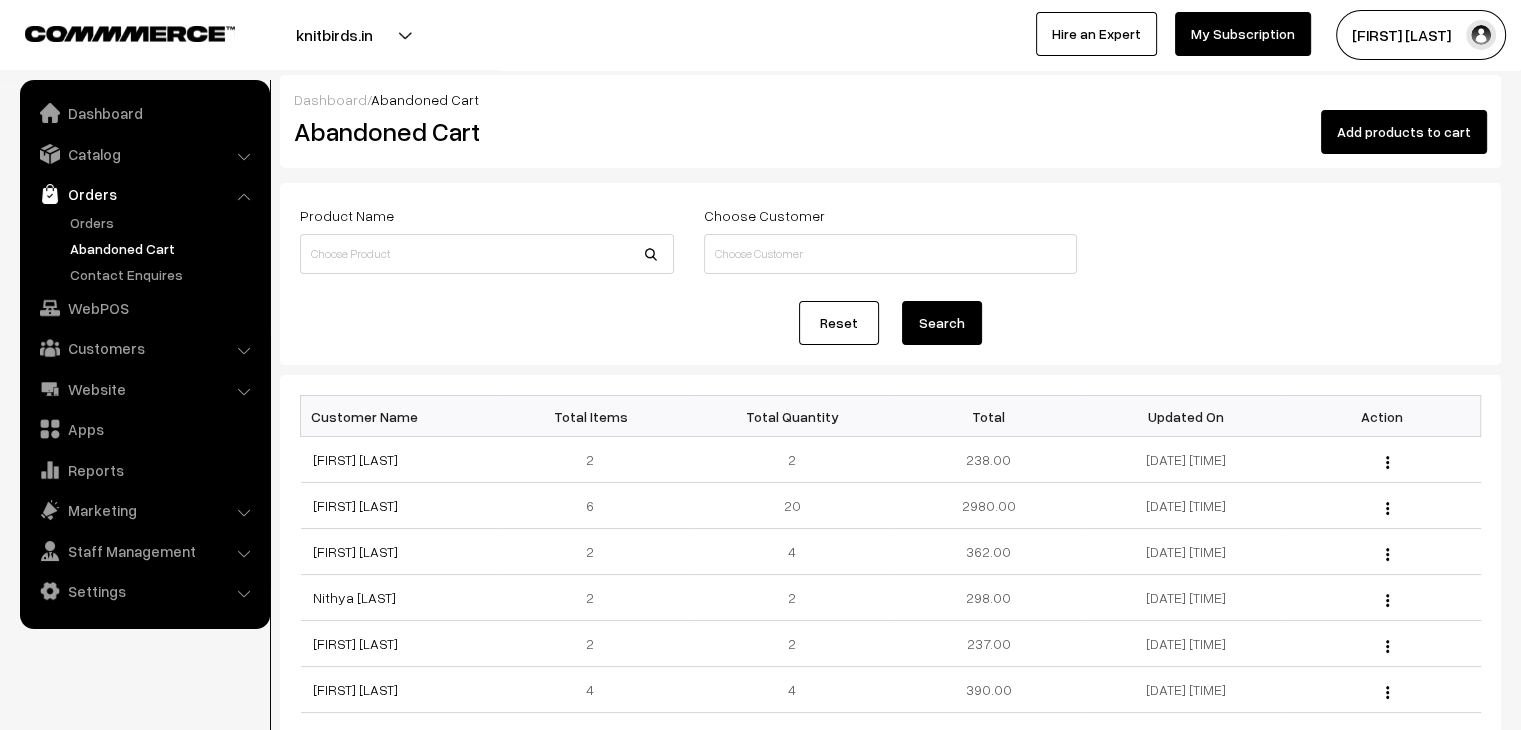scroll, scrollTop: 0, scrollLeft: 0, axis: both 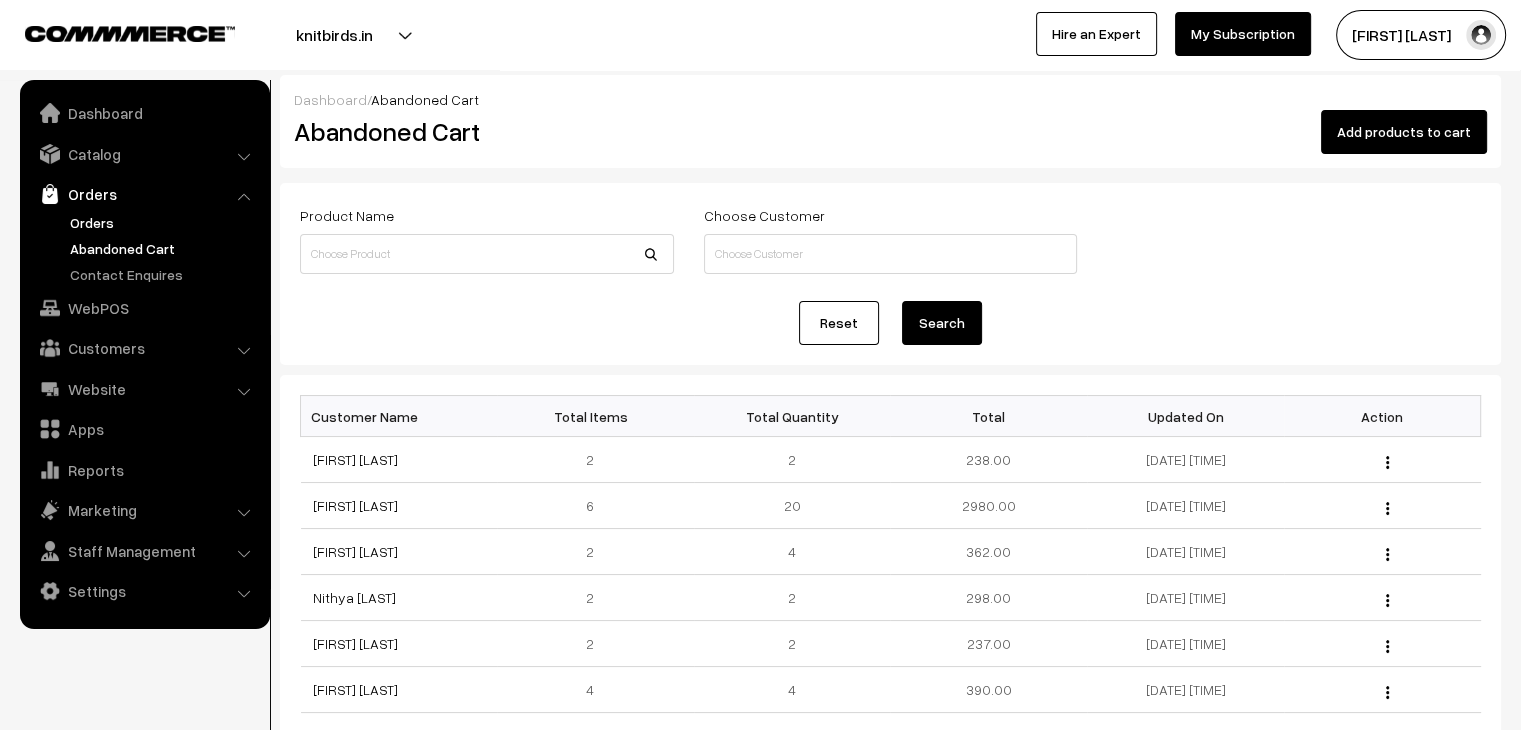 click on "Orders" at bounding box center [164, 222] 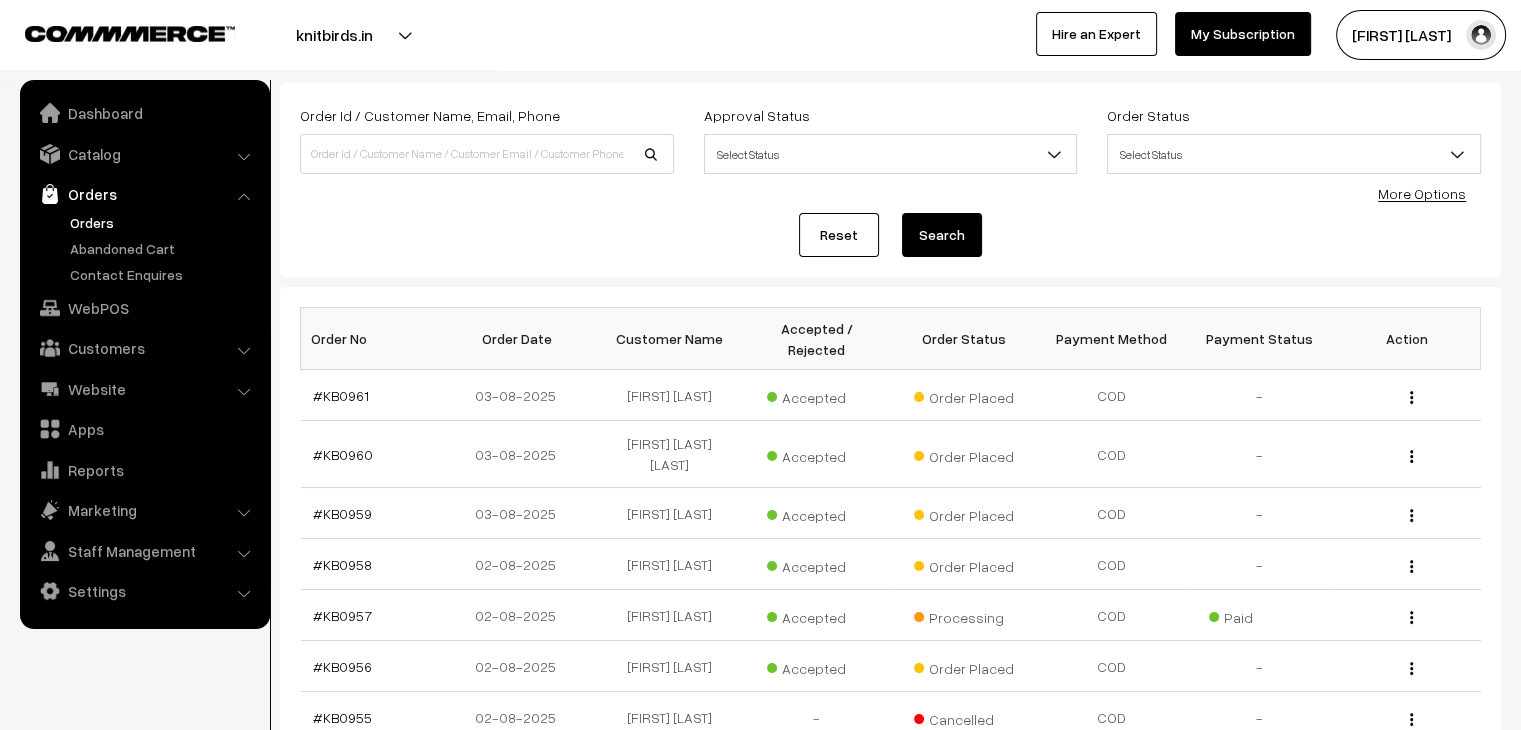 scroll, scrollTop: 0, scrollLeft: 0, axis: both 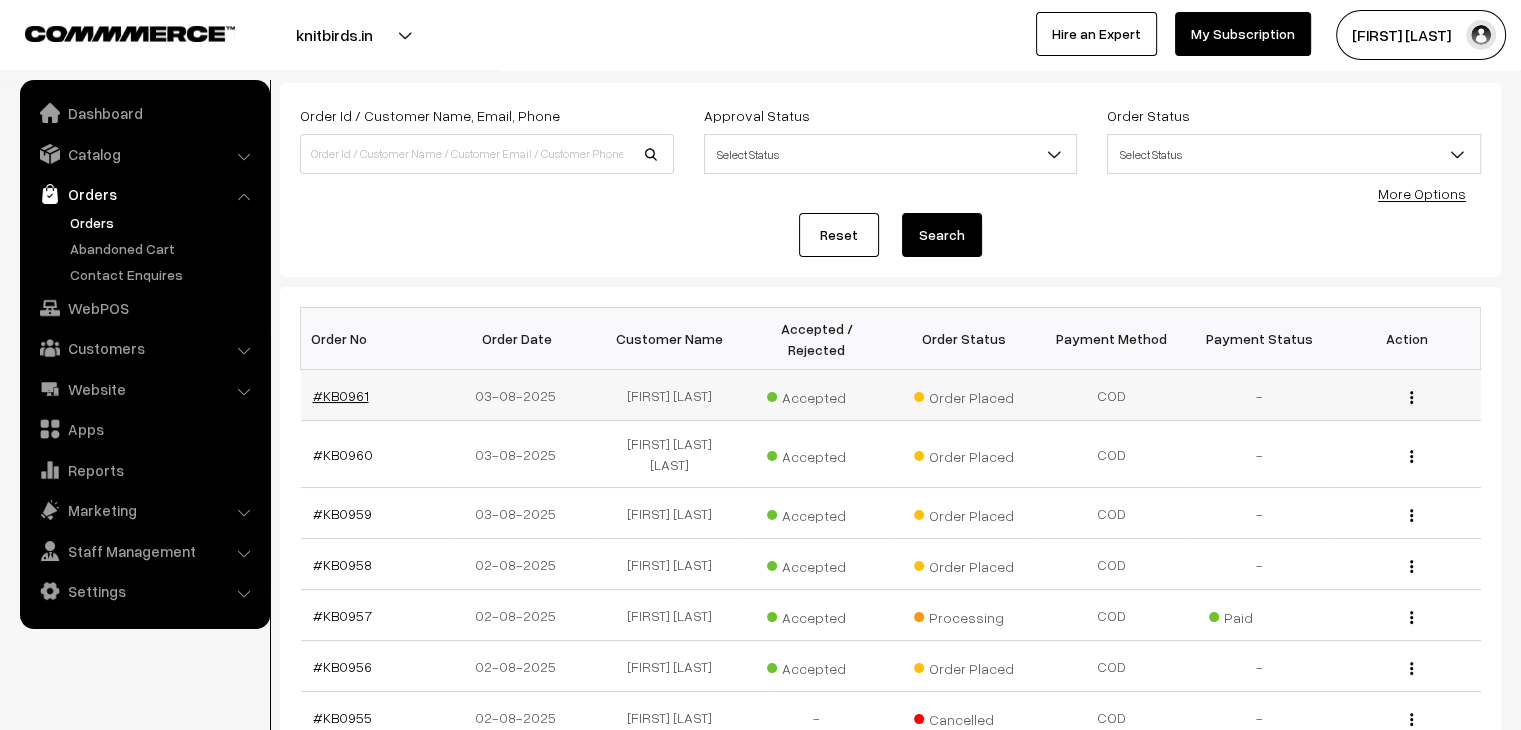 click on "#KB0961" at bounding box center [341, 395] 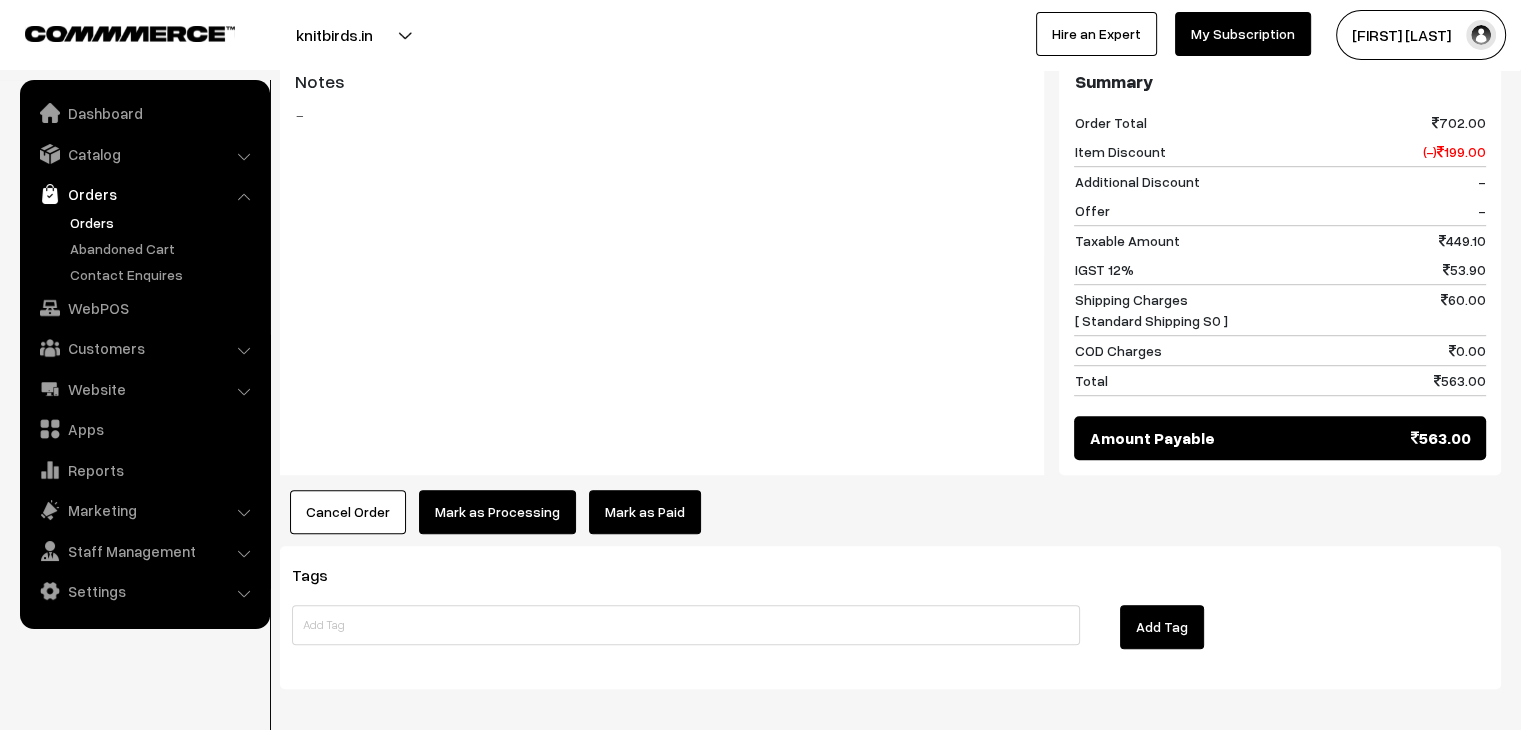scroll, scrollTop: 1196, scrollLeft: 0, axis: vertical 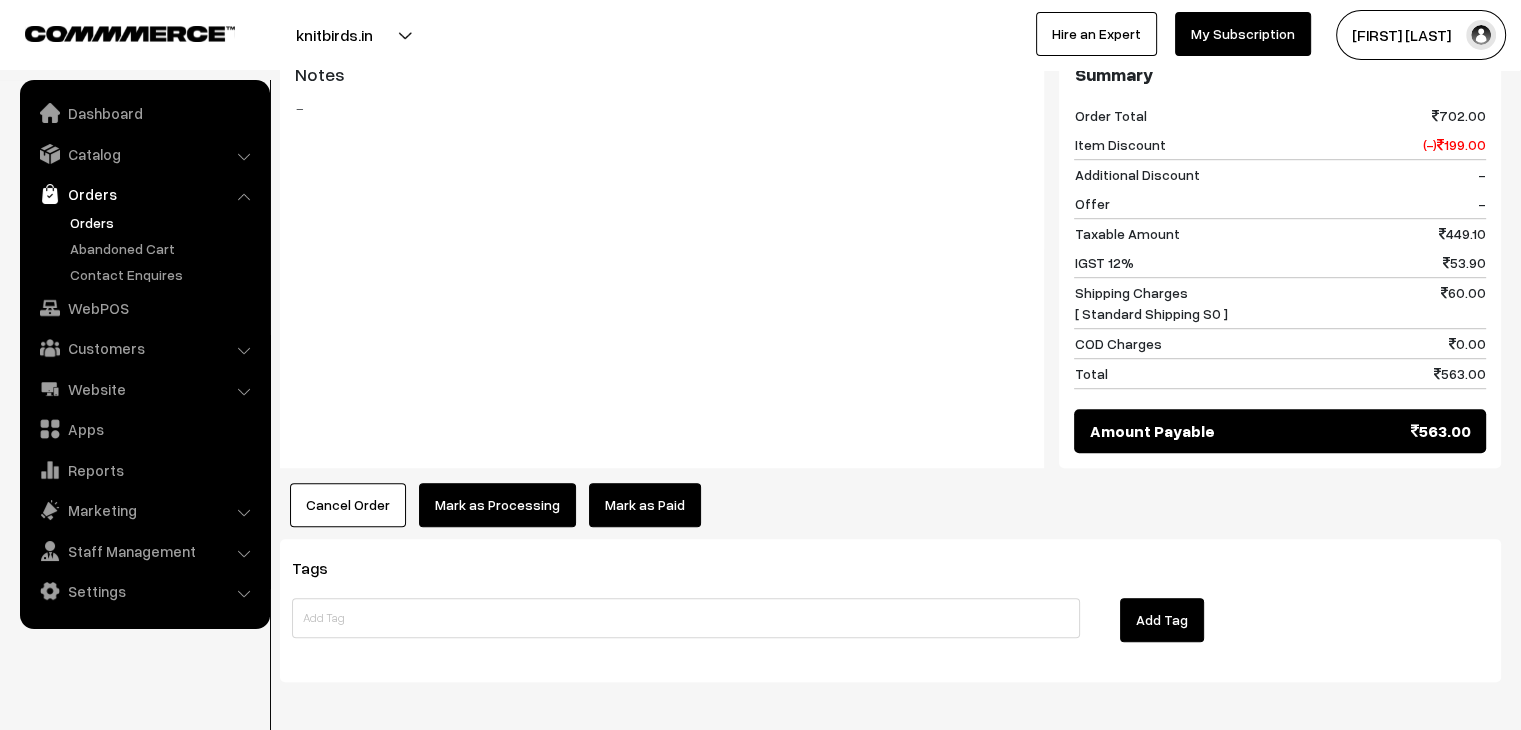 click on "Orders" at bounding box center [164, 222] 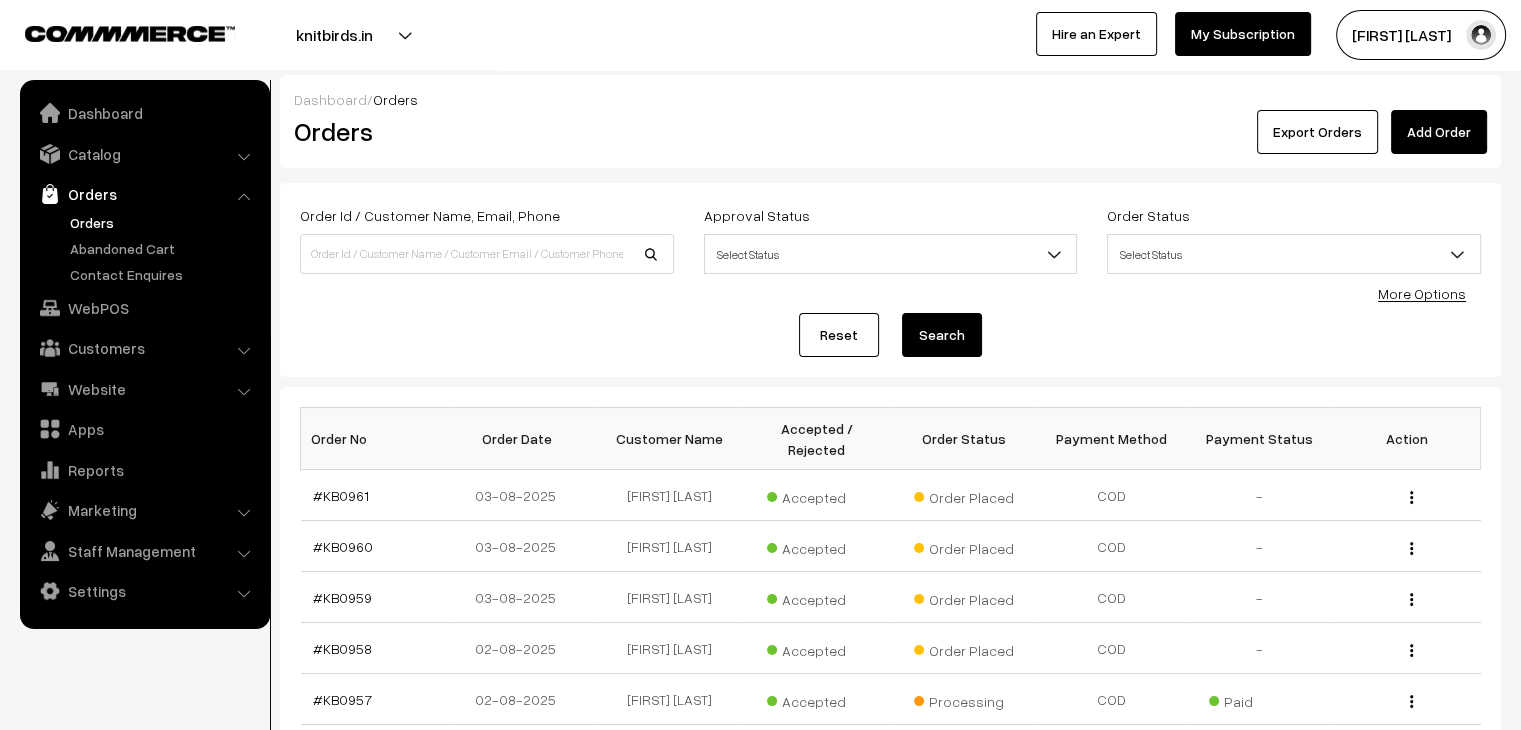 scroll, scrollTop: 0, scrollLeft: 0, axis: both 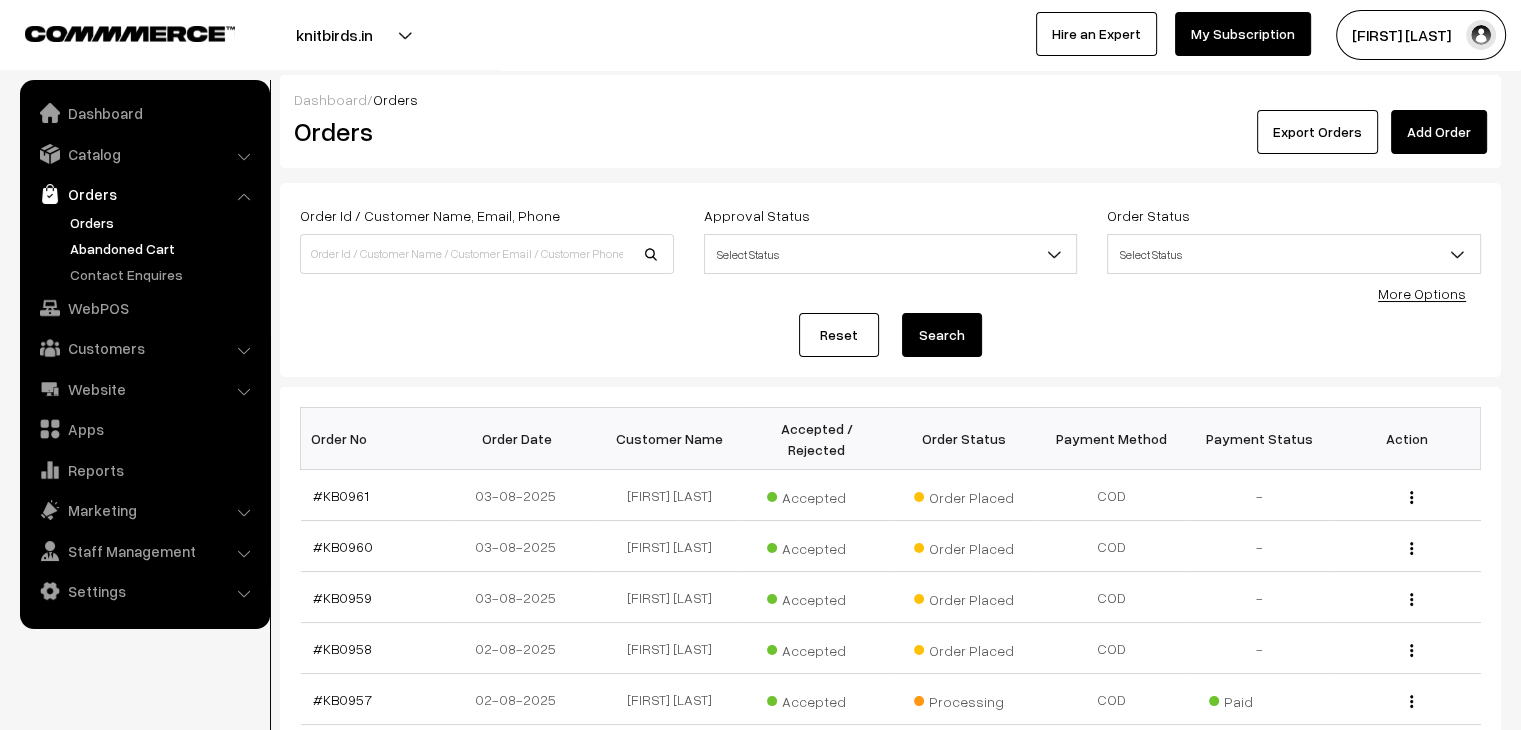 click on "Abandoned Cart" at bounding box center (164, 248) 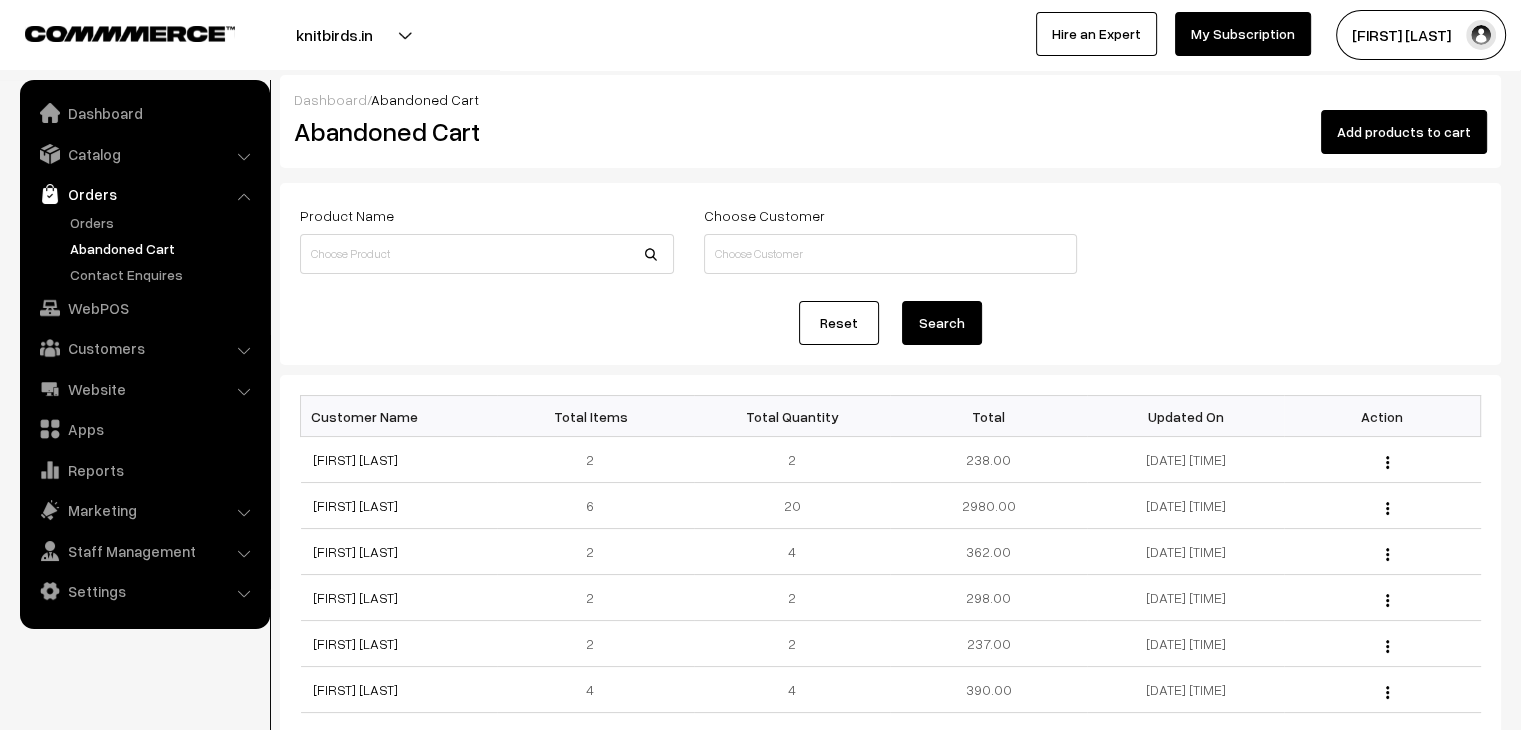 scroll, scrollTop: 0, scrollLeft: 0, axis: both 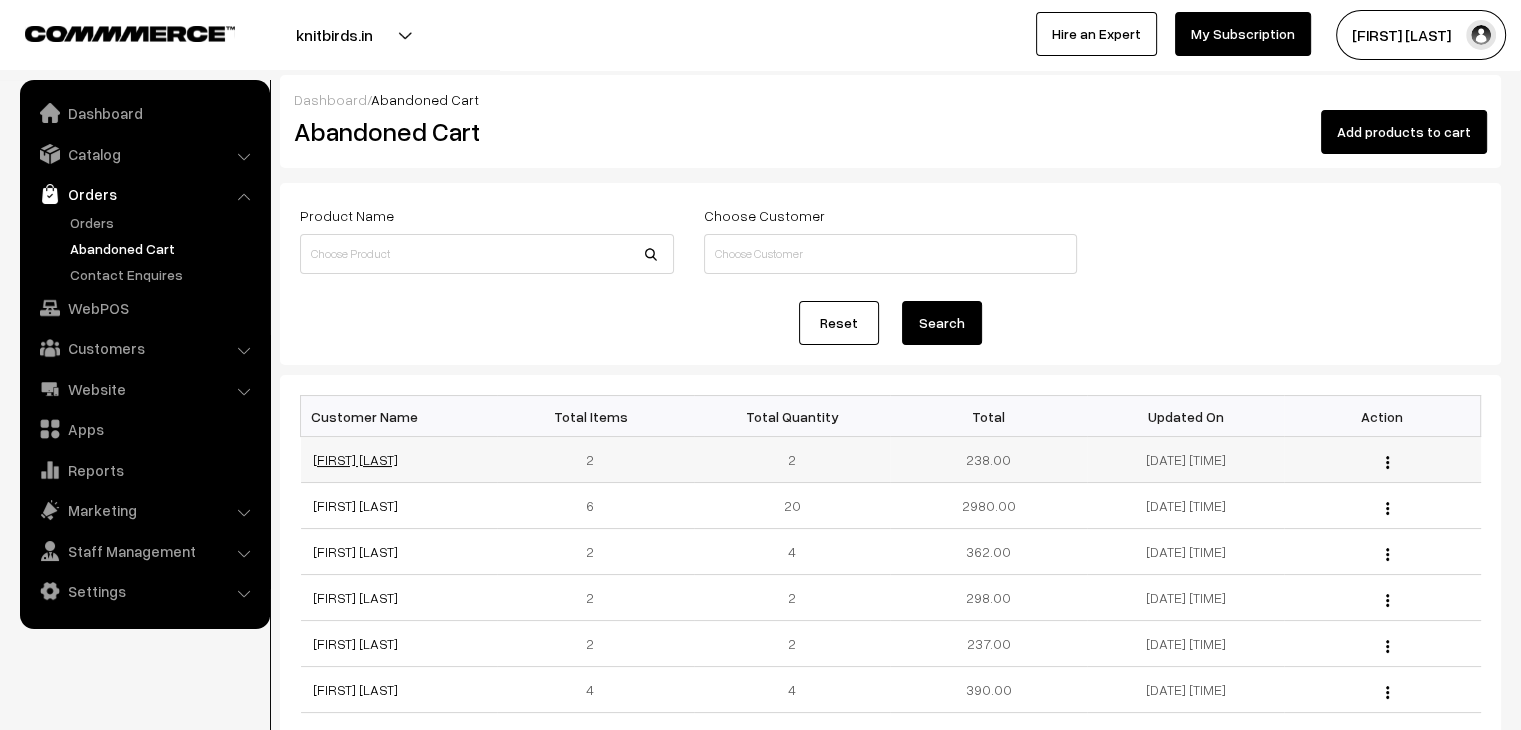 click on "mubeena vf" at bounding box center (355, 459) 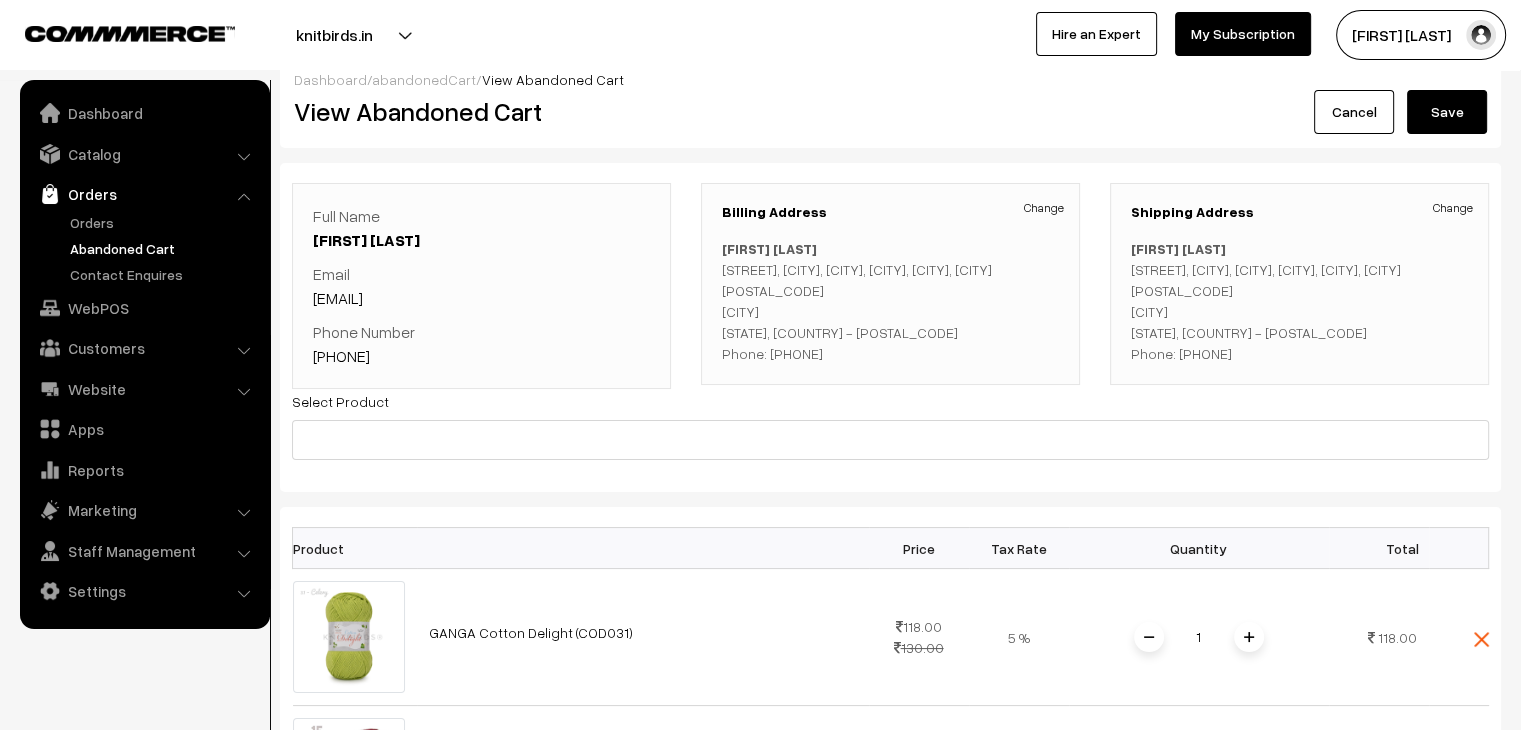 scroll, scrollTop: 0, scrollLeft: 0, axis: both 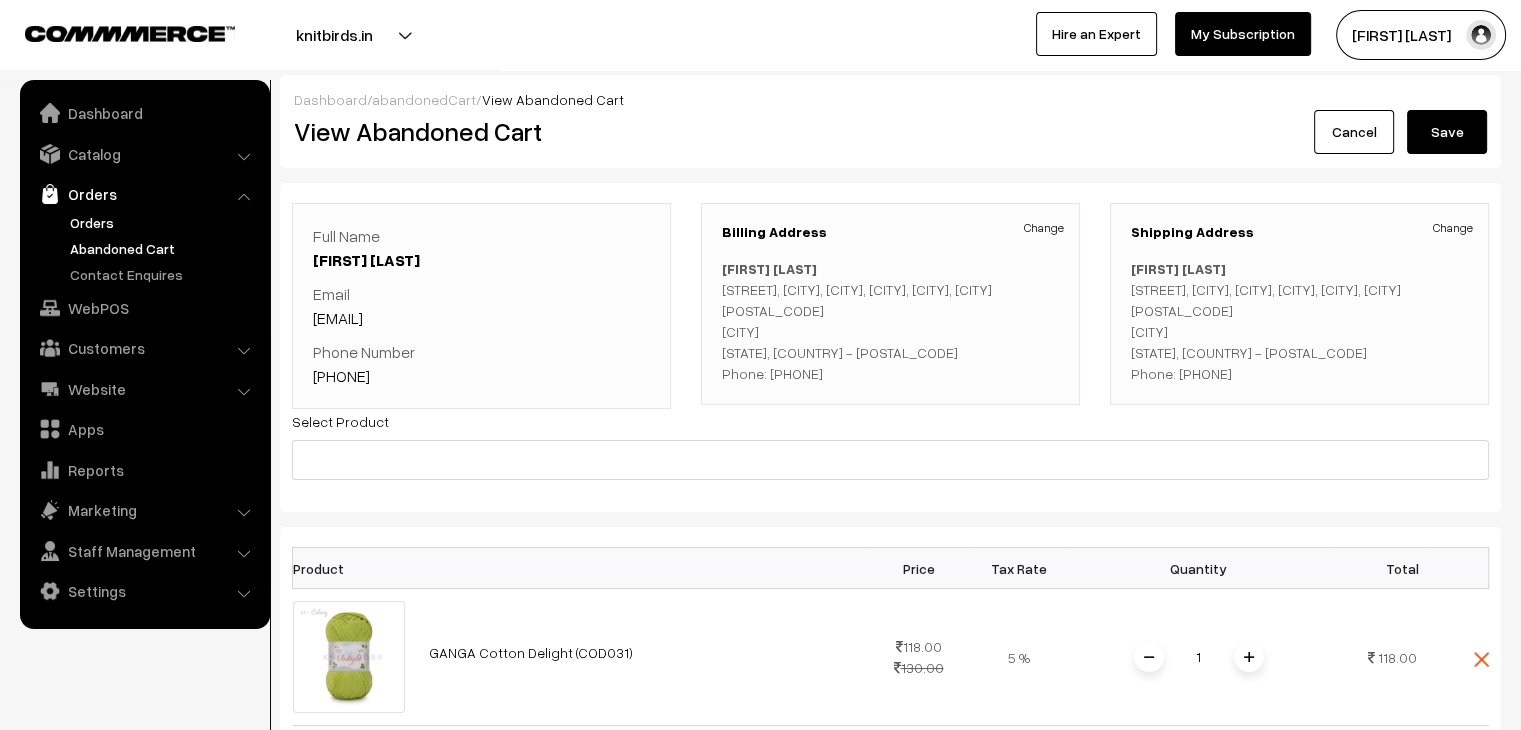 click on "Orders" at bounding box center (164, 222) 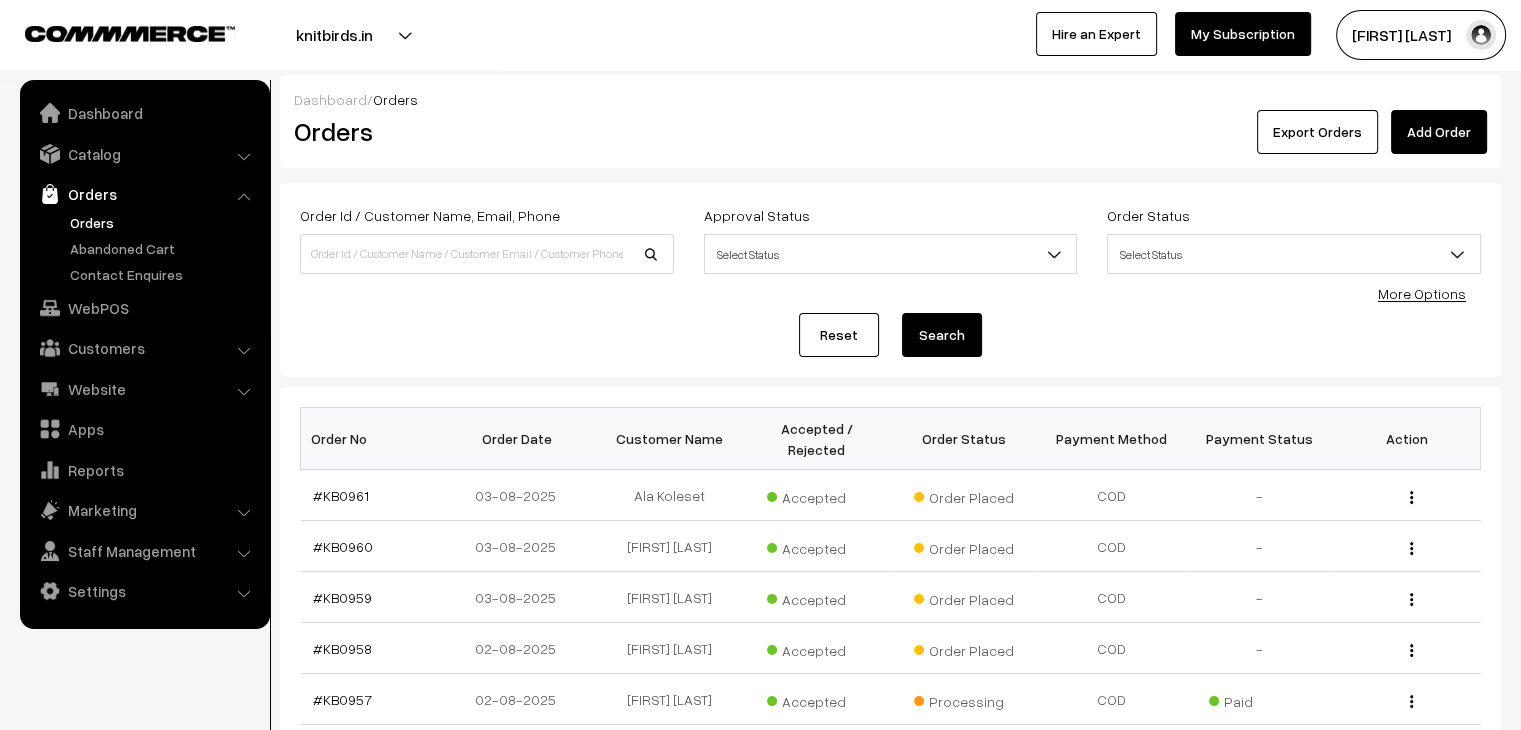scroll, scrollTop: 0, scrollLeft: 0, axis: both 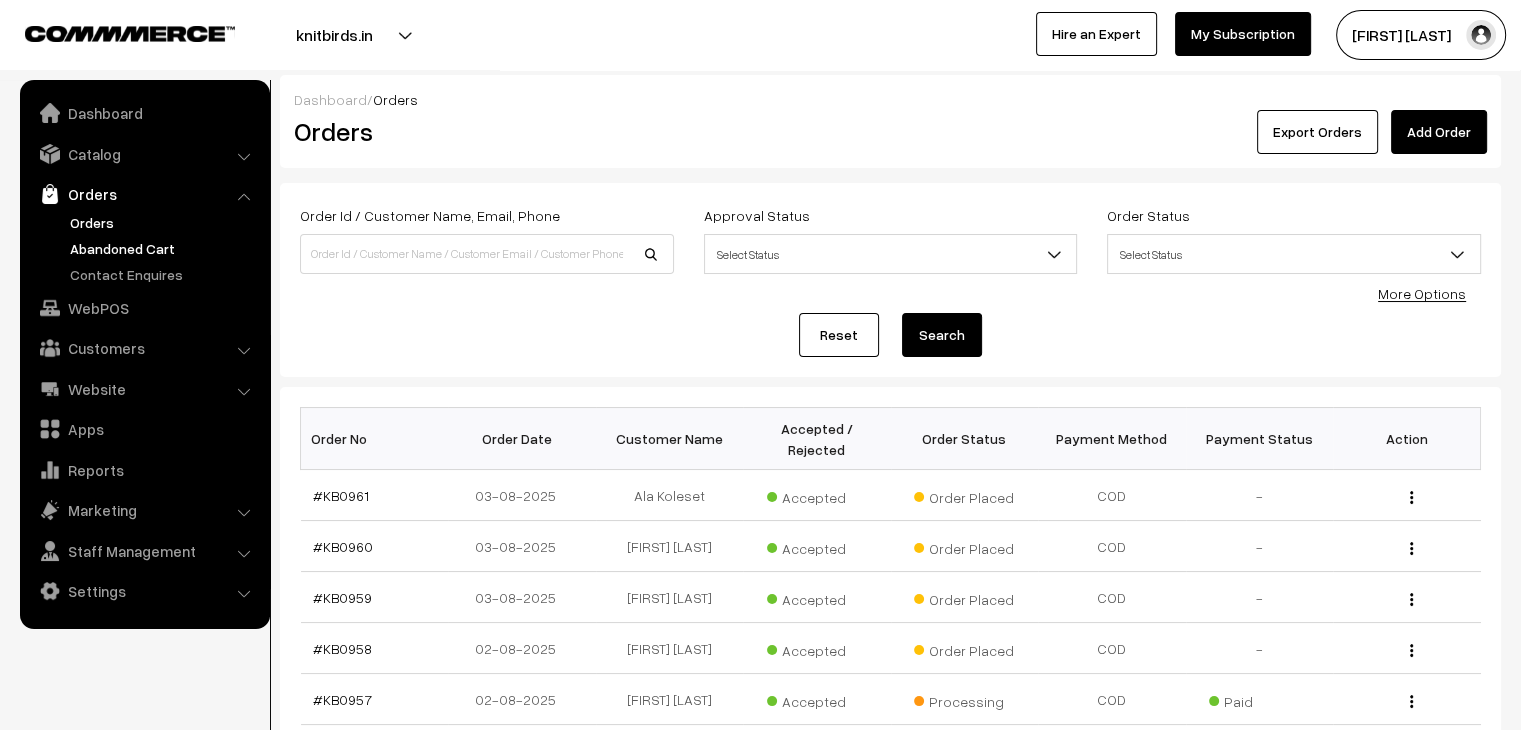 click on "Abandoned Cart" at bounding box center (164, 248) 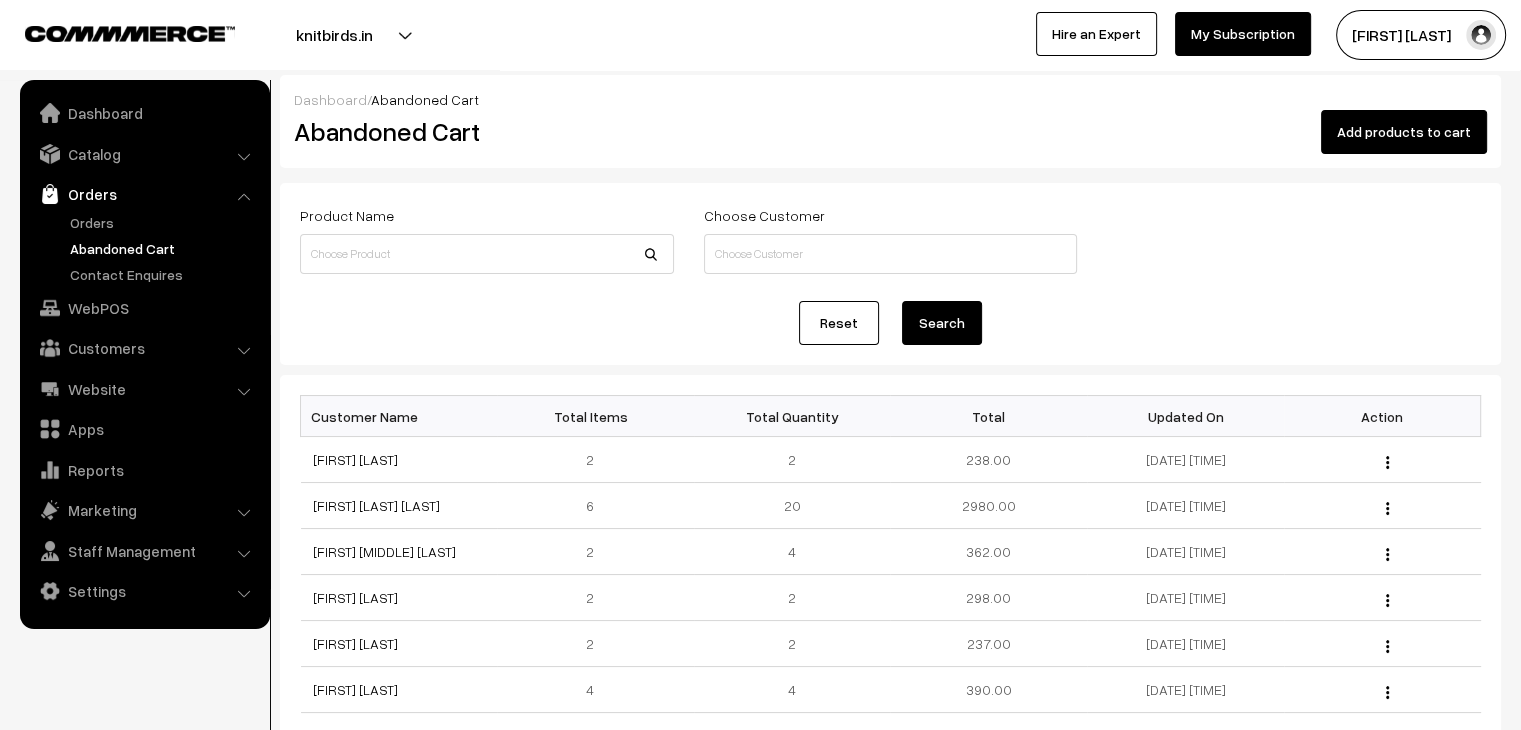 scroll, scrollTop: 0, scrollLeft: 0, axis: both 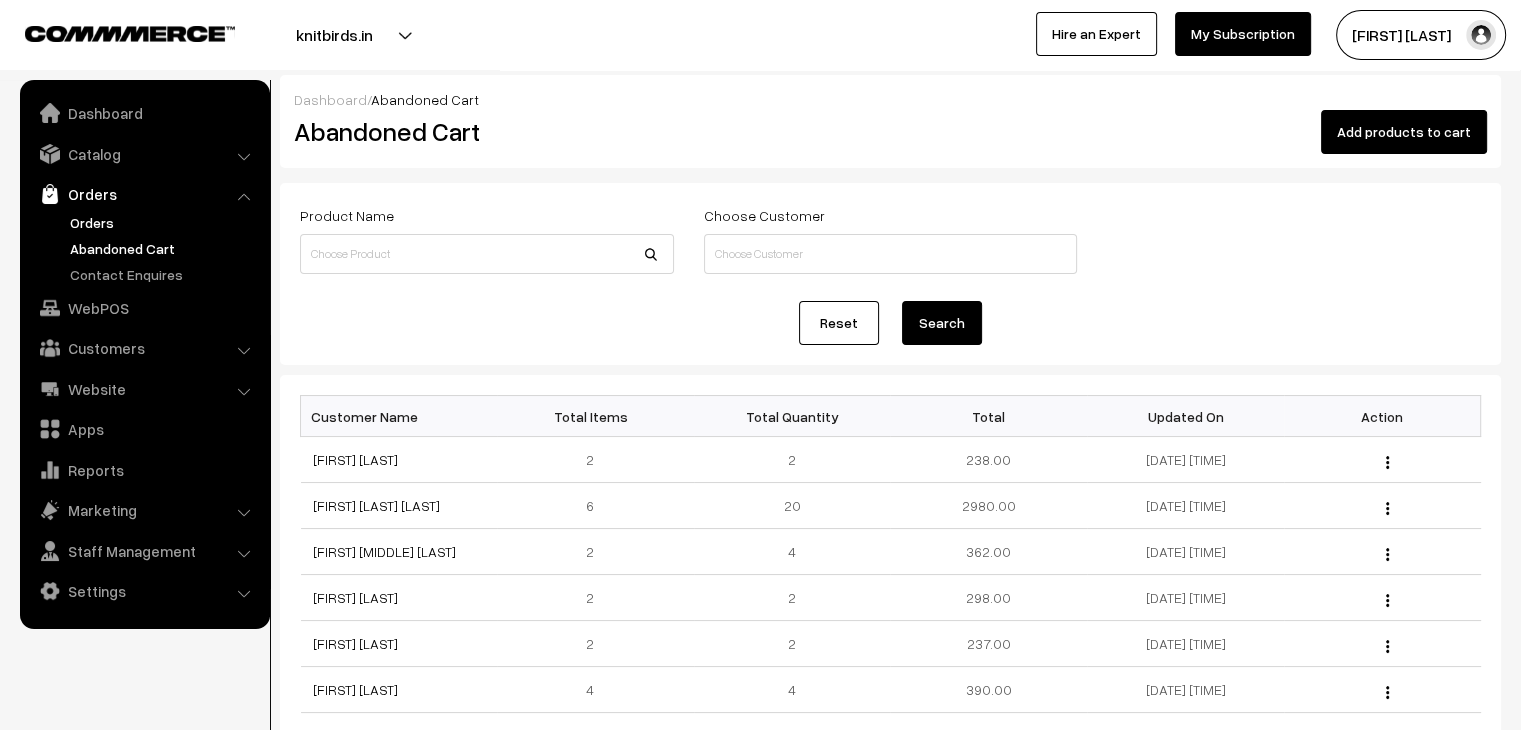 click on "Orders" at bounding box center [164, 222] 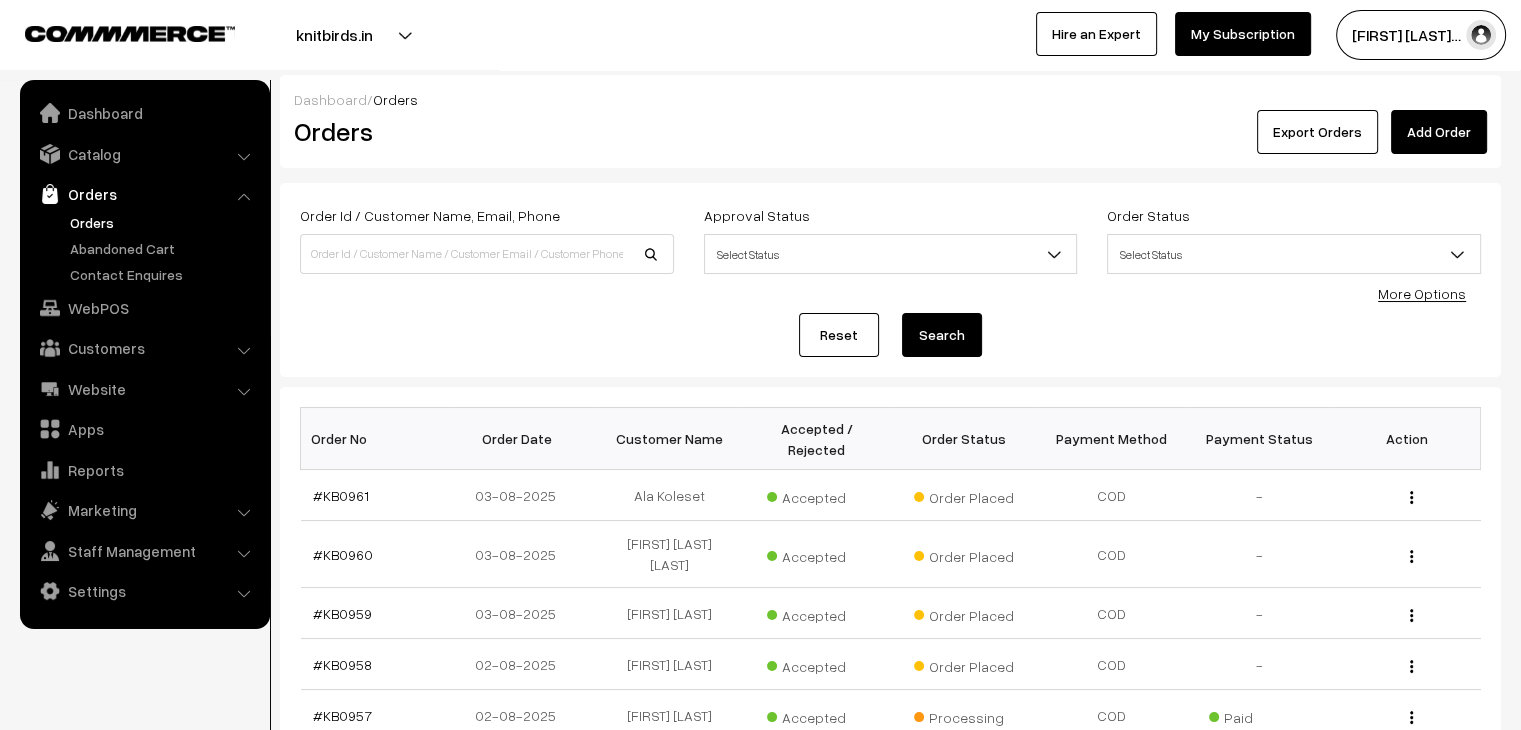 scroll, scrollTop: 0, scrollLeft: 0, axis: both 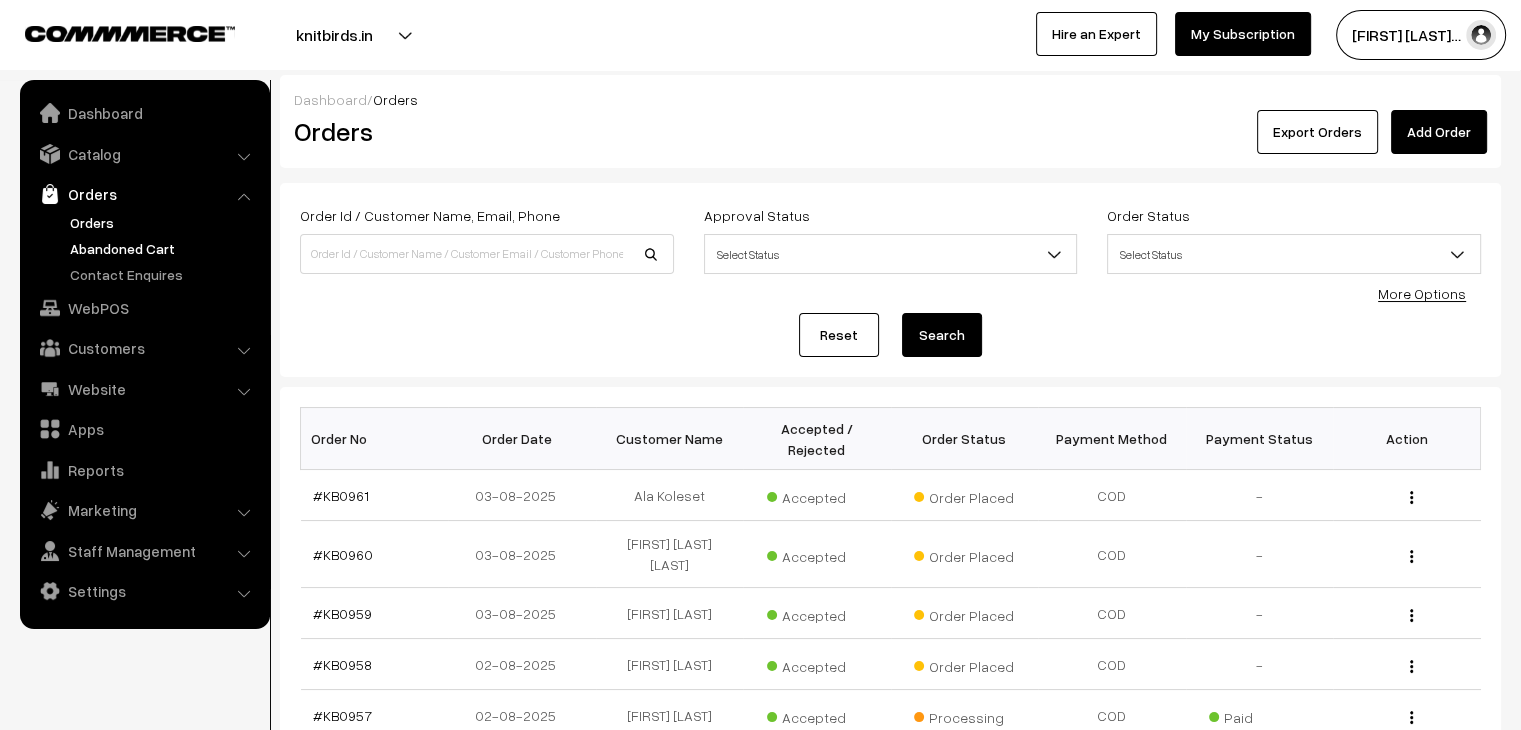 click on "Abandoned Cart" at bounding box center (164, 248) 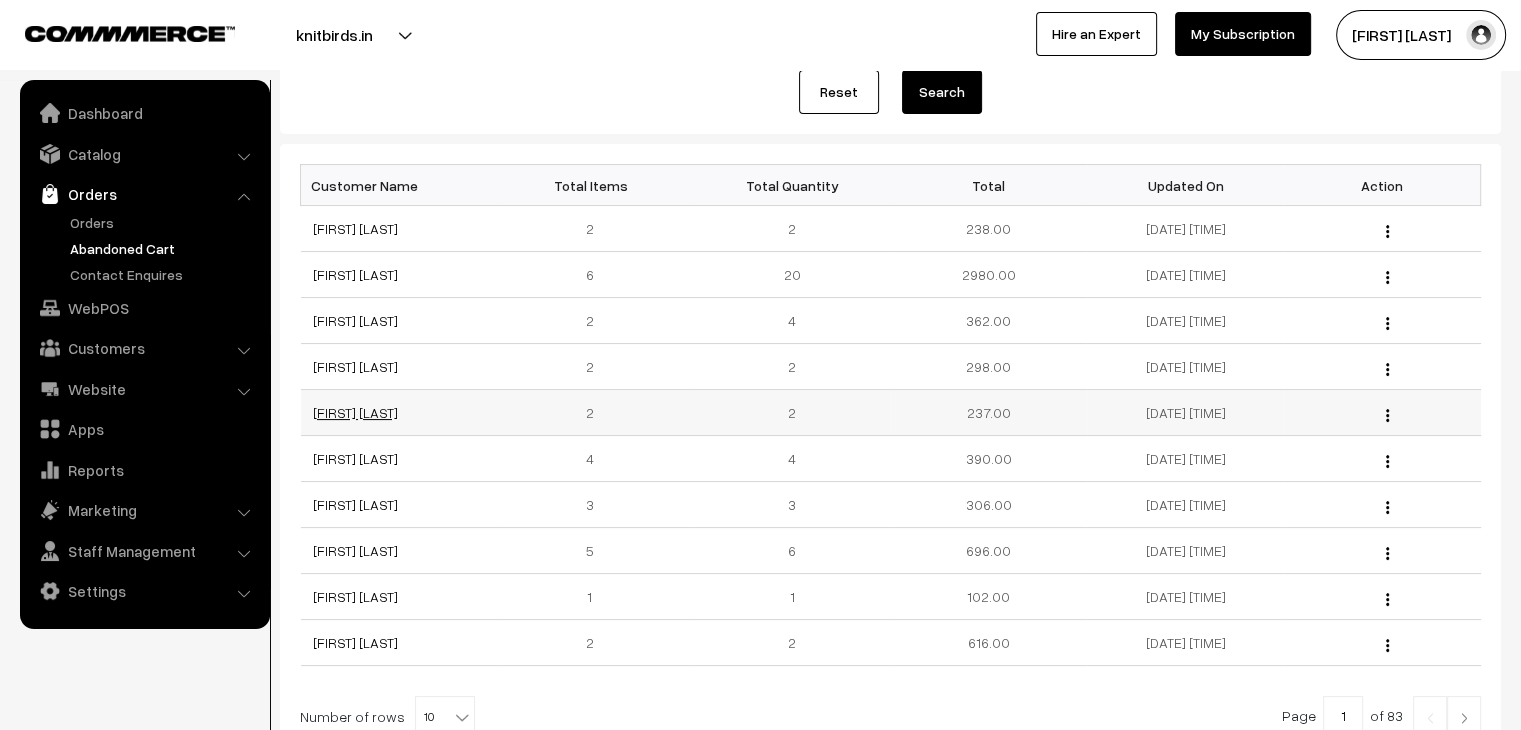 scroll, scrollTop: 300, scrollLeft: 0, axis: vertical 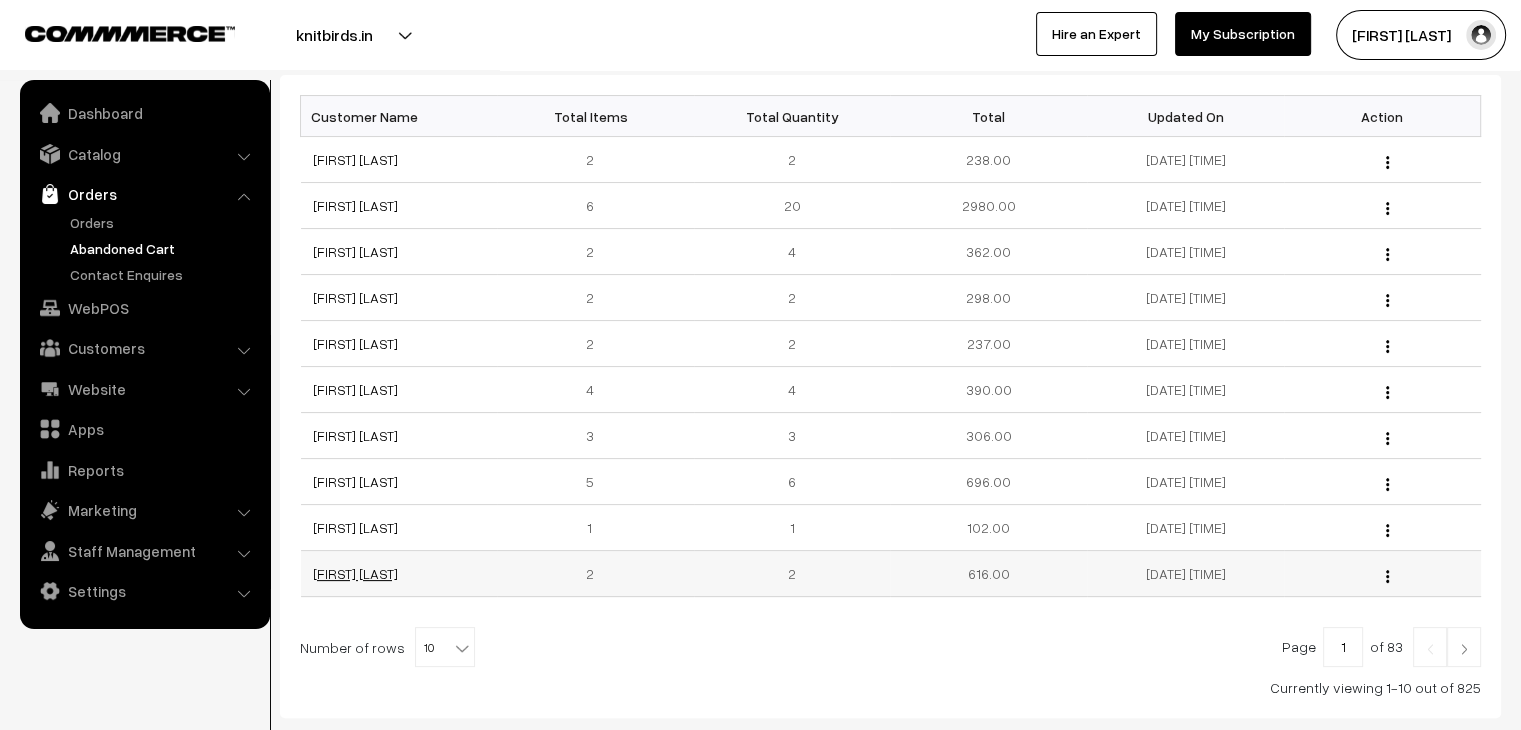click on "[FIRST] [LAST]" at bounding box center [355, 573] 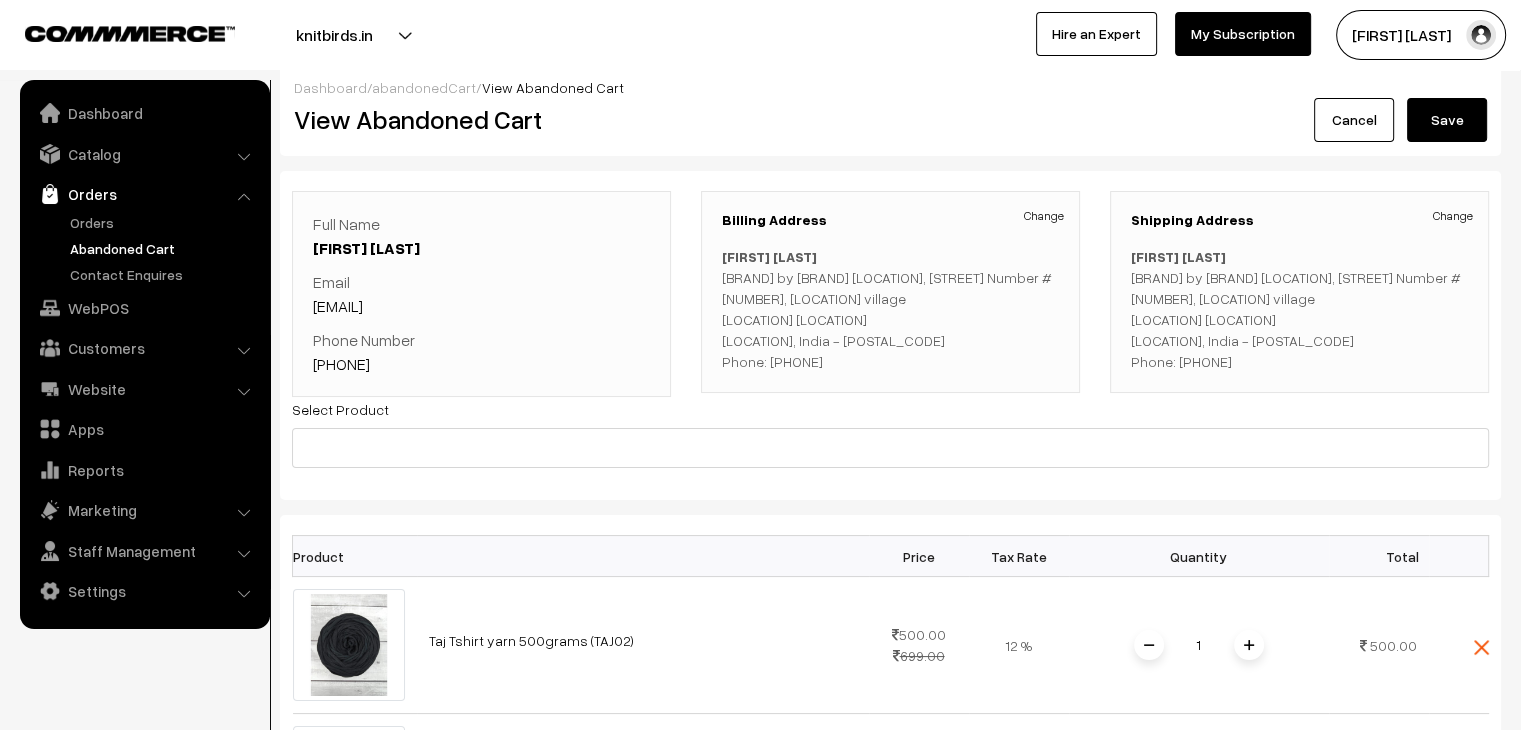 scroll, scrollTop: 0, scrollLeft: 0, axis: both 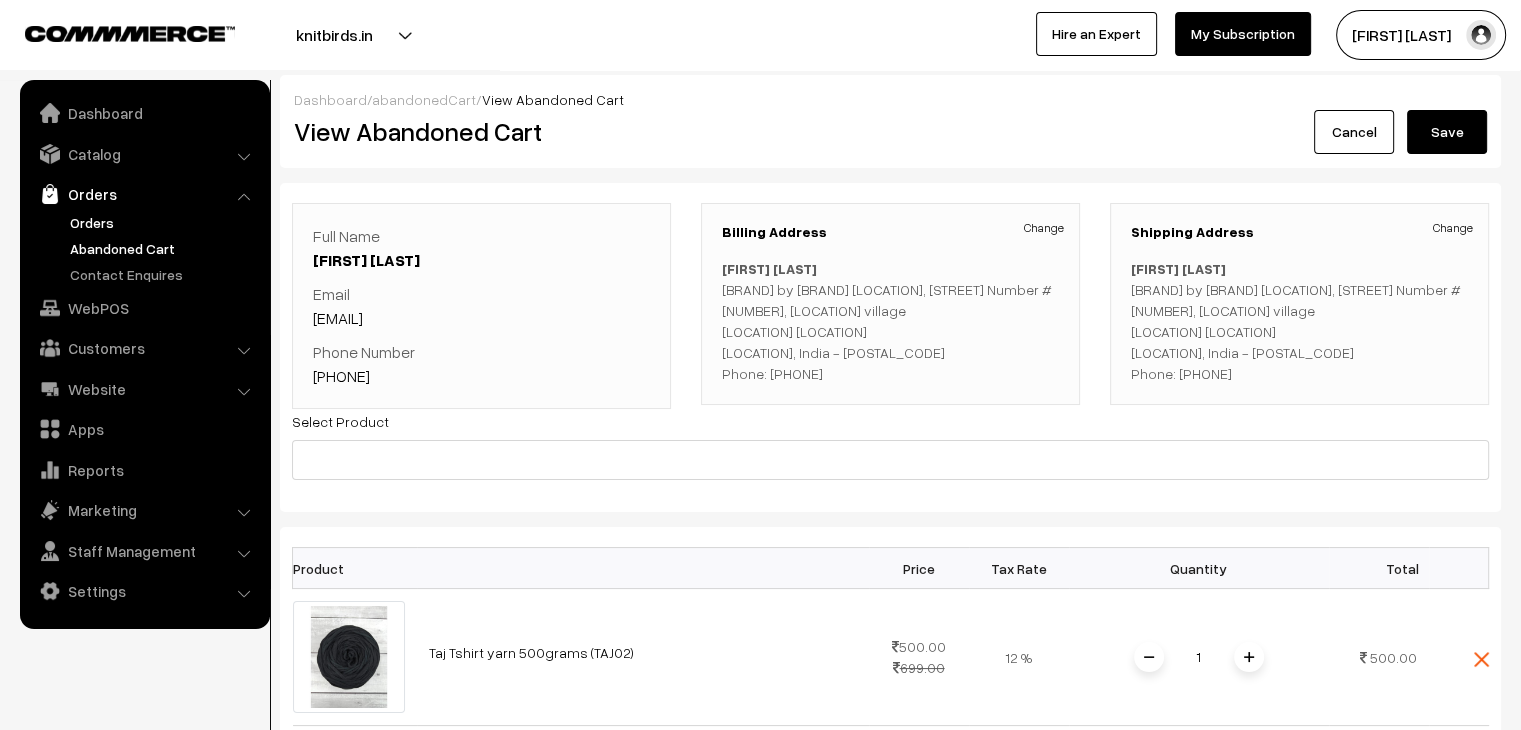 click on "Orders" at bounding box center [164, 222] 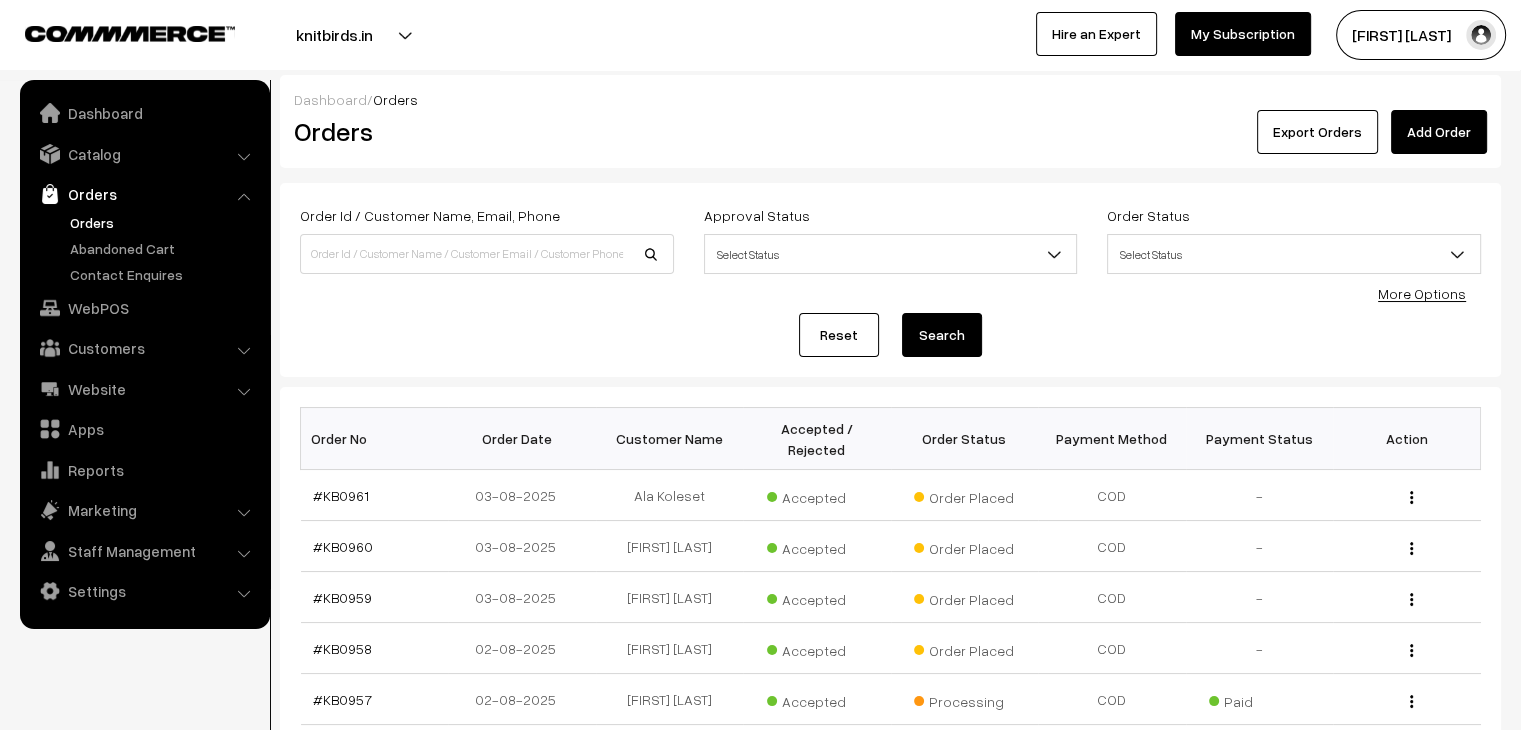 scroll, scrollTop: 0, scrollLeft: 0, axis: both 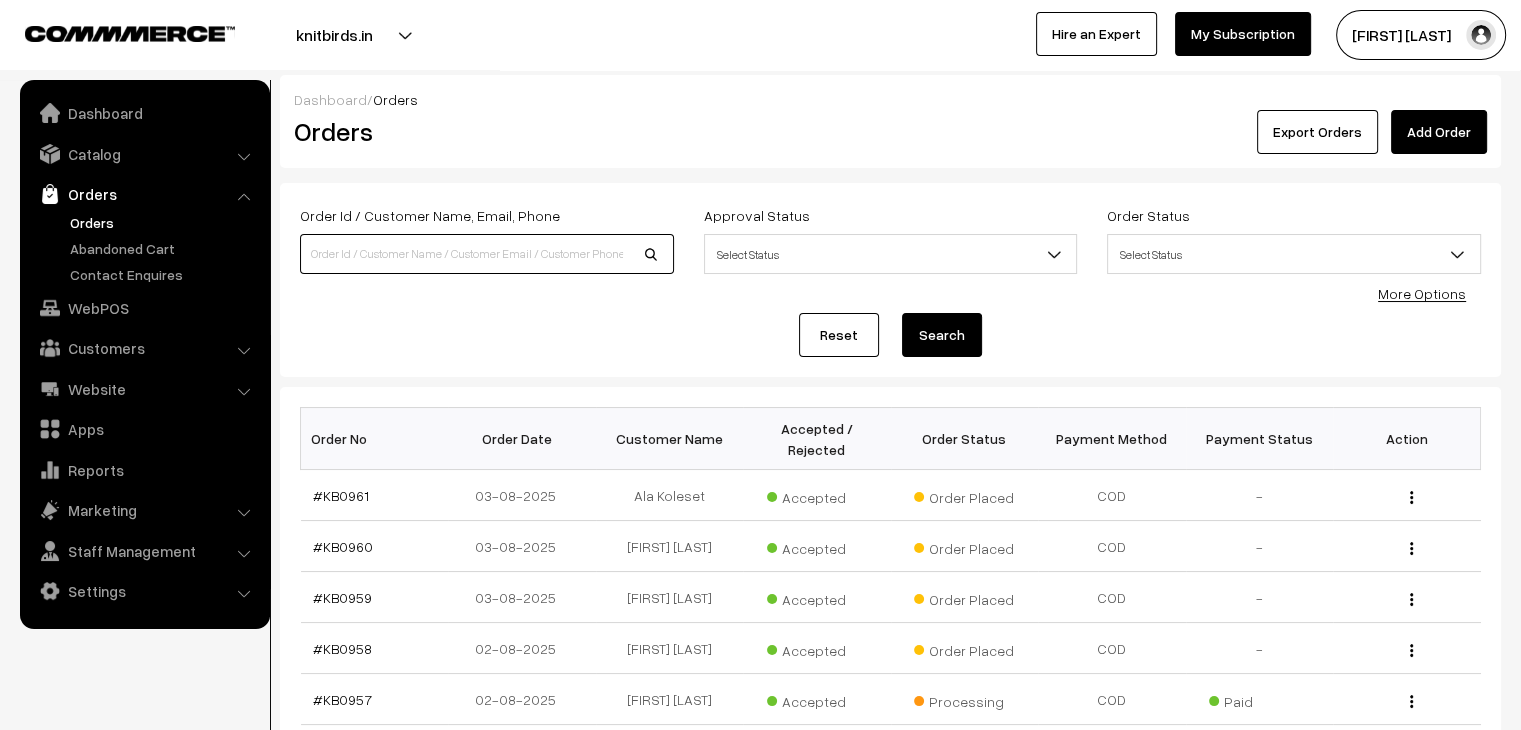 click at bounding box center [487, 254] 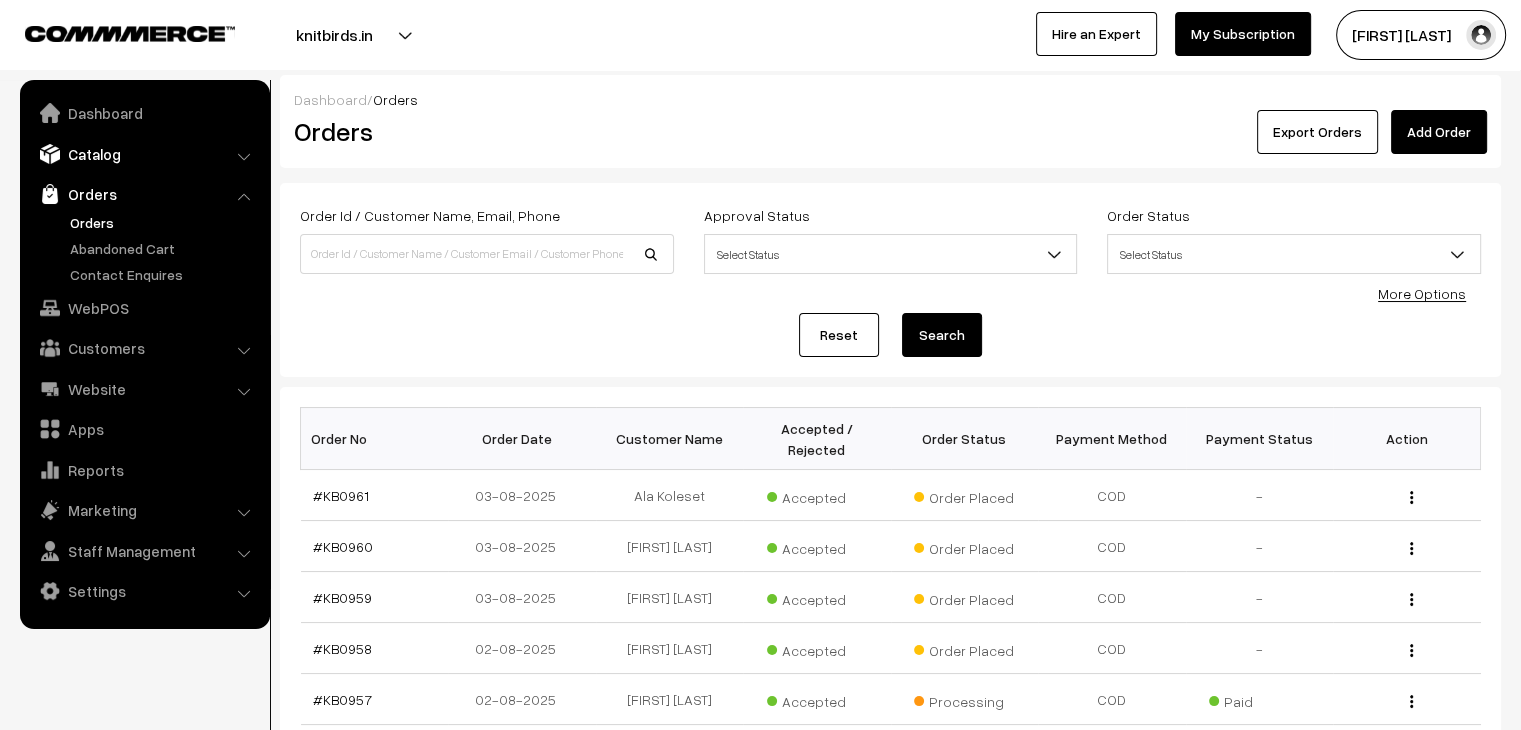 click on "Catalog" at bounding box center (144, 154) 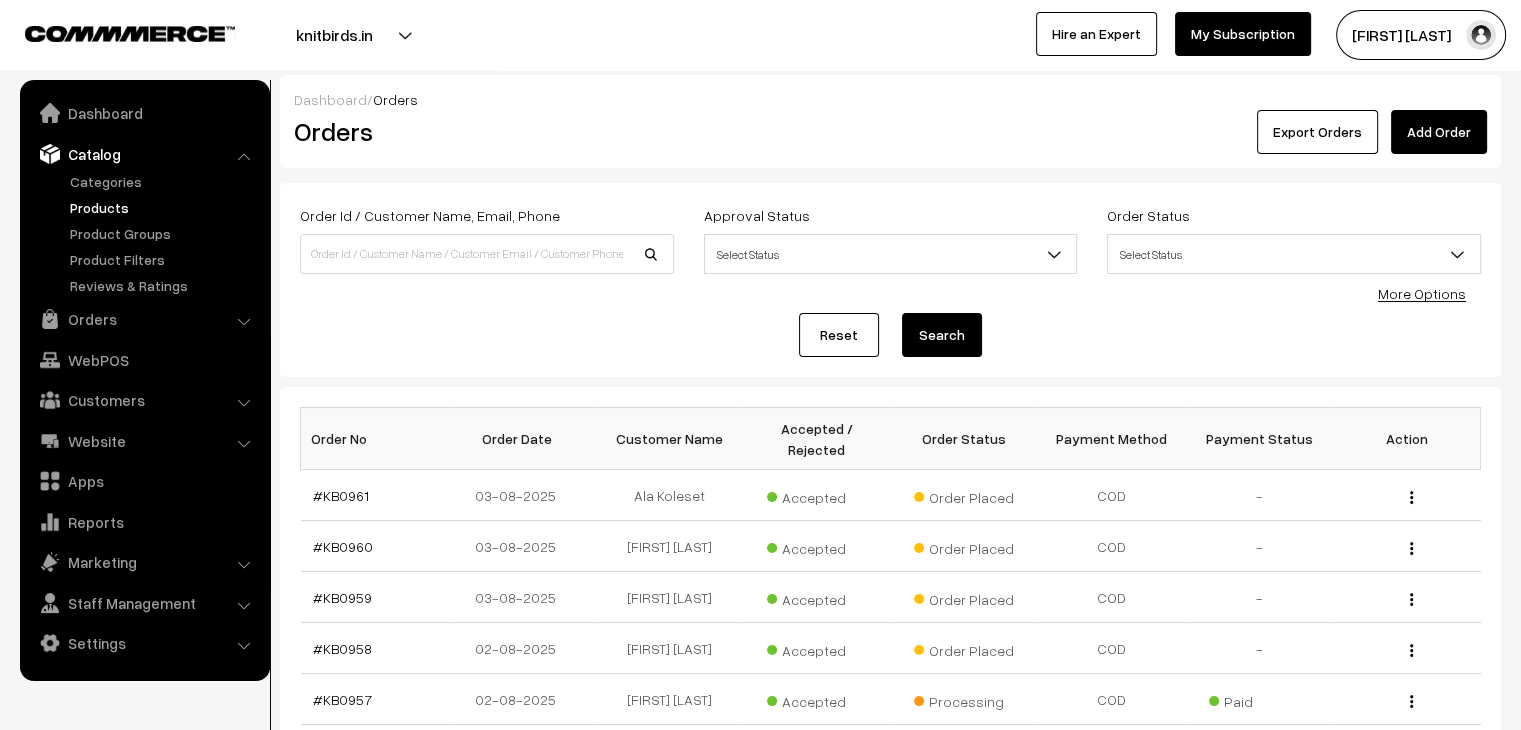 click on "Products" at bounding box center [164, 207] 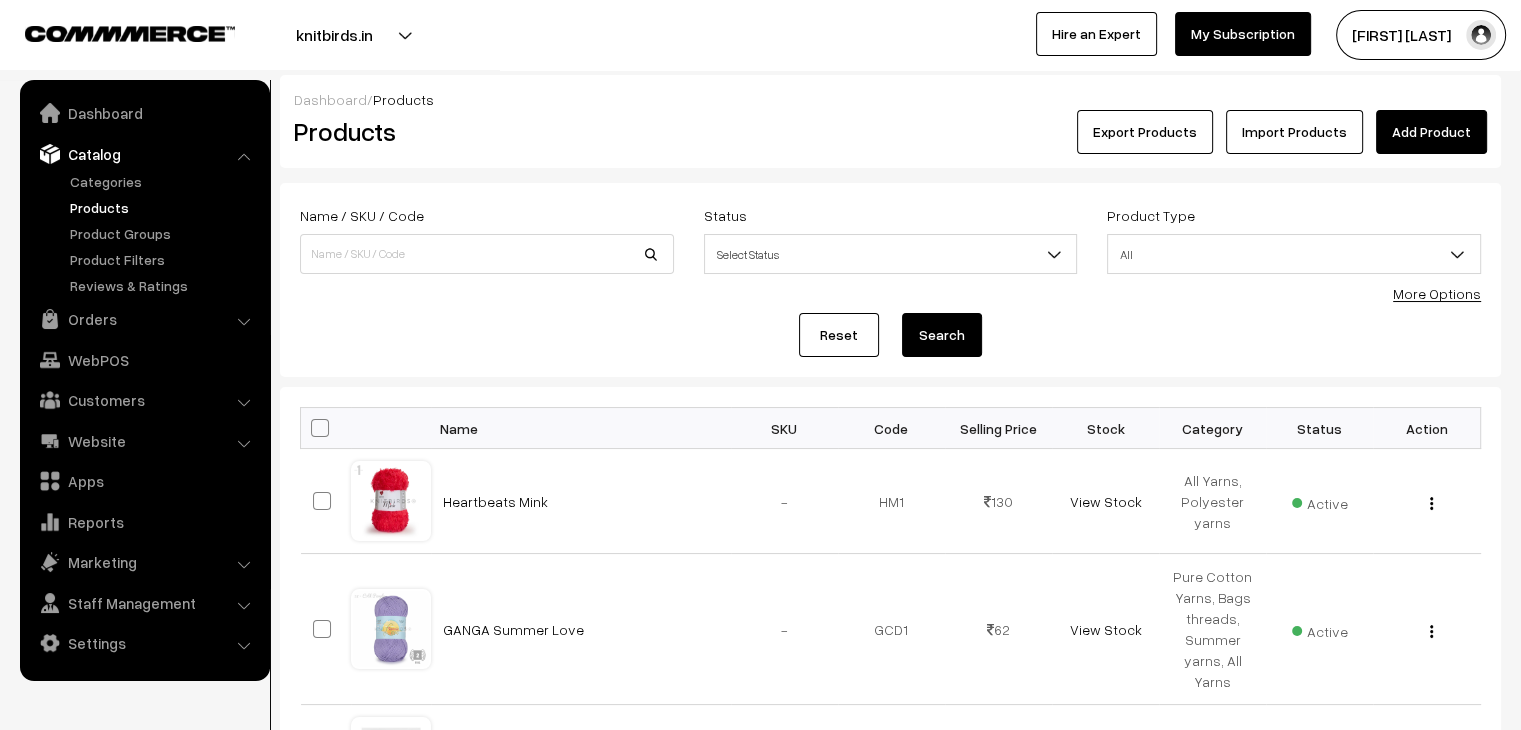 scroll, scrollTop: 0, scrollLeft: 0, axis: both 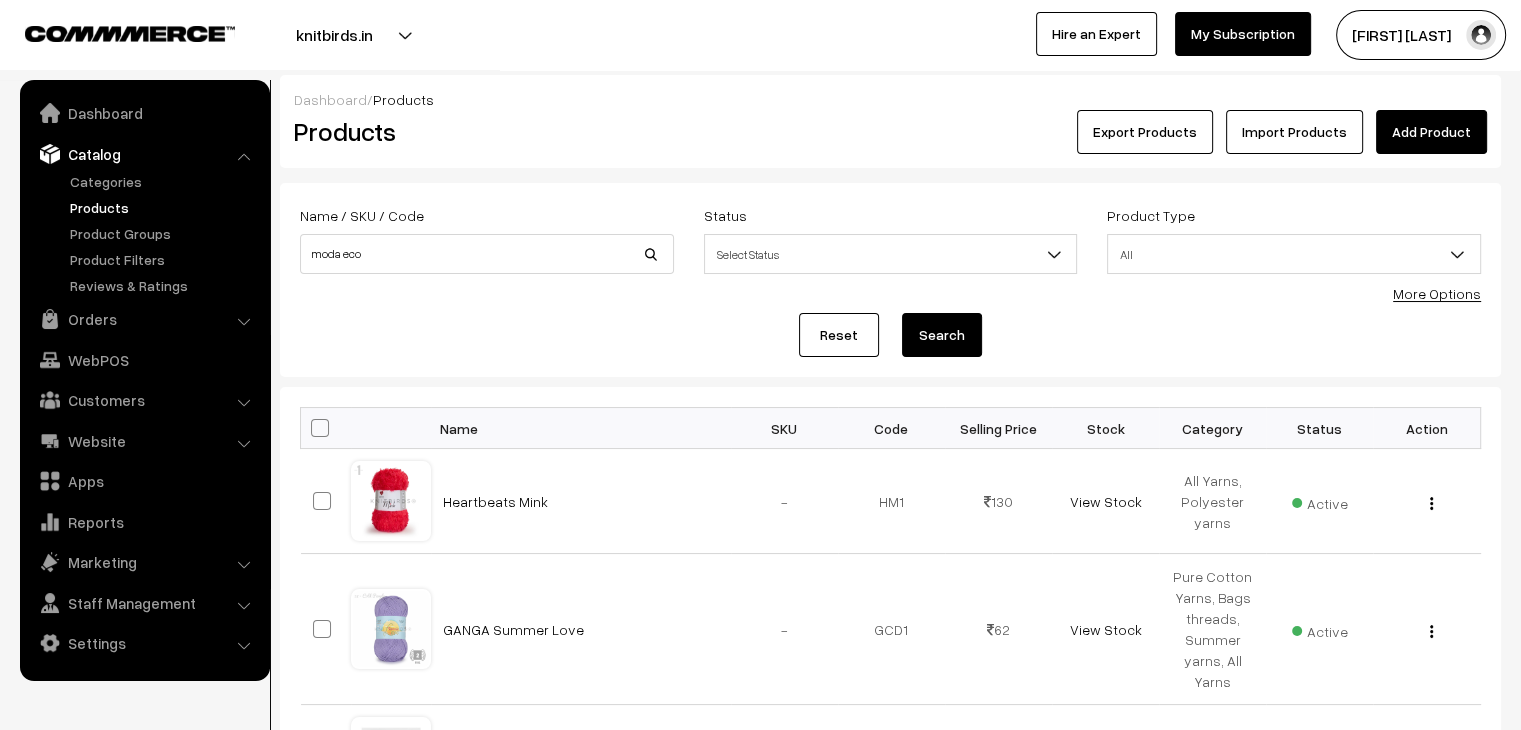 type on "moda eco" 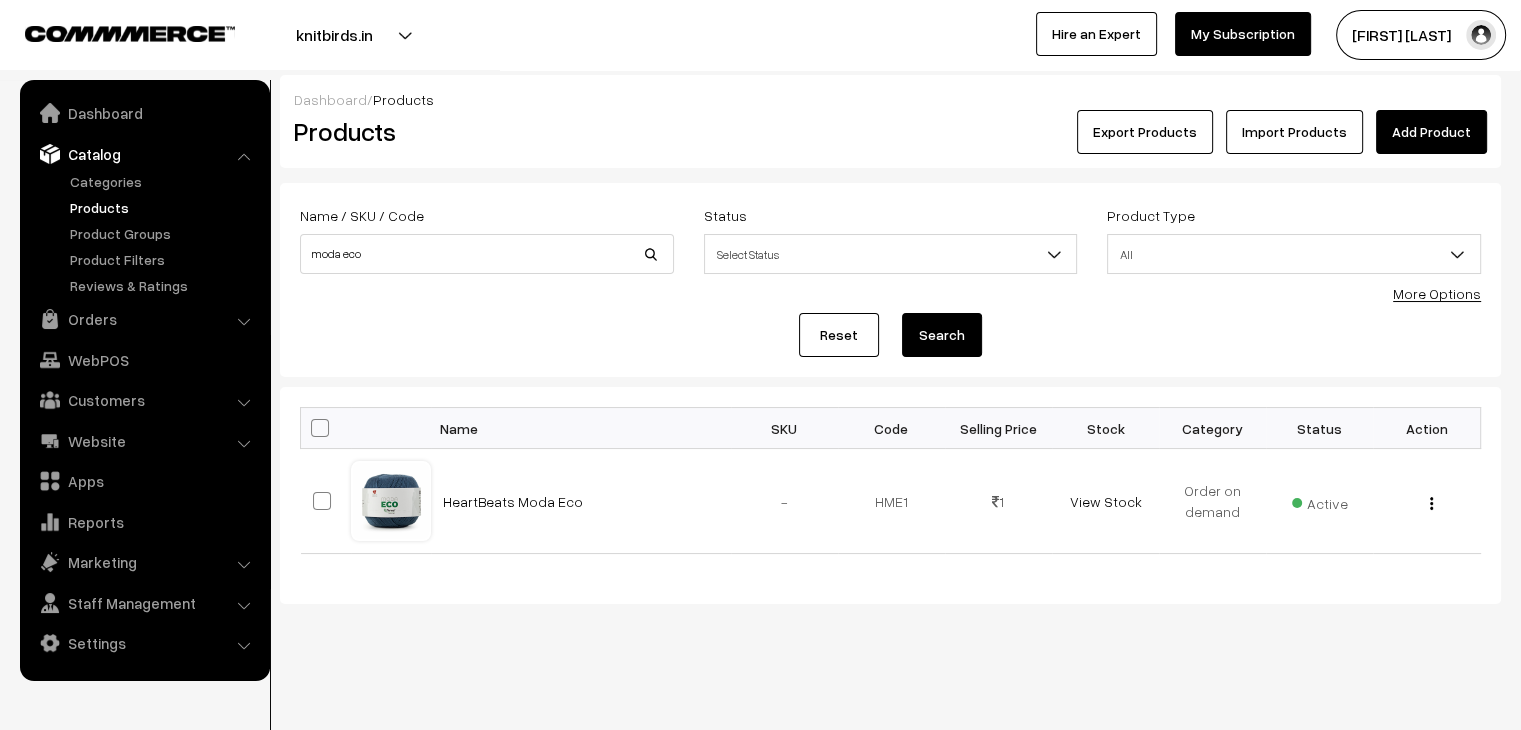 scroll, scrollTop: 0, scrollLeft: 0, axis: both 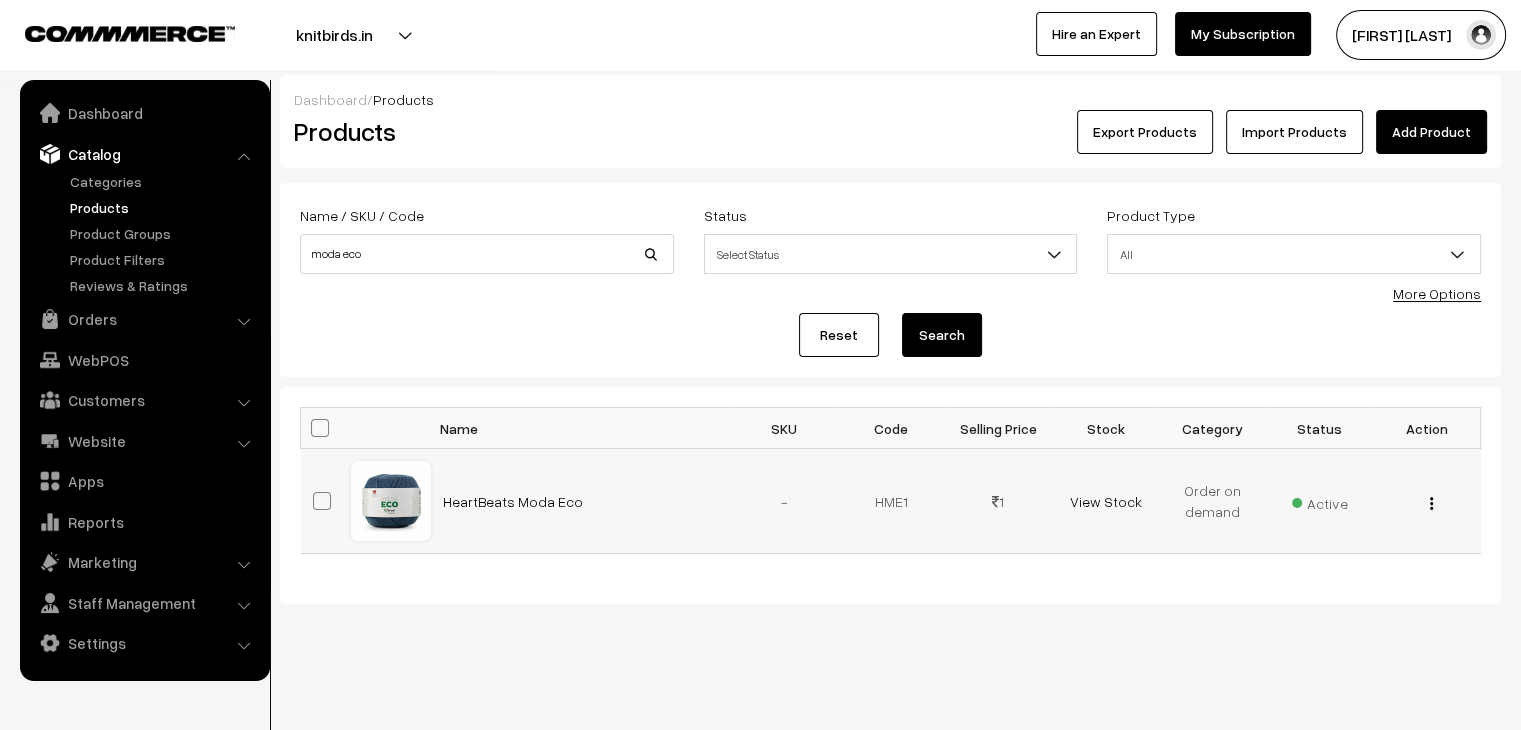 click at bounding box center (1431, 503) 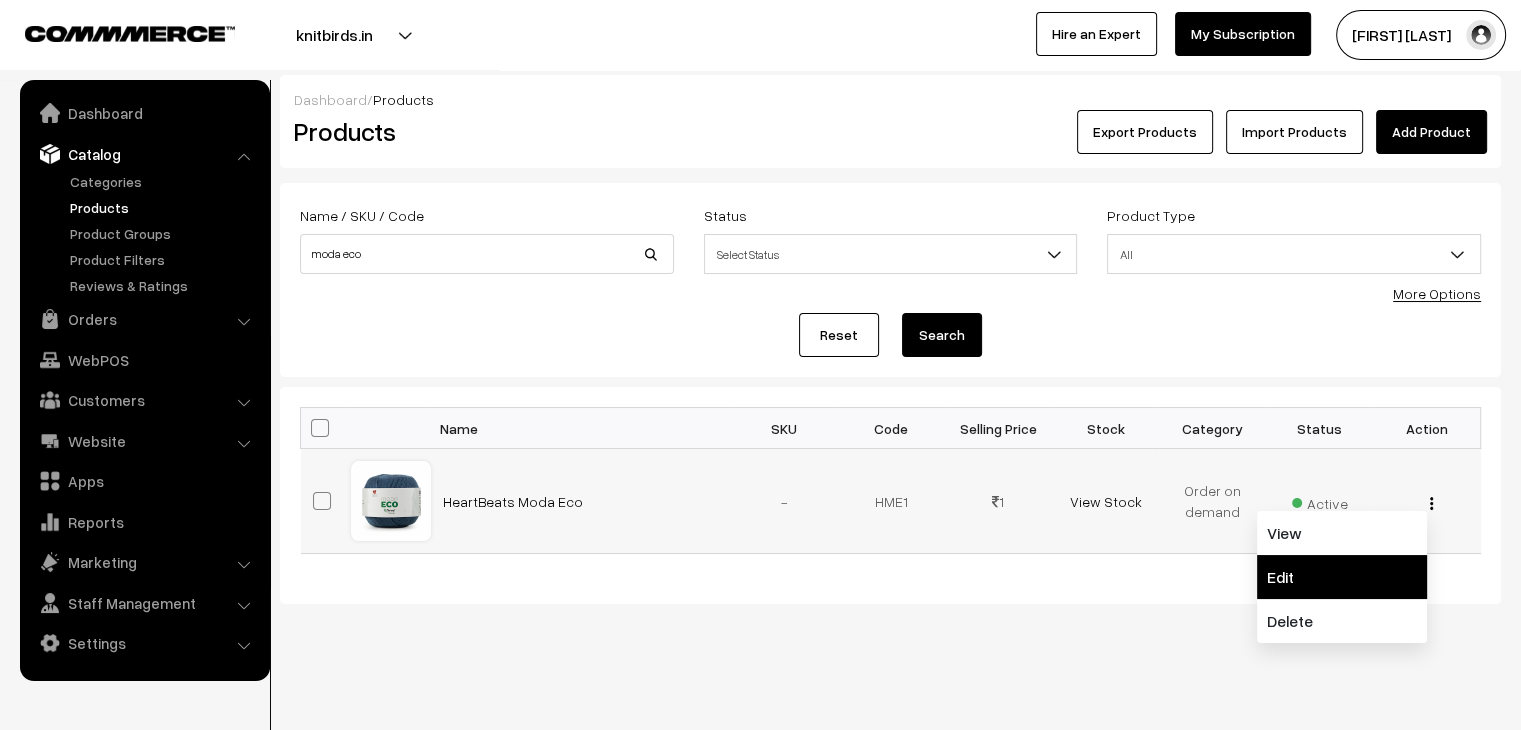click on "Edit" at bounding box center [1342, 577] 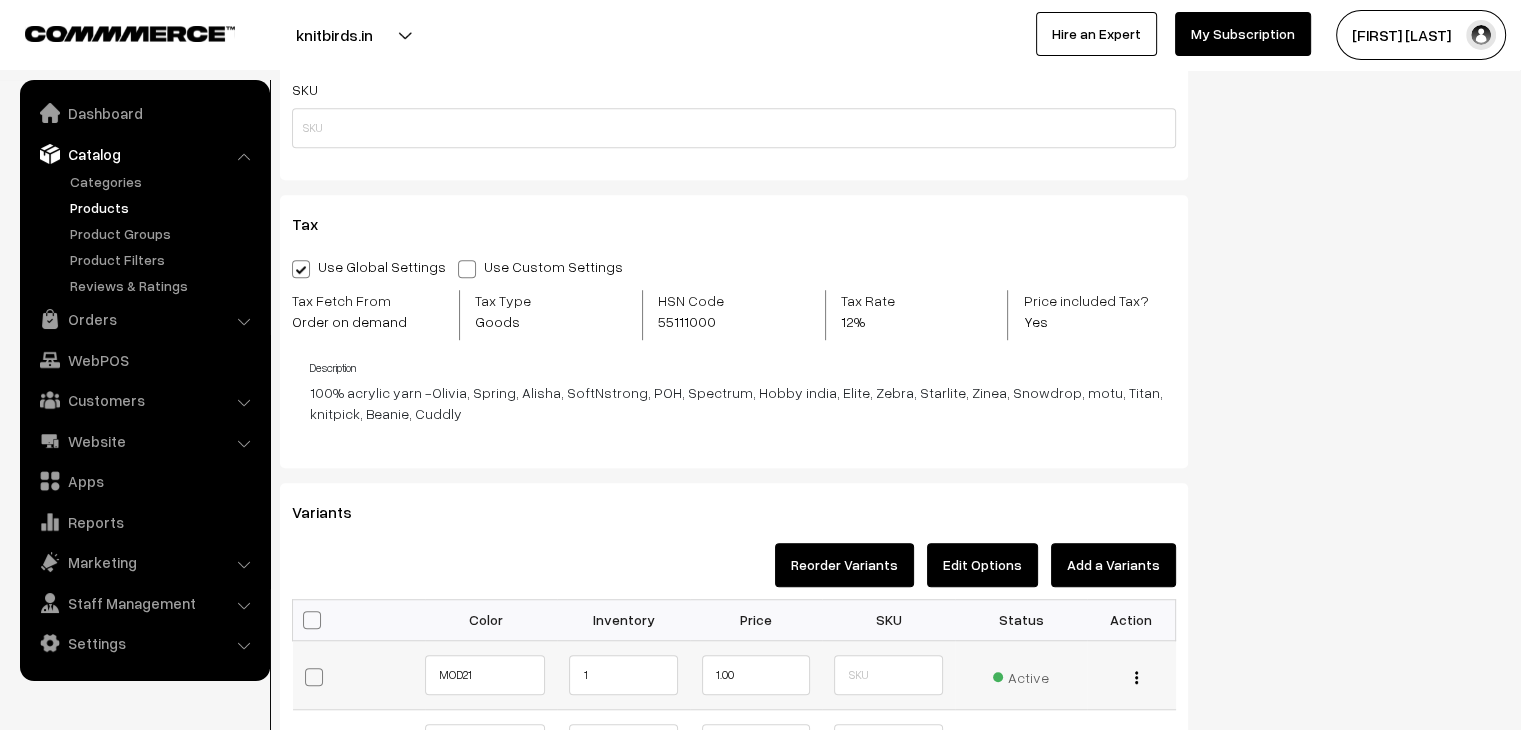 scroll, scrollTop: 0, scrollLeft: 0, axis: both 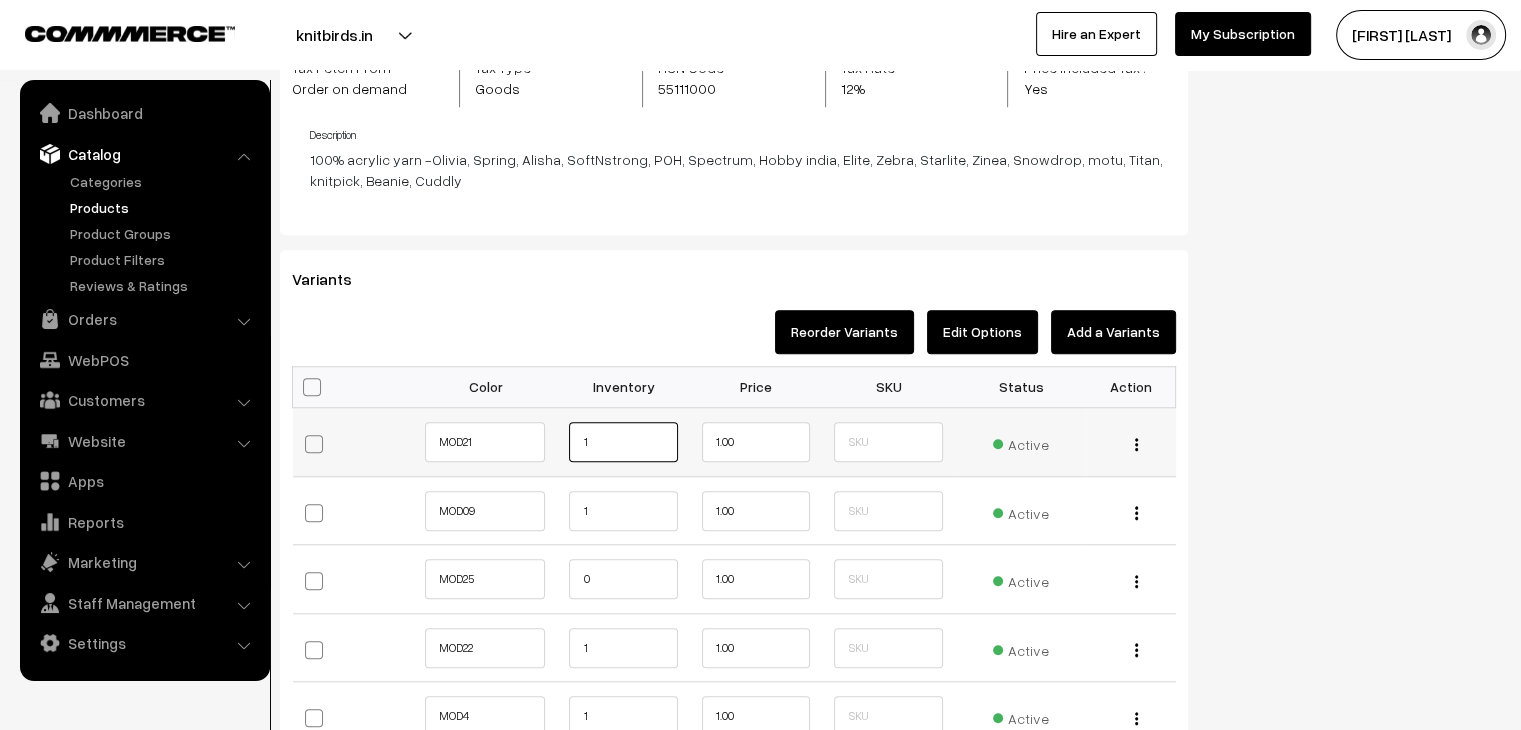 click on "1" at bounding box center [623, 442] 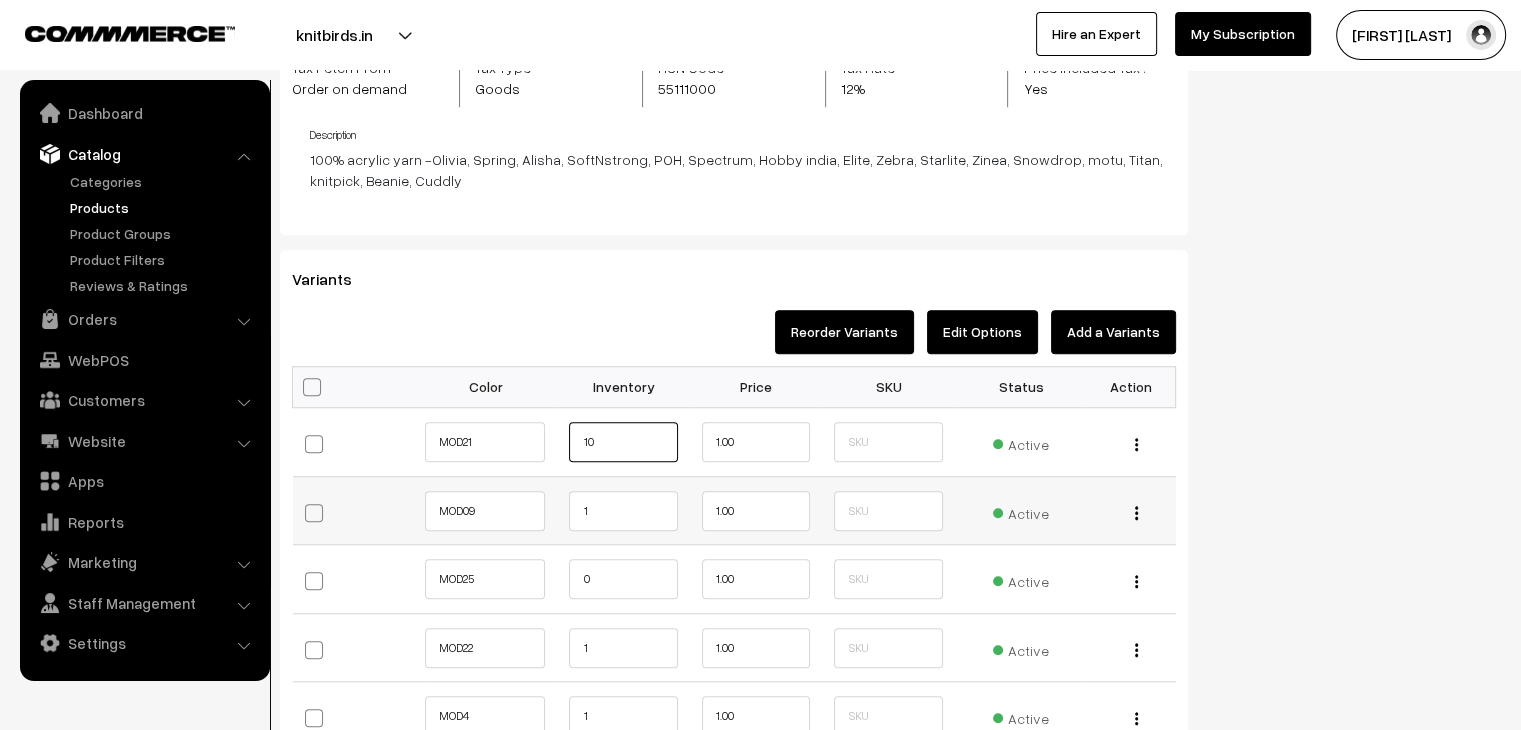 type on "1000" 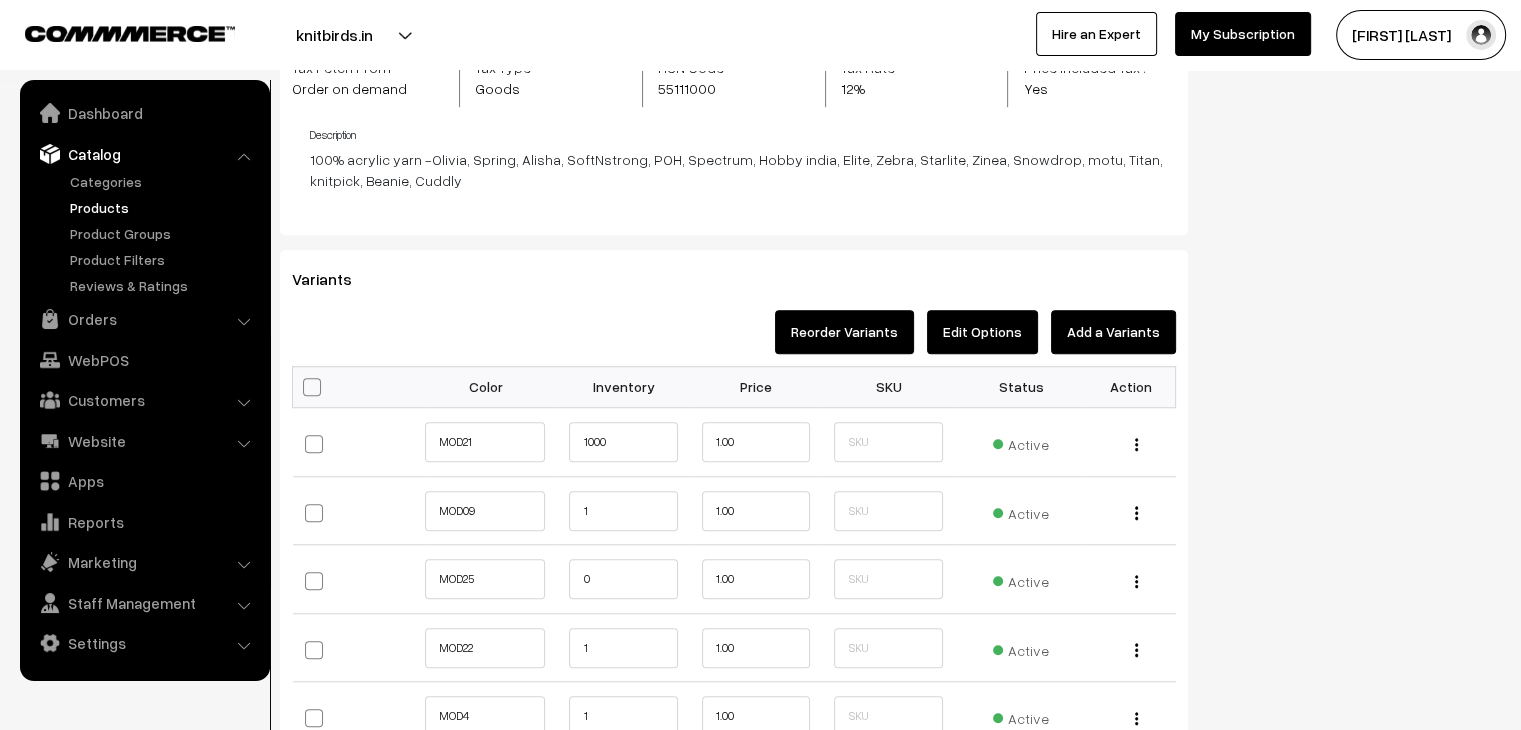 click at bounding box center (312, 387) 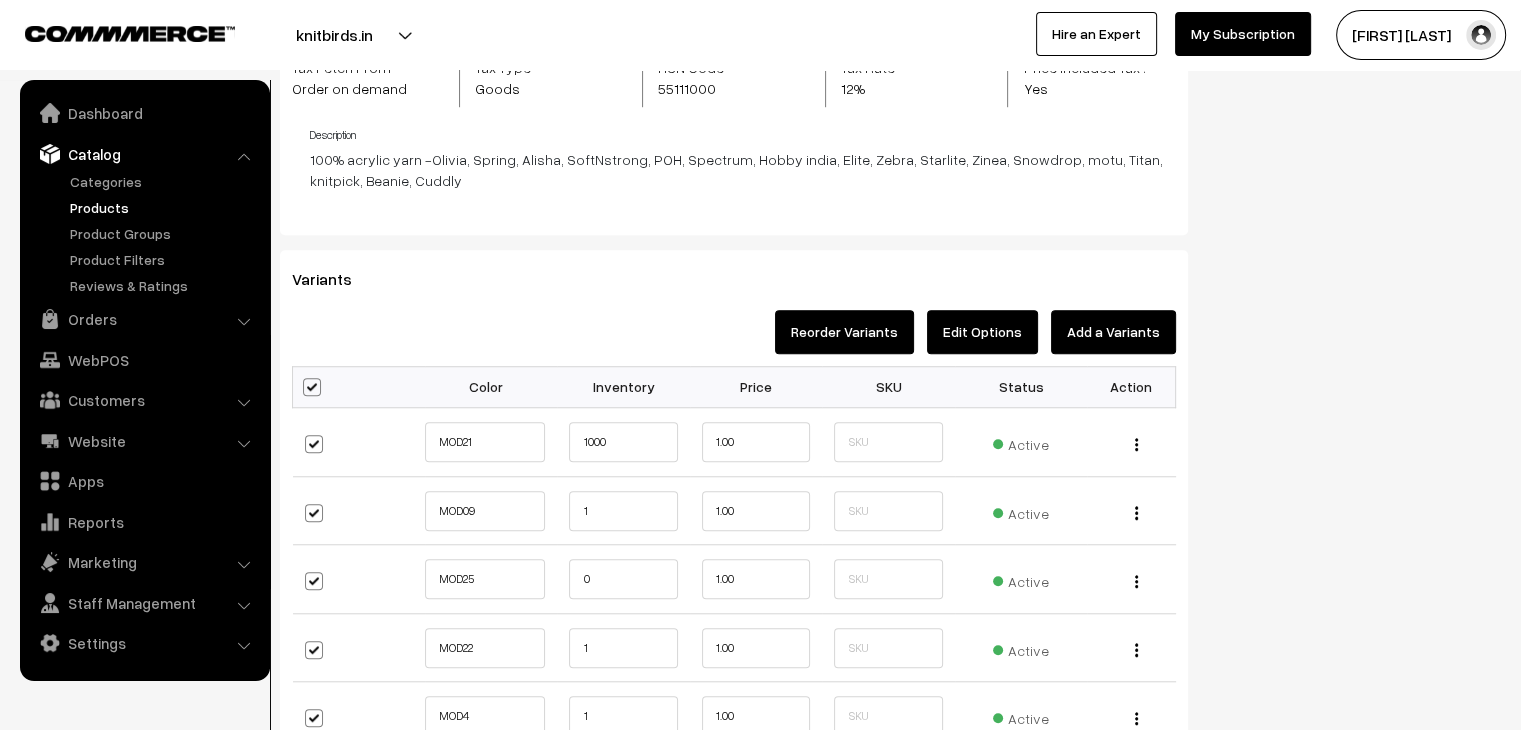 checkbox on "true" 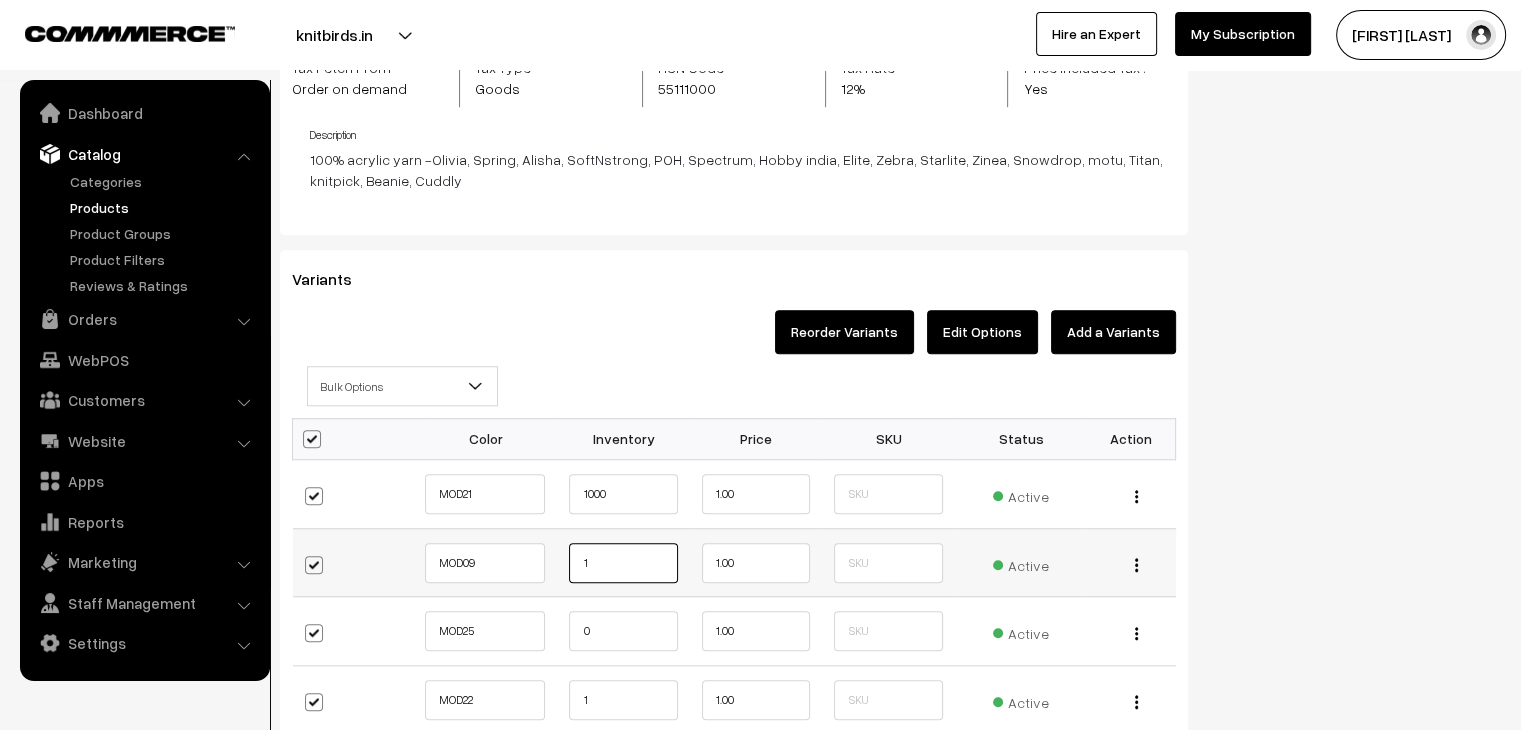 click on "1" at bounding box center (623, 563) 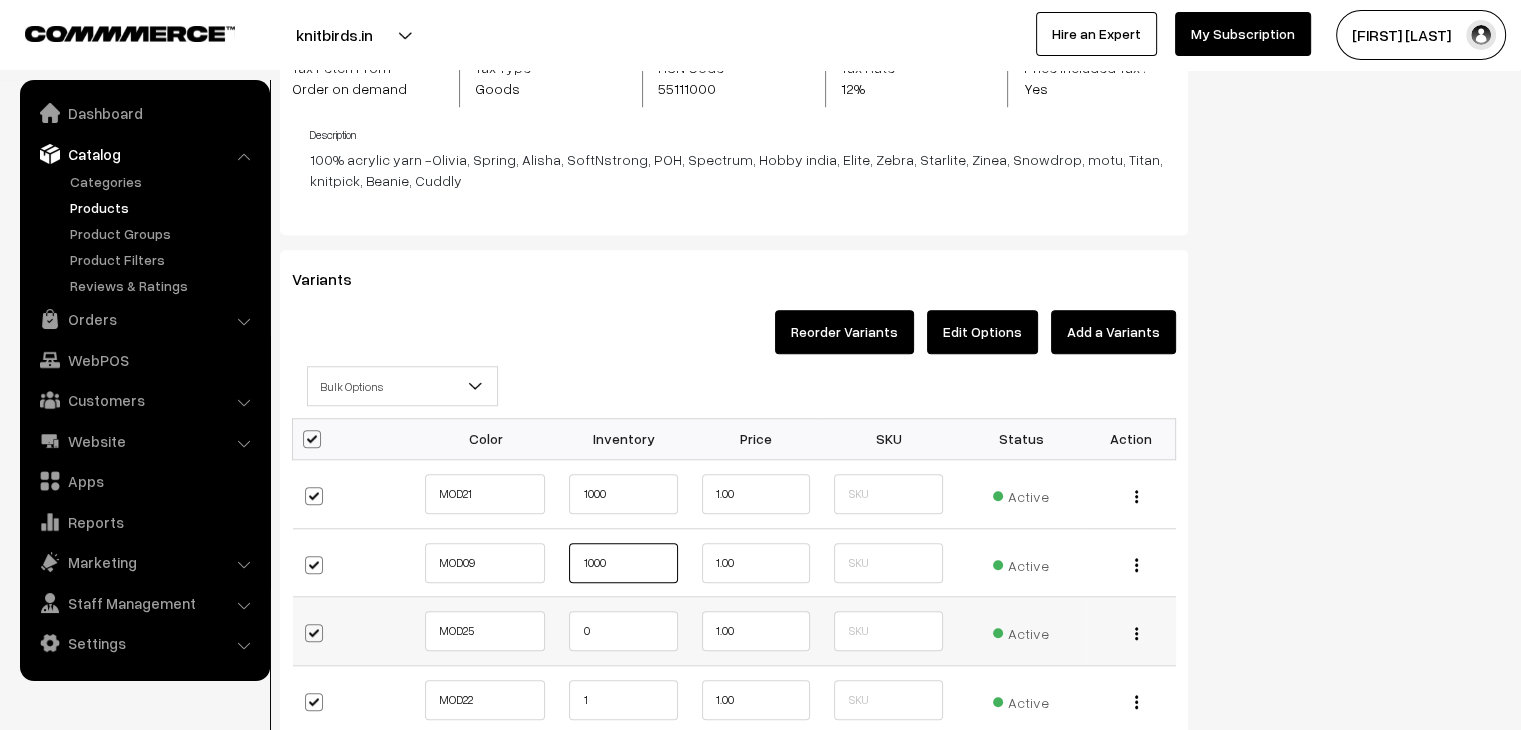 type on "1000" 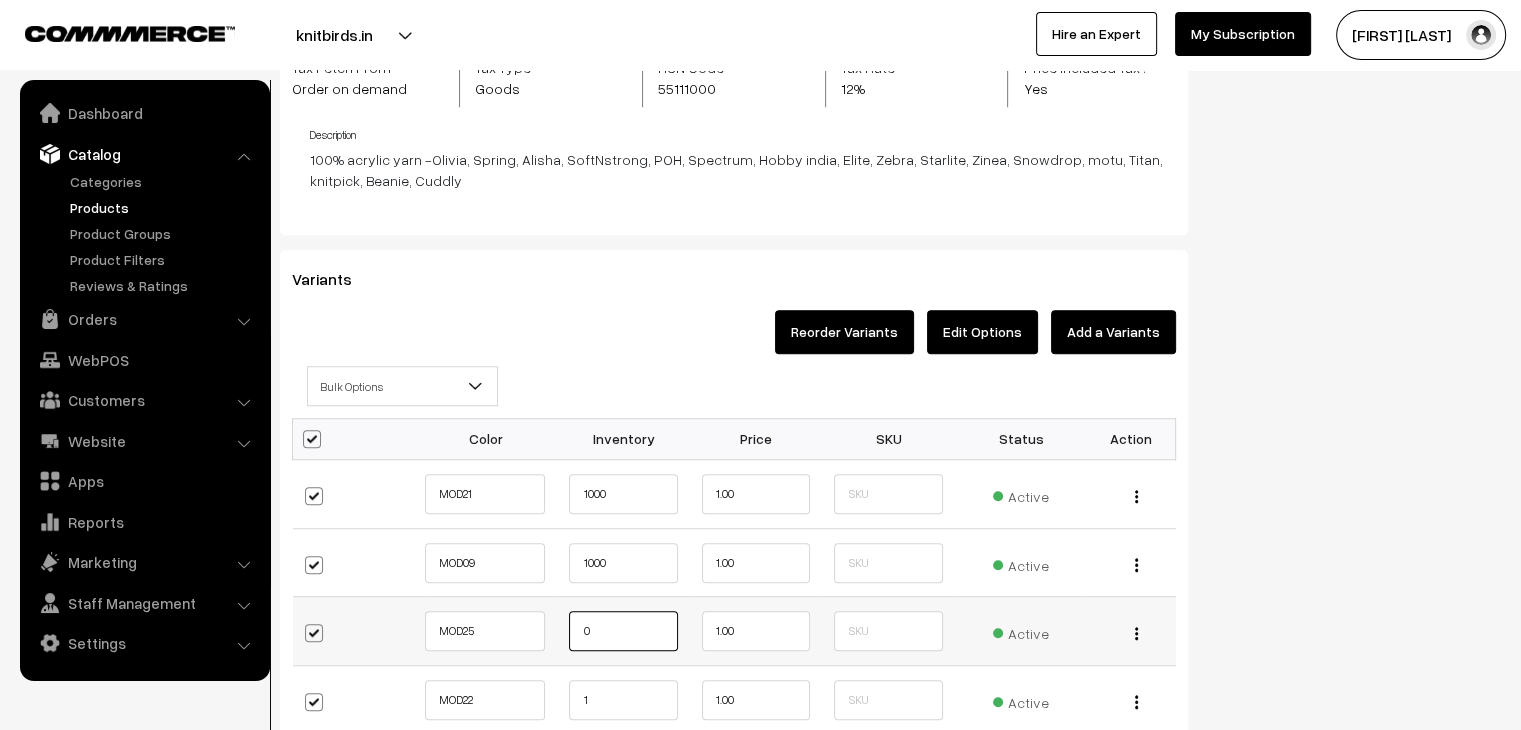 click on "0" at bounding box center [623, 631] 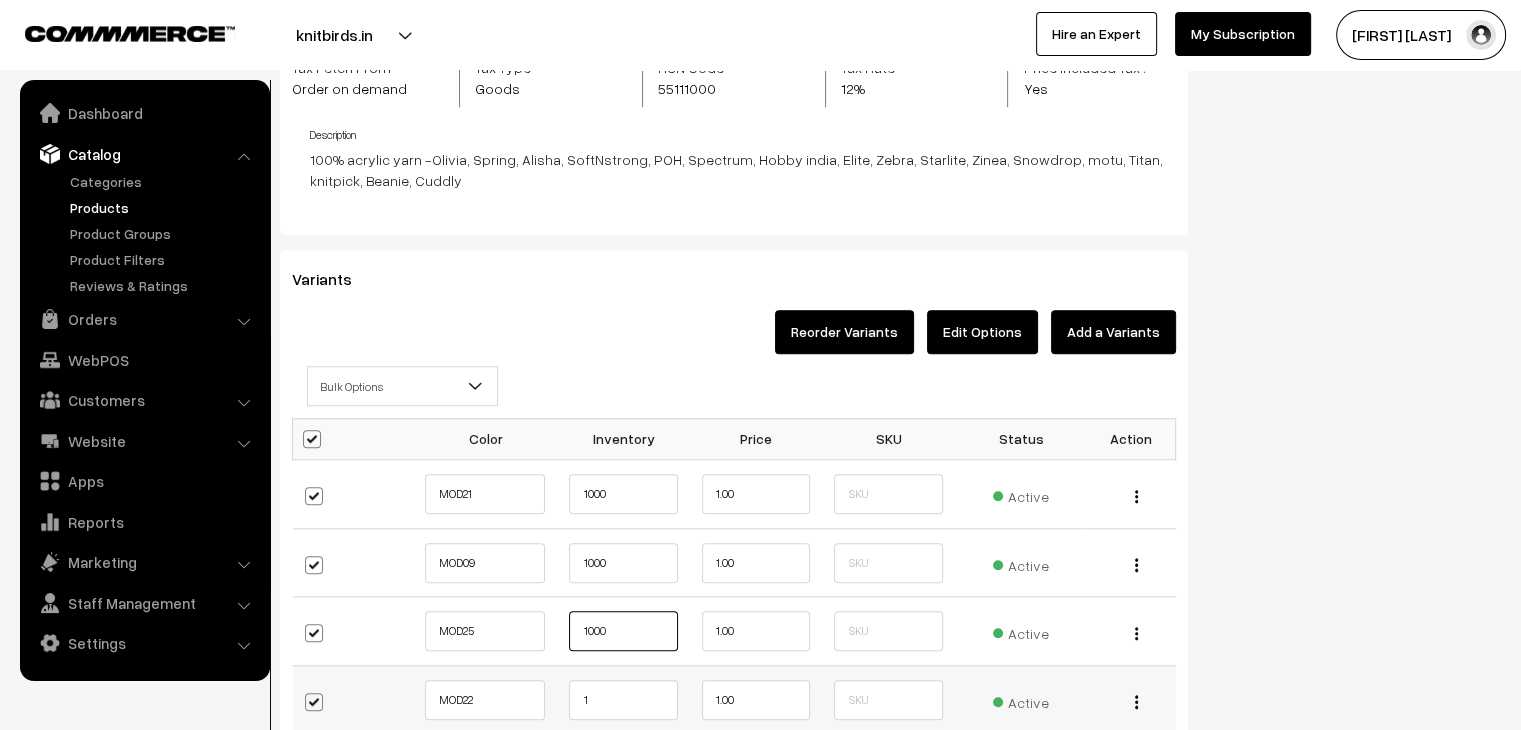 type on "1000" 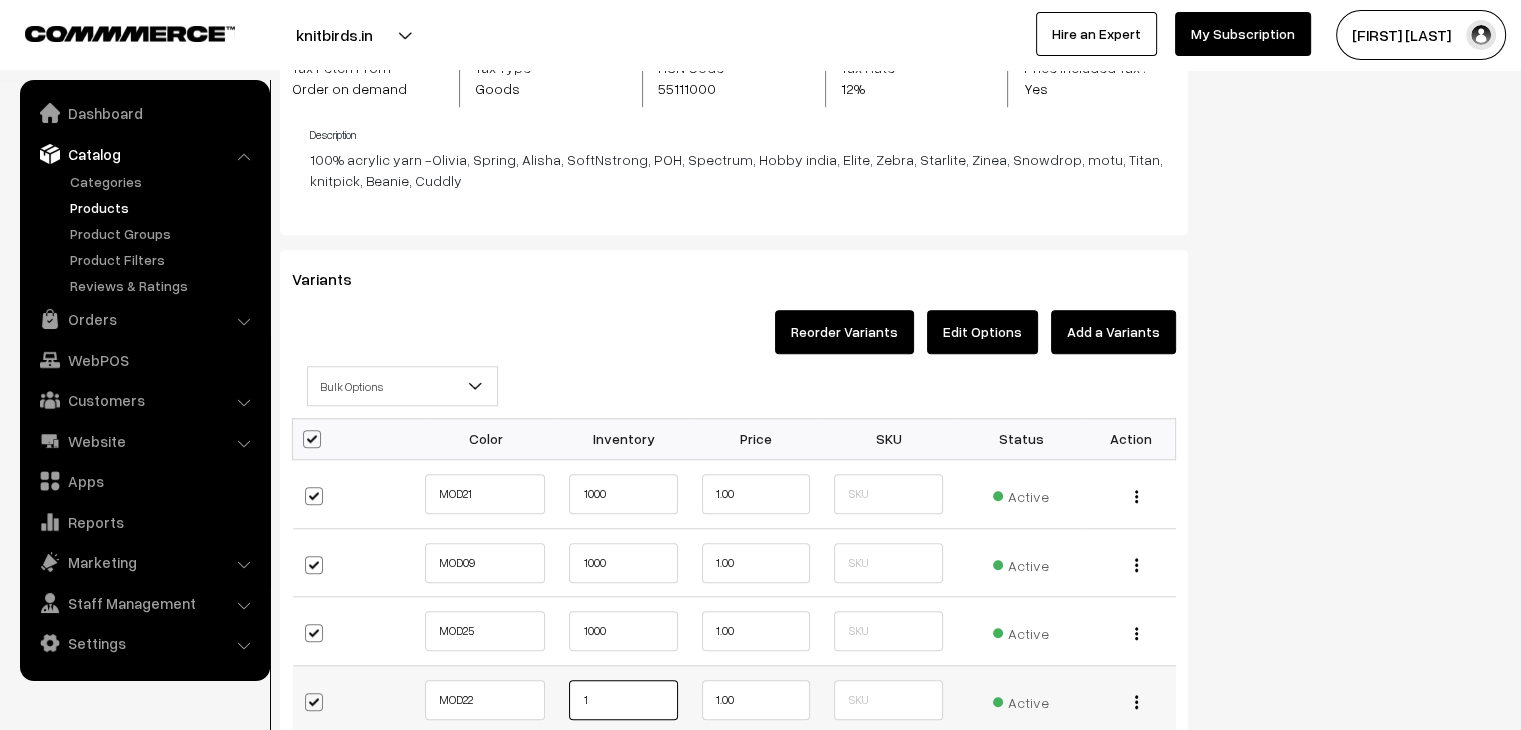 click on "1" at bounding box center (623, 700) 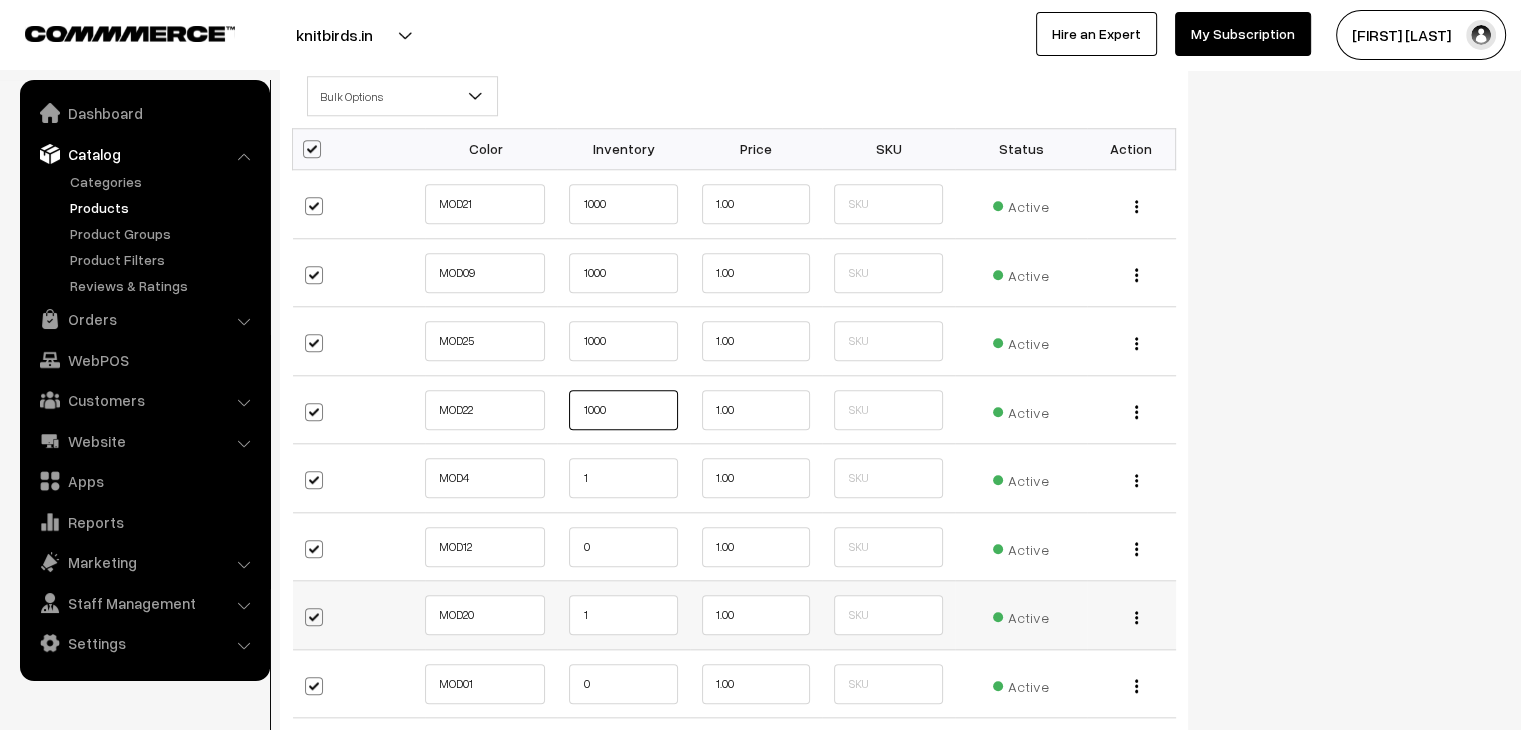 scroll, scrollTop: 1900, scrollLeft: 0, axis: vertical 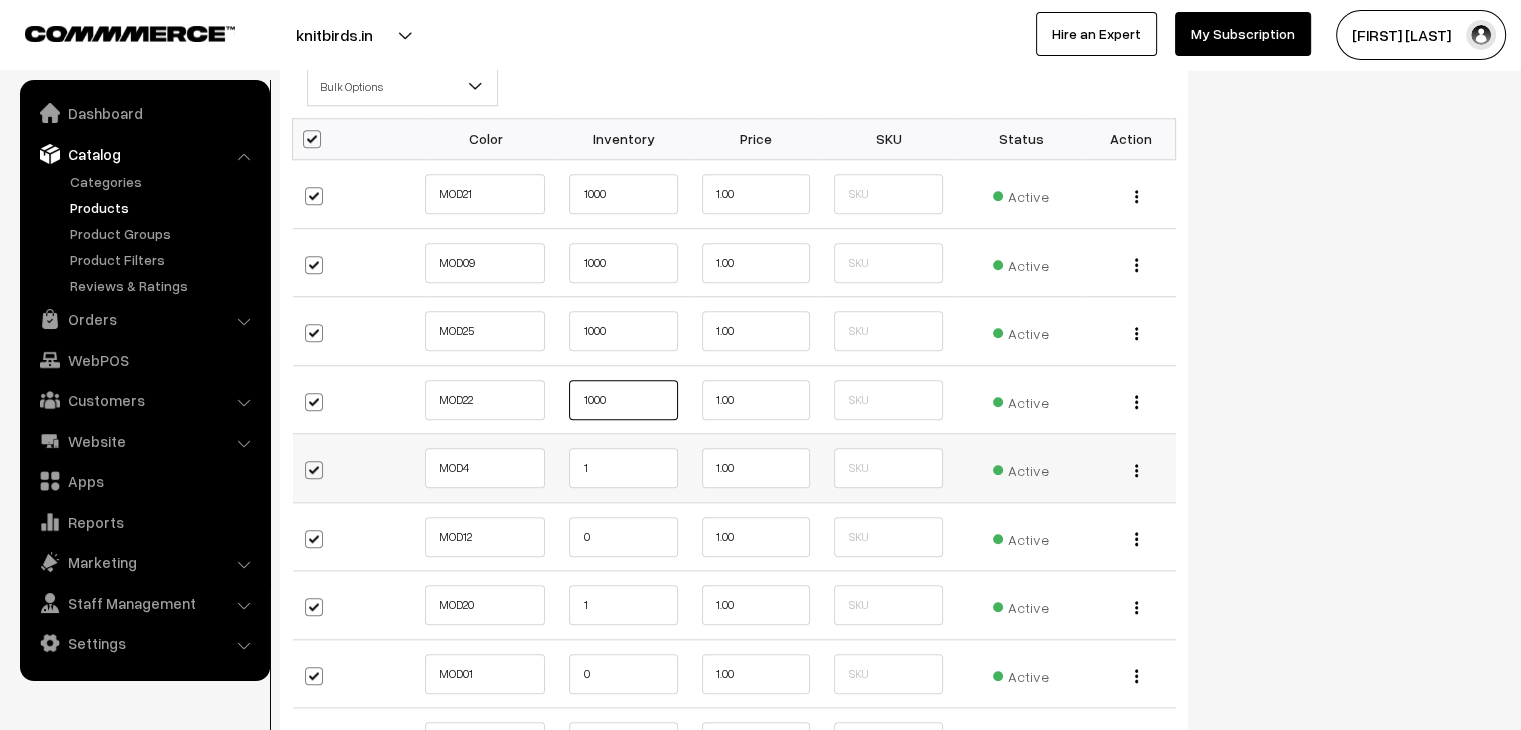 type on "1000" 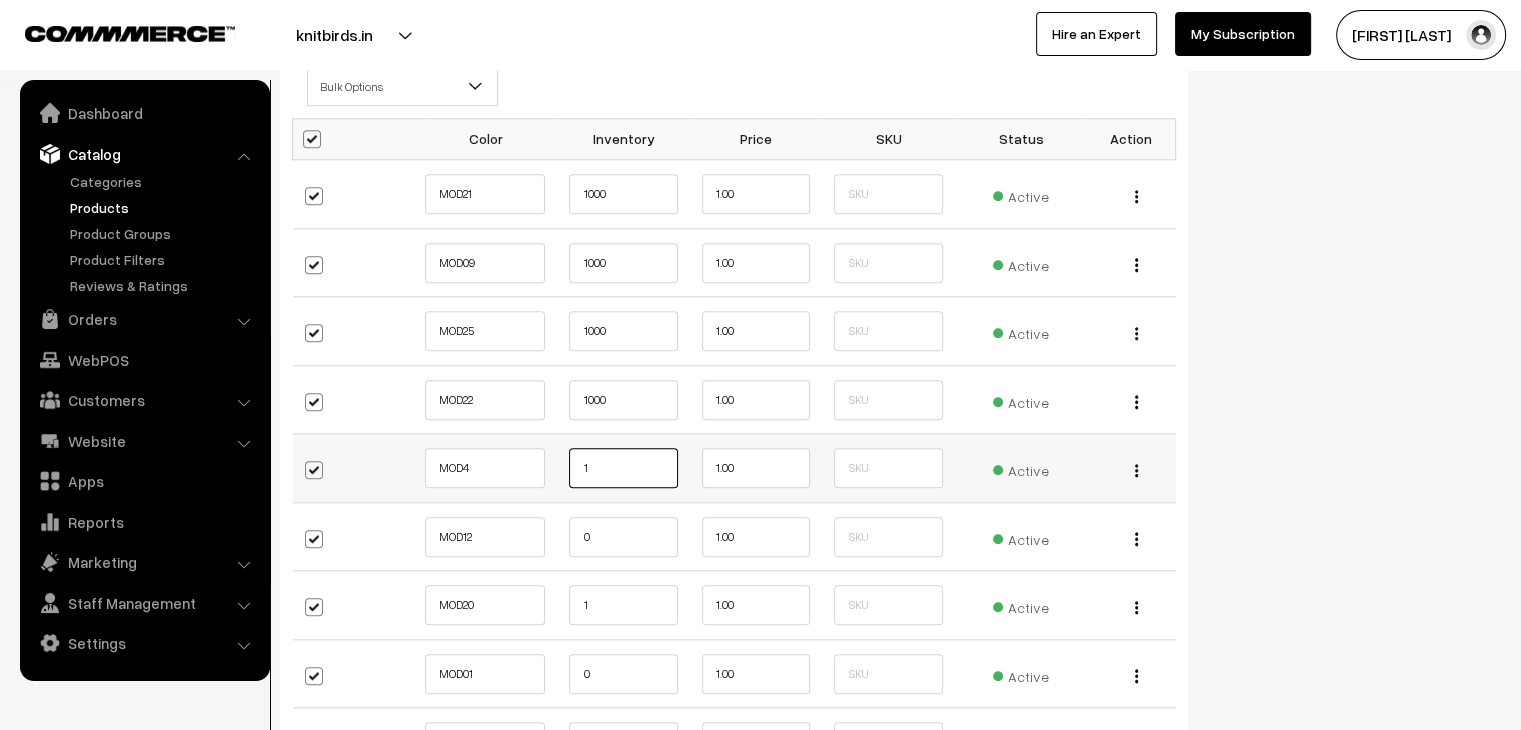 click on "1" at bounding box center [623, 468] 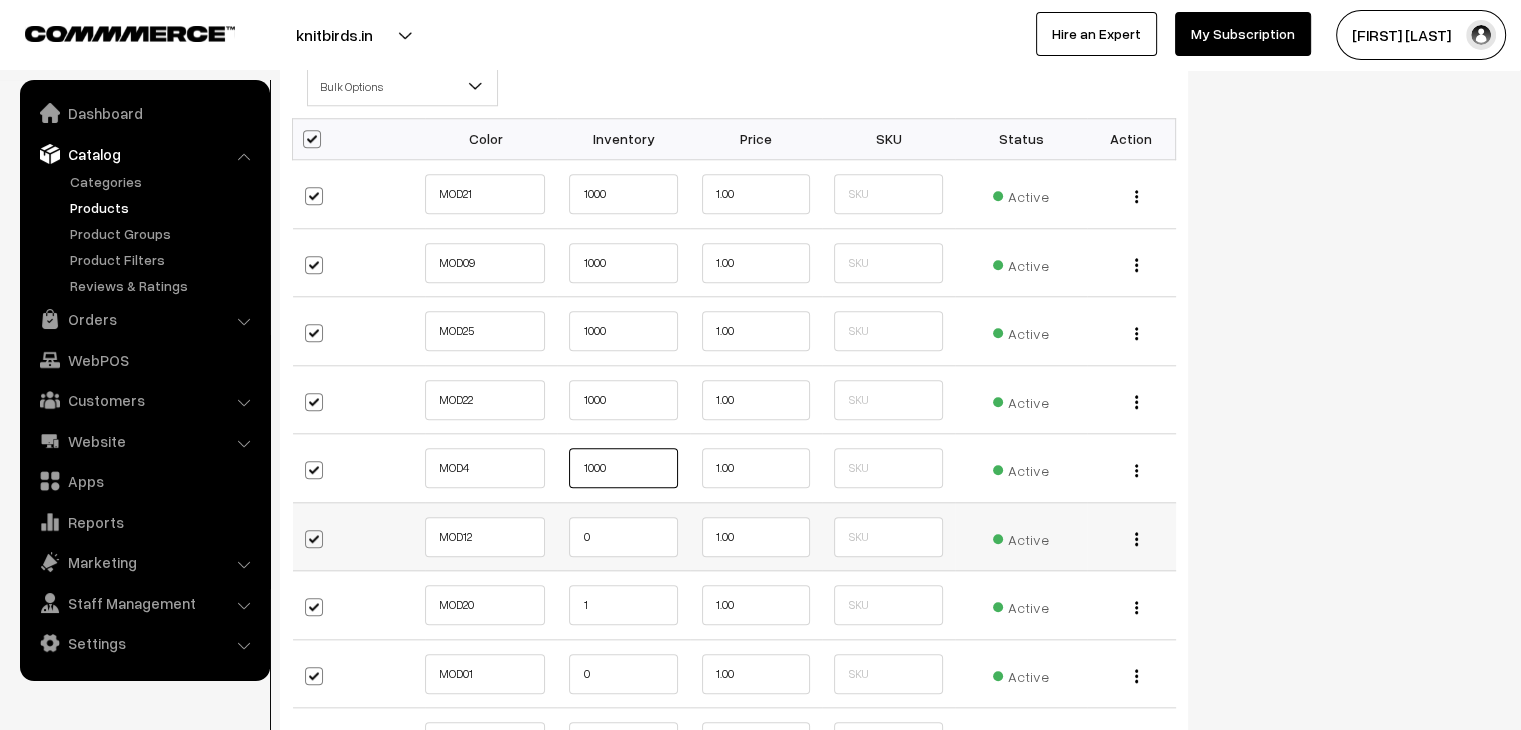 type on "1000" 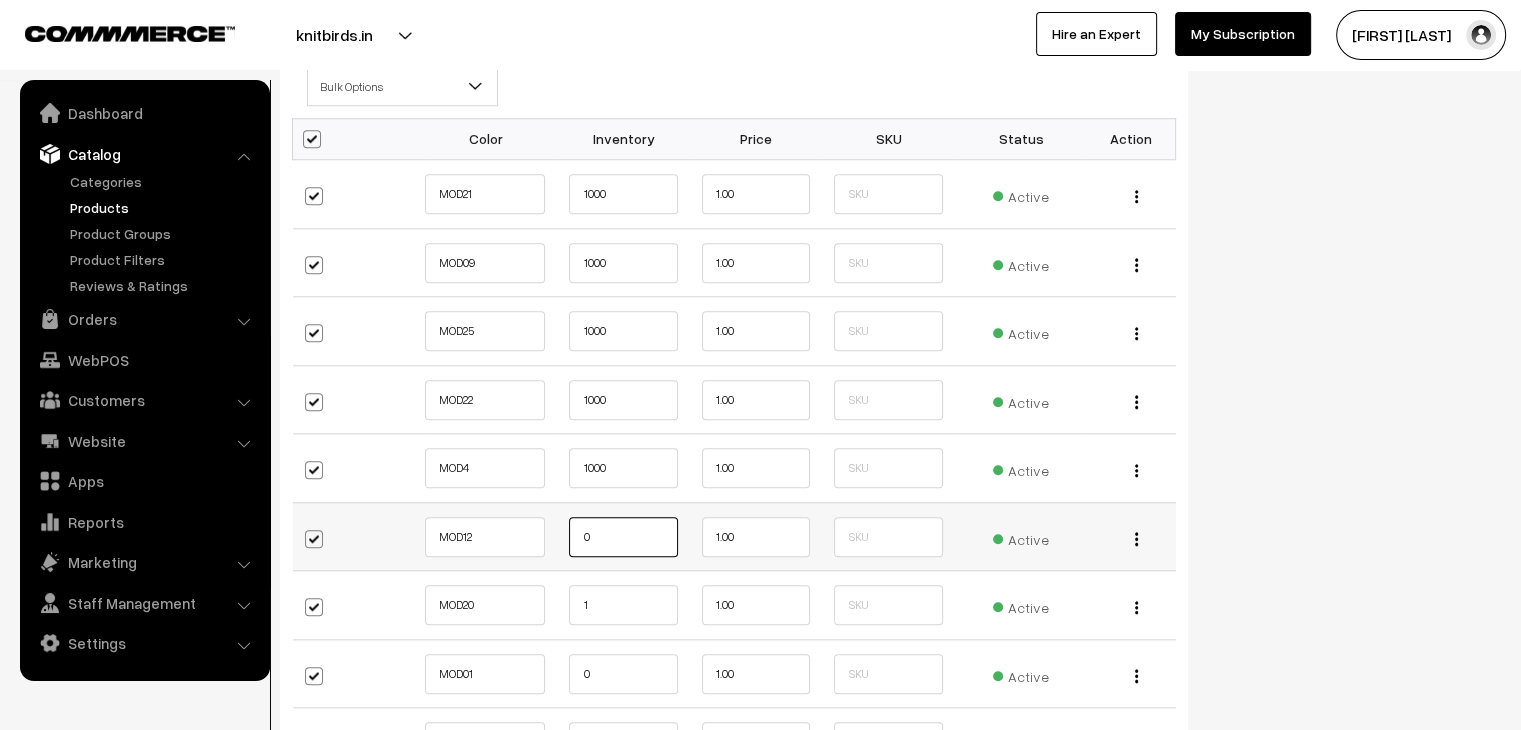 click on "0" at bounding box center (623, 537) 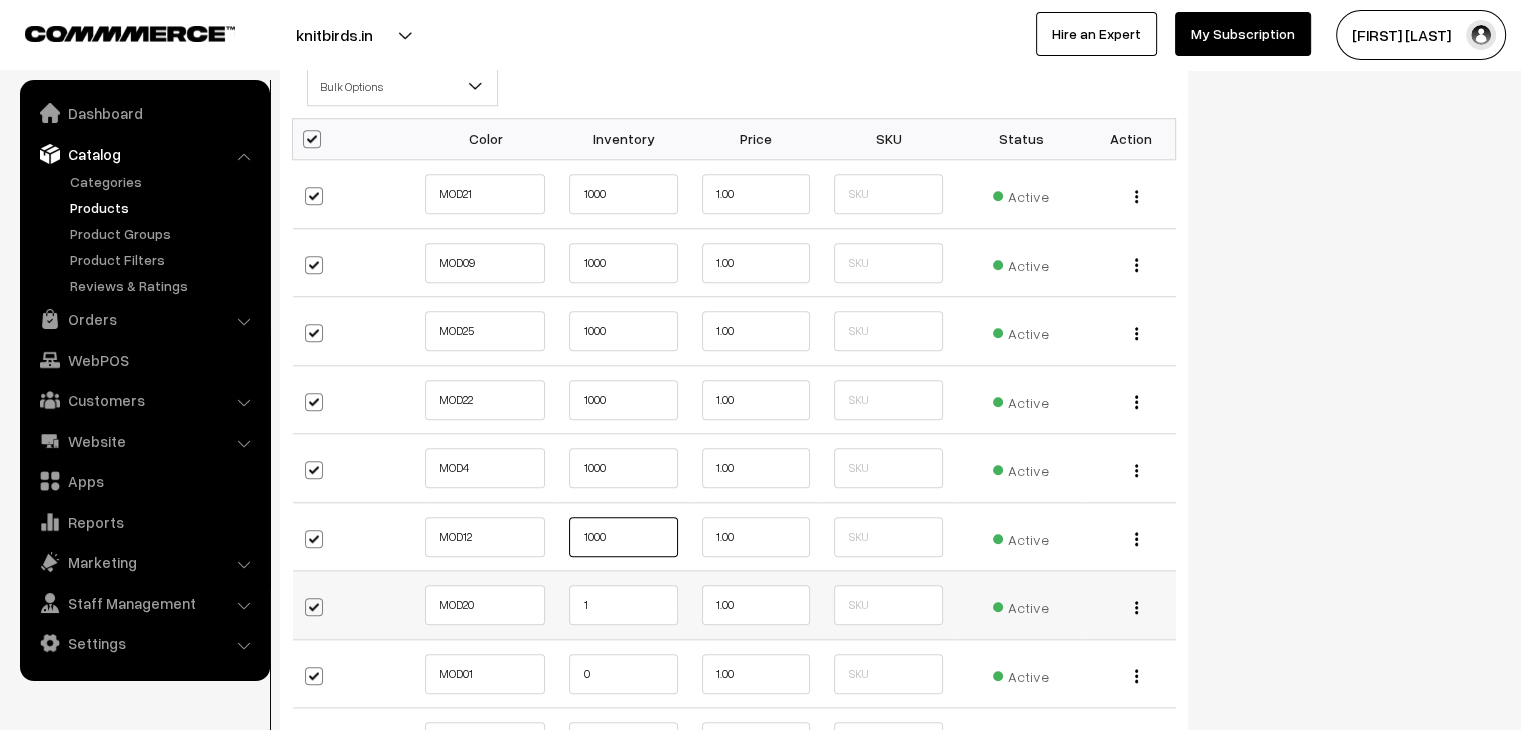 type on "1000" 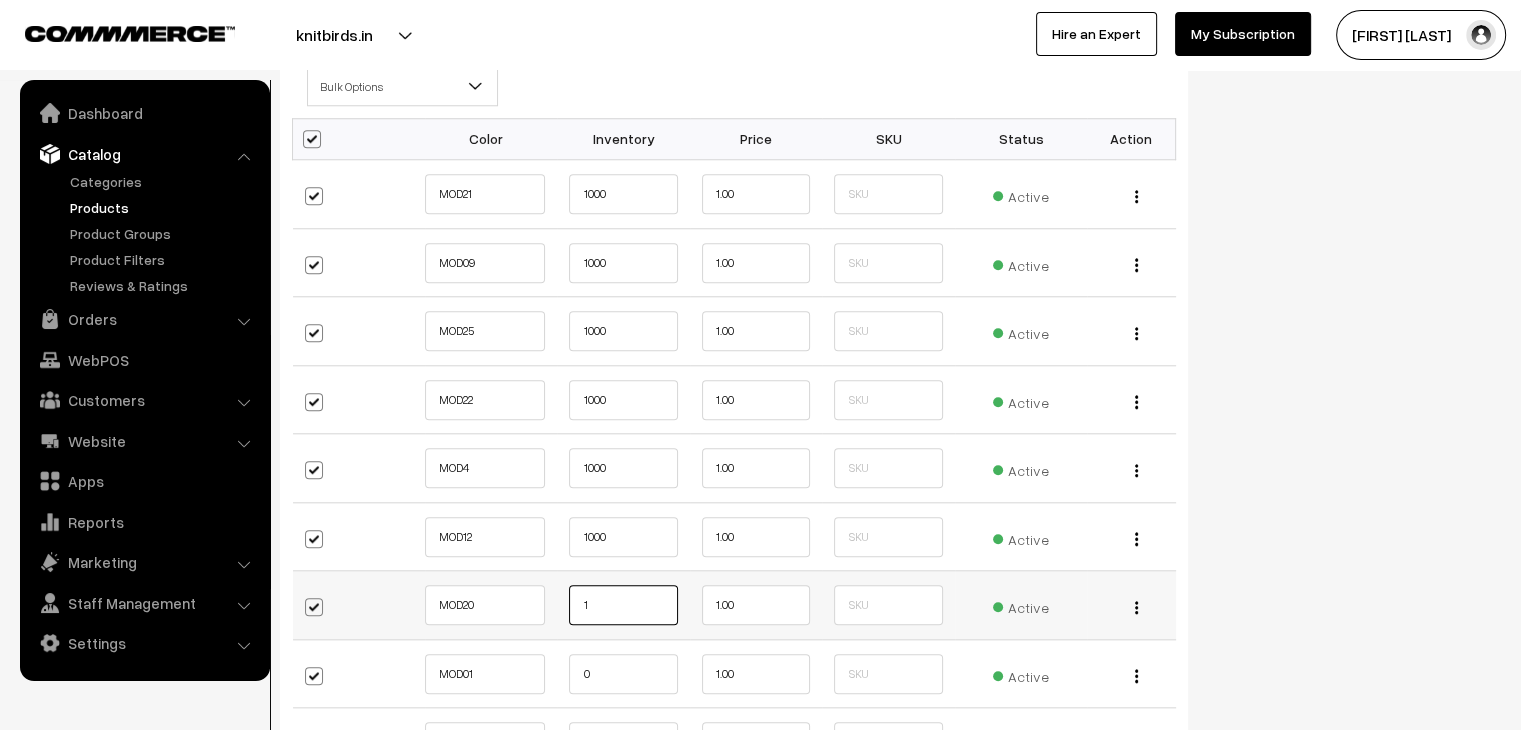 click on "1" at bounding box center [623, 605] 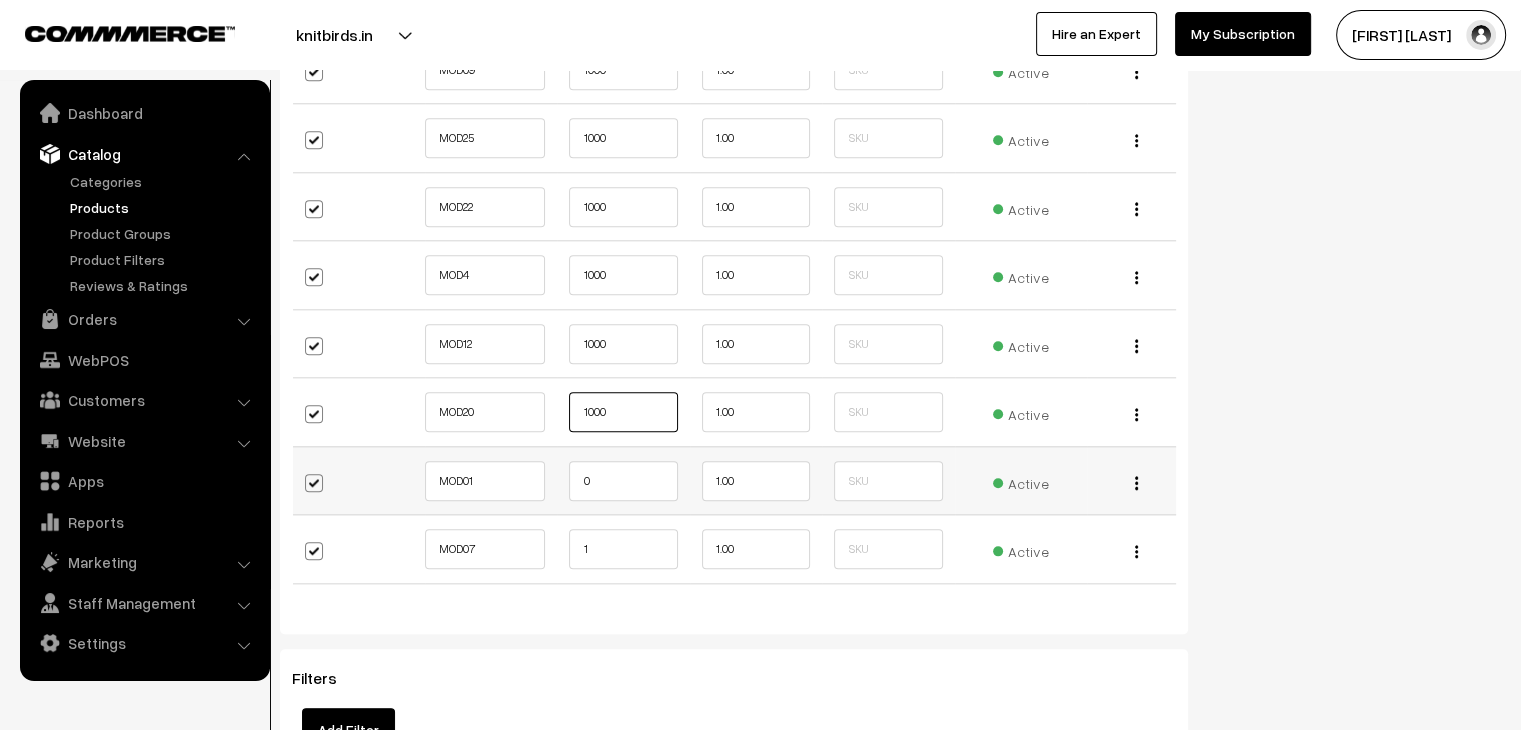 scroll, scrollTop: 2100, scrollLeft: 0, axis: vertical 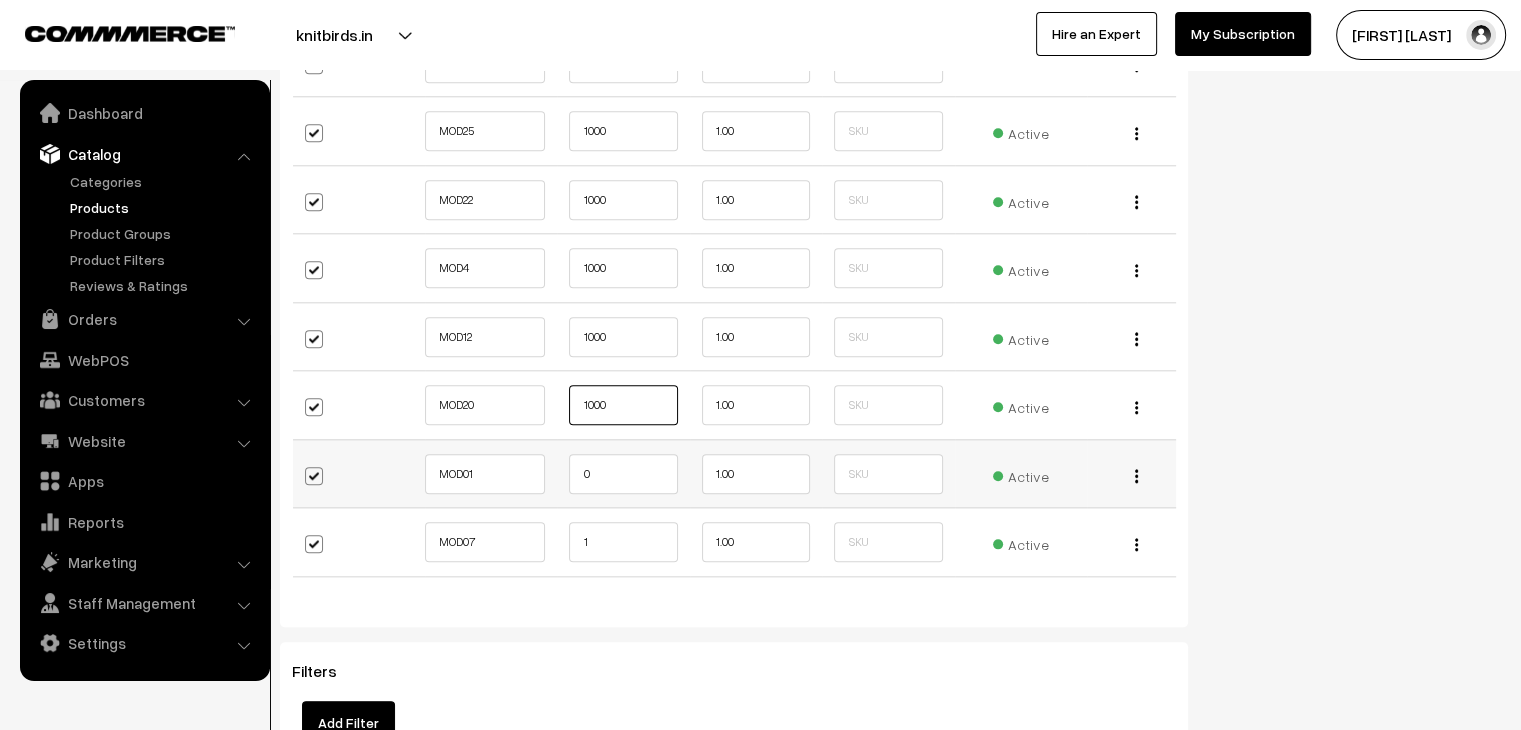 type on "1000" 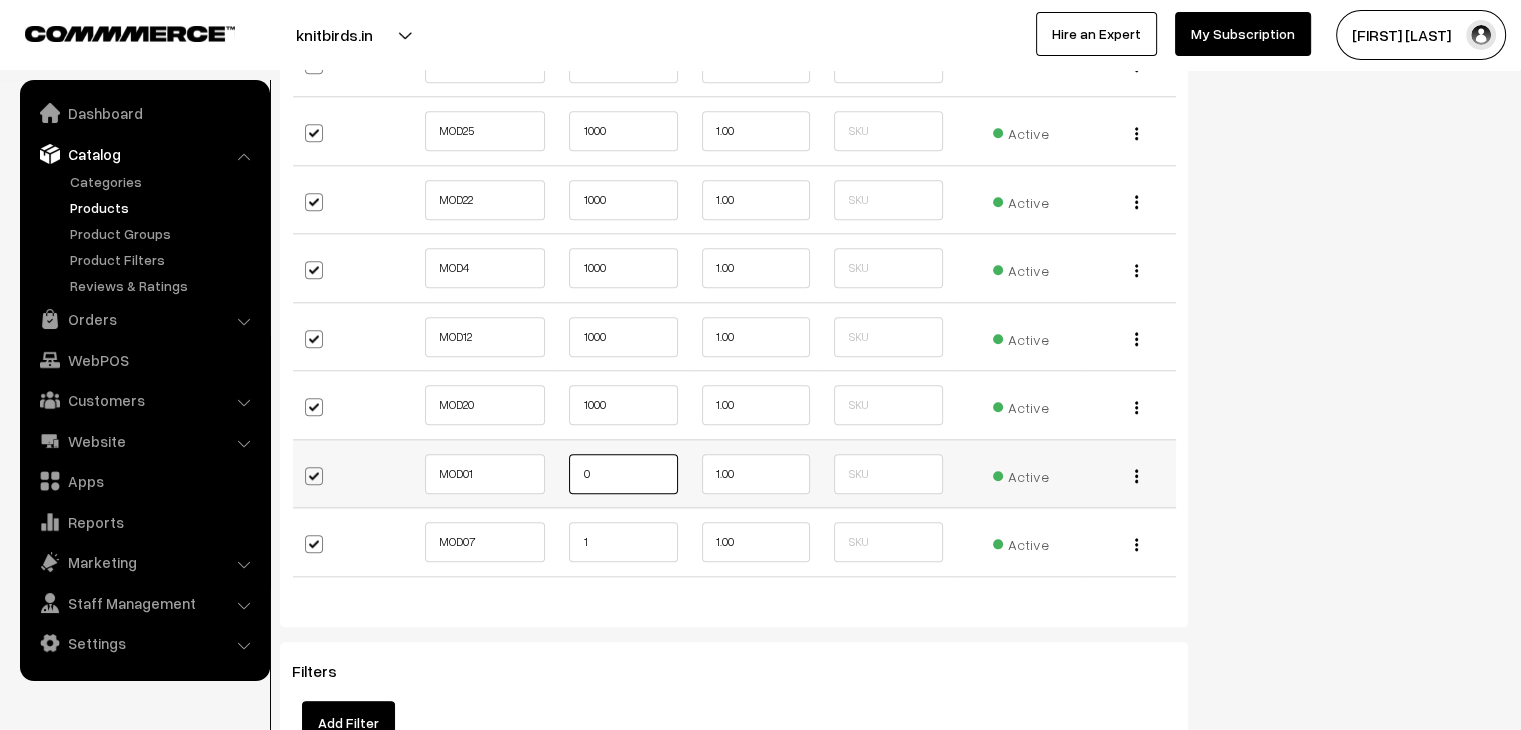 click on "0" at bounding box center (623, 474) 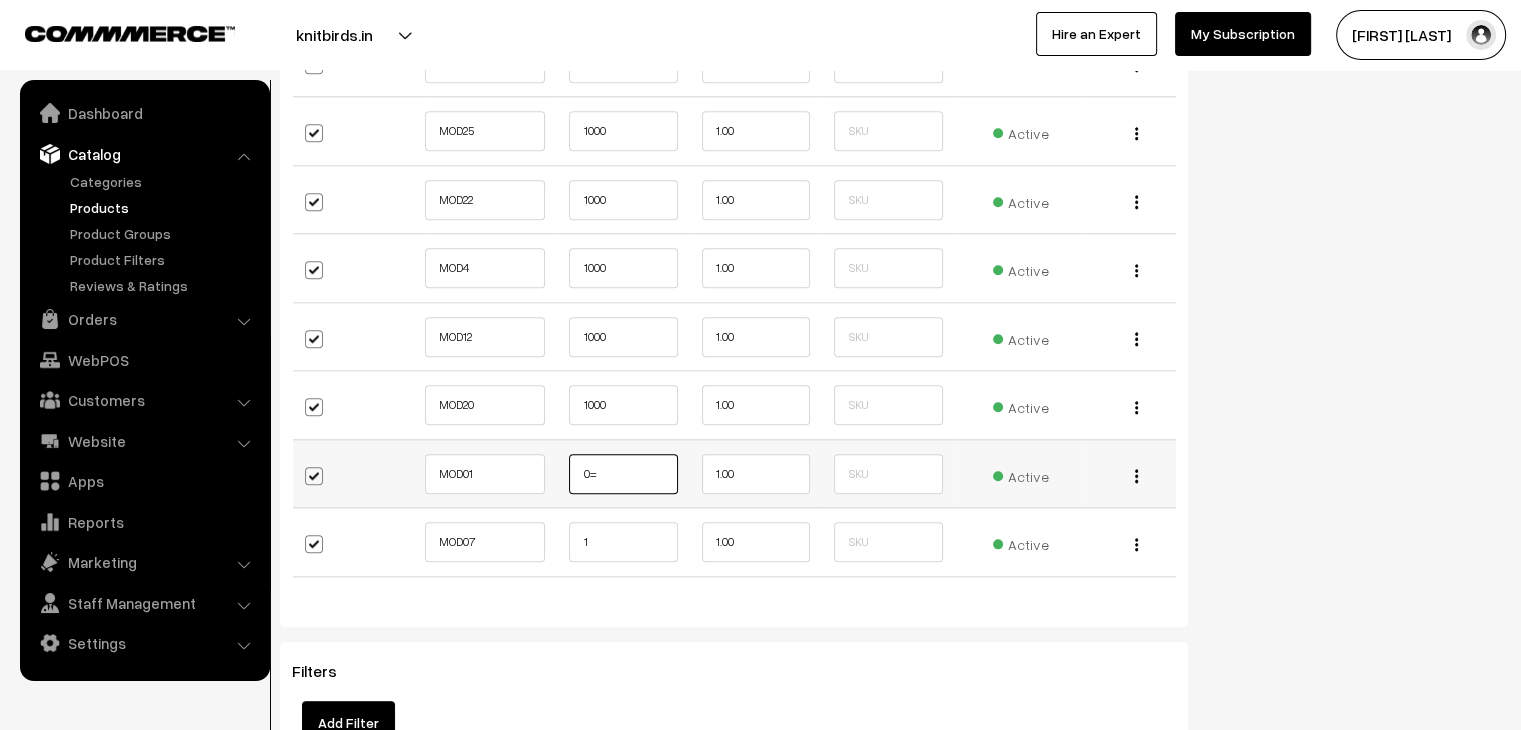 type on "0" 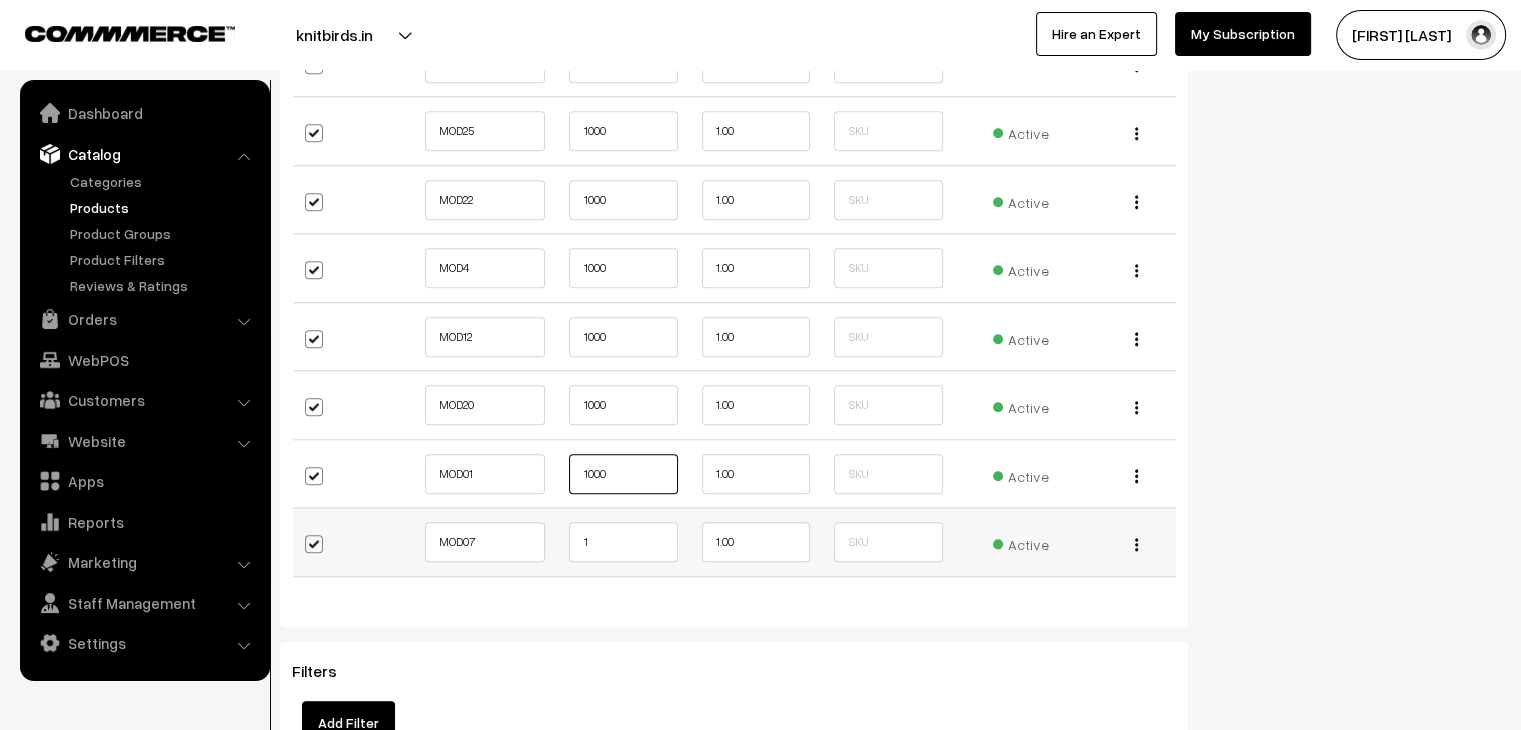 type on "1000" 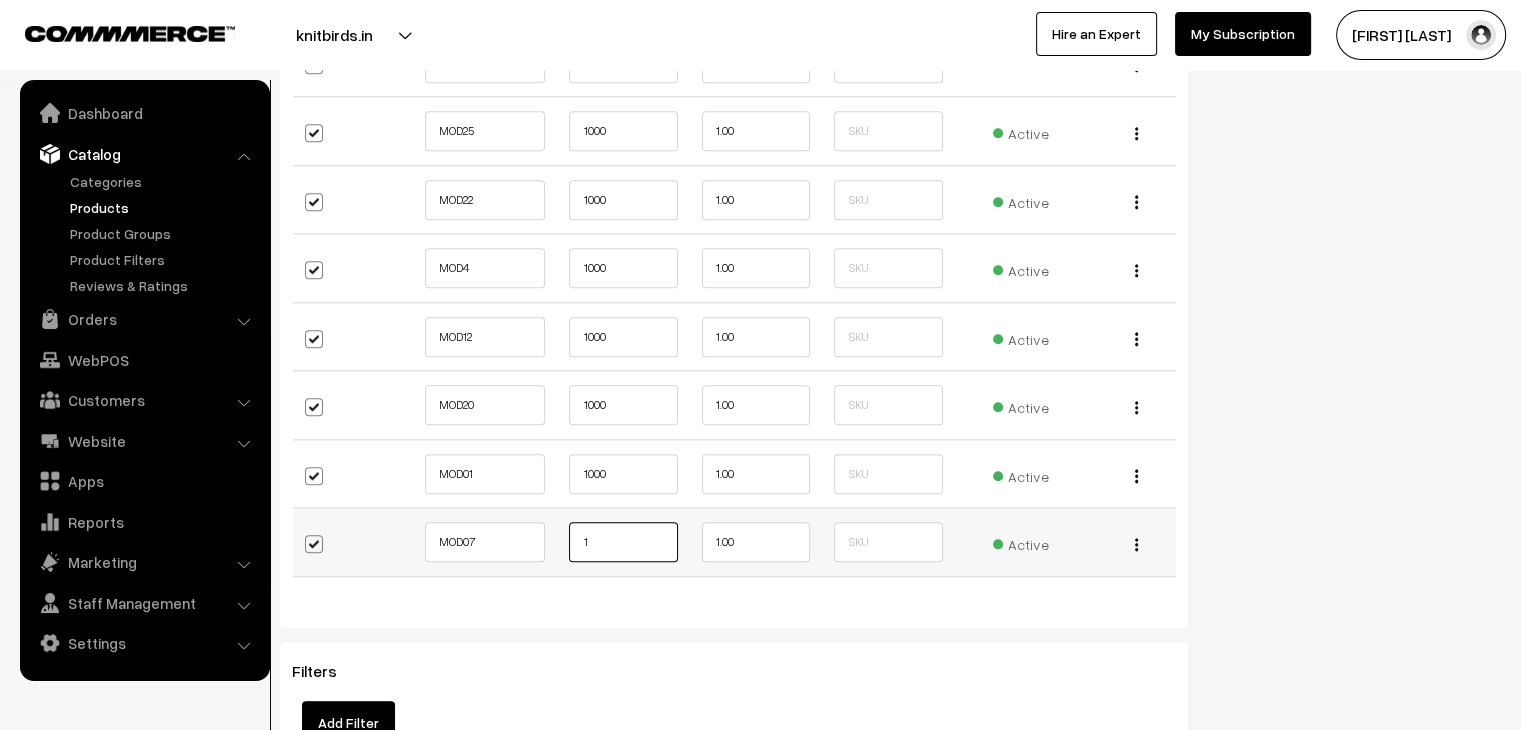 click on "1" at bounding box center (623, 542) 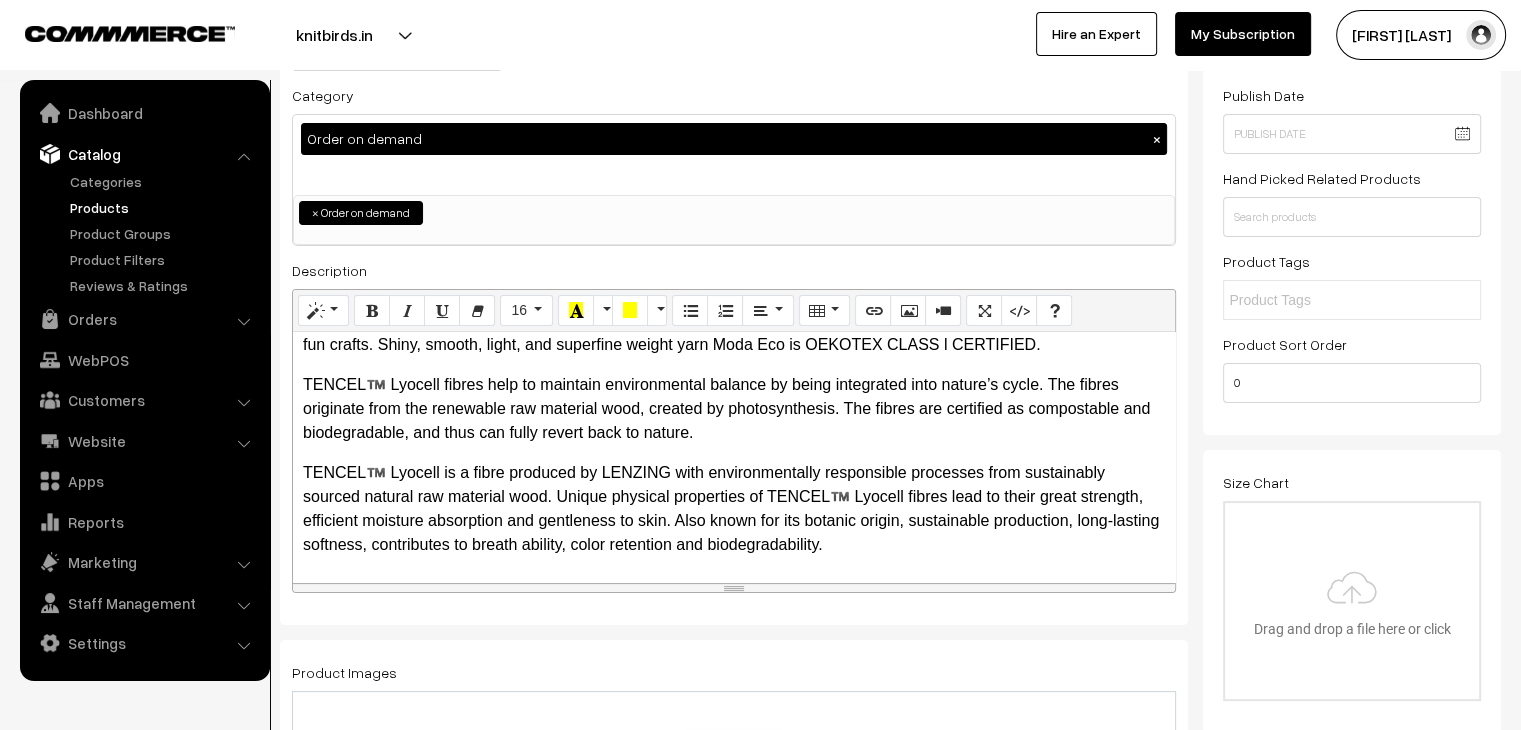 scroll, scrollTop: 0, scrollLeft: 0, axis: both 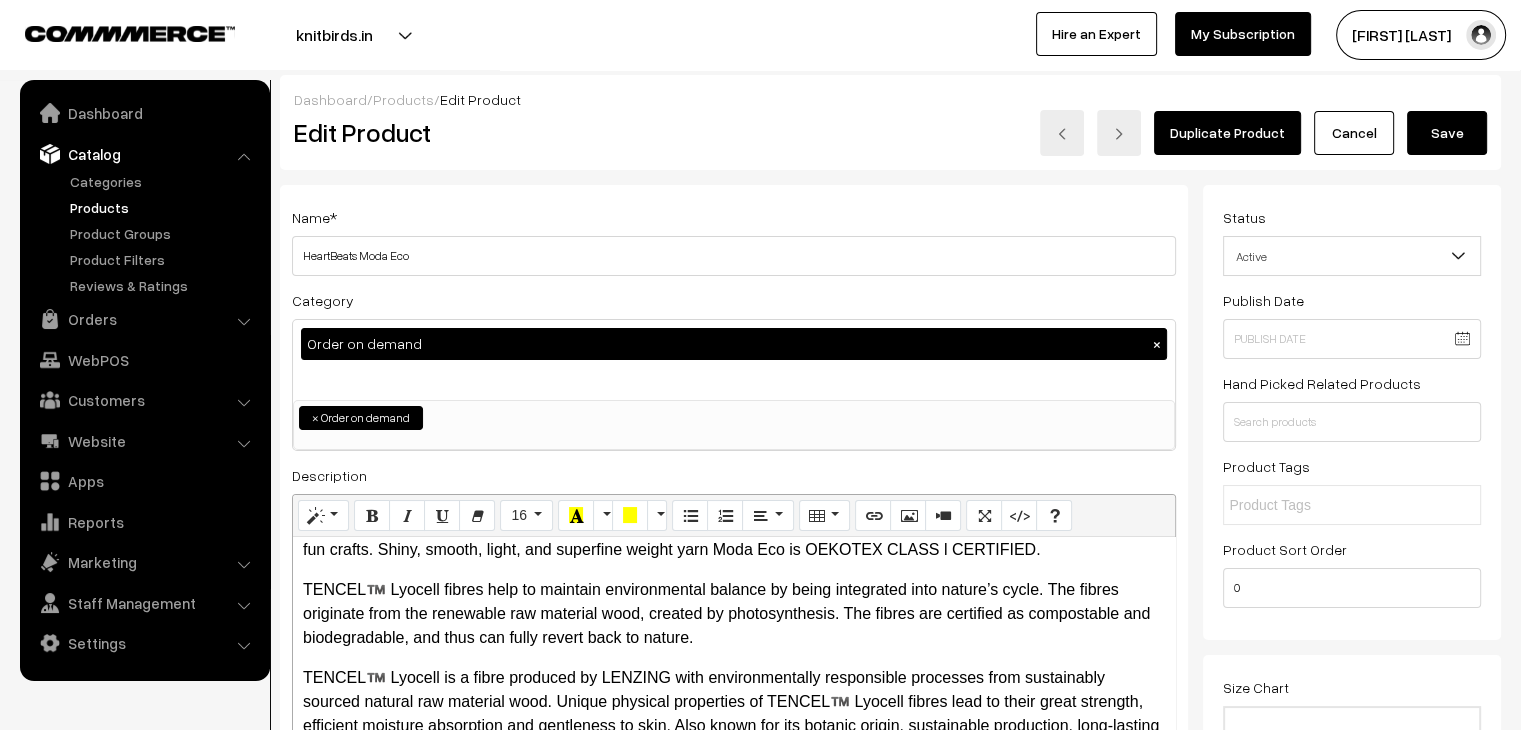 type on "1000" 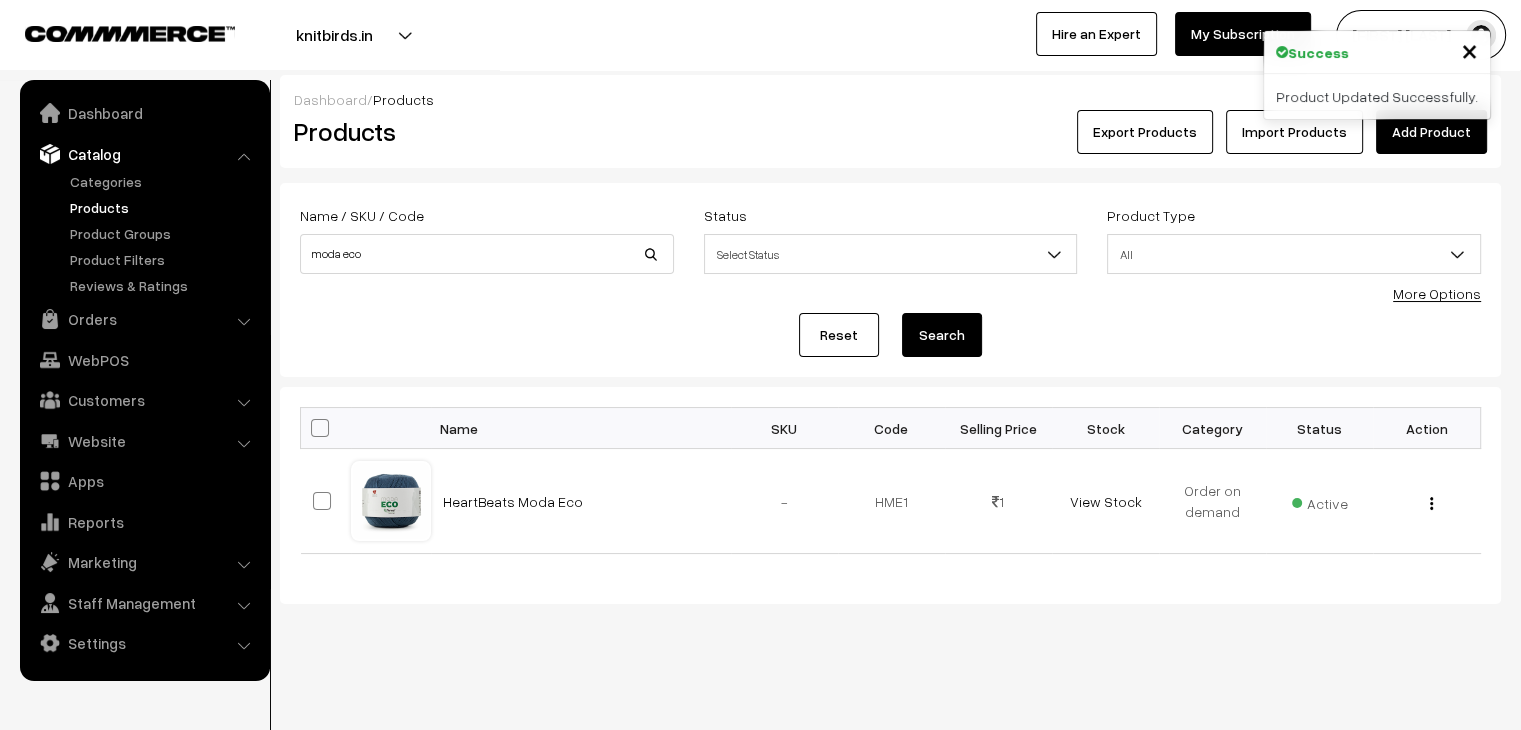 scroll, scrollTop: 0, scrollLeft: 0, axis: both 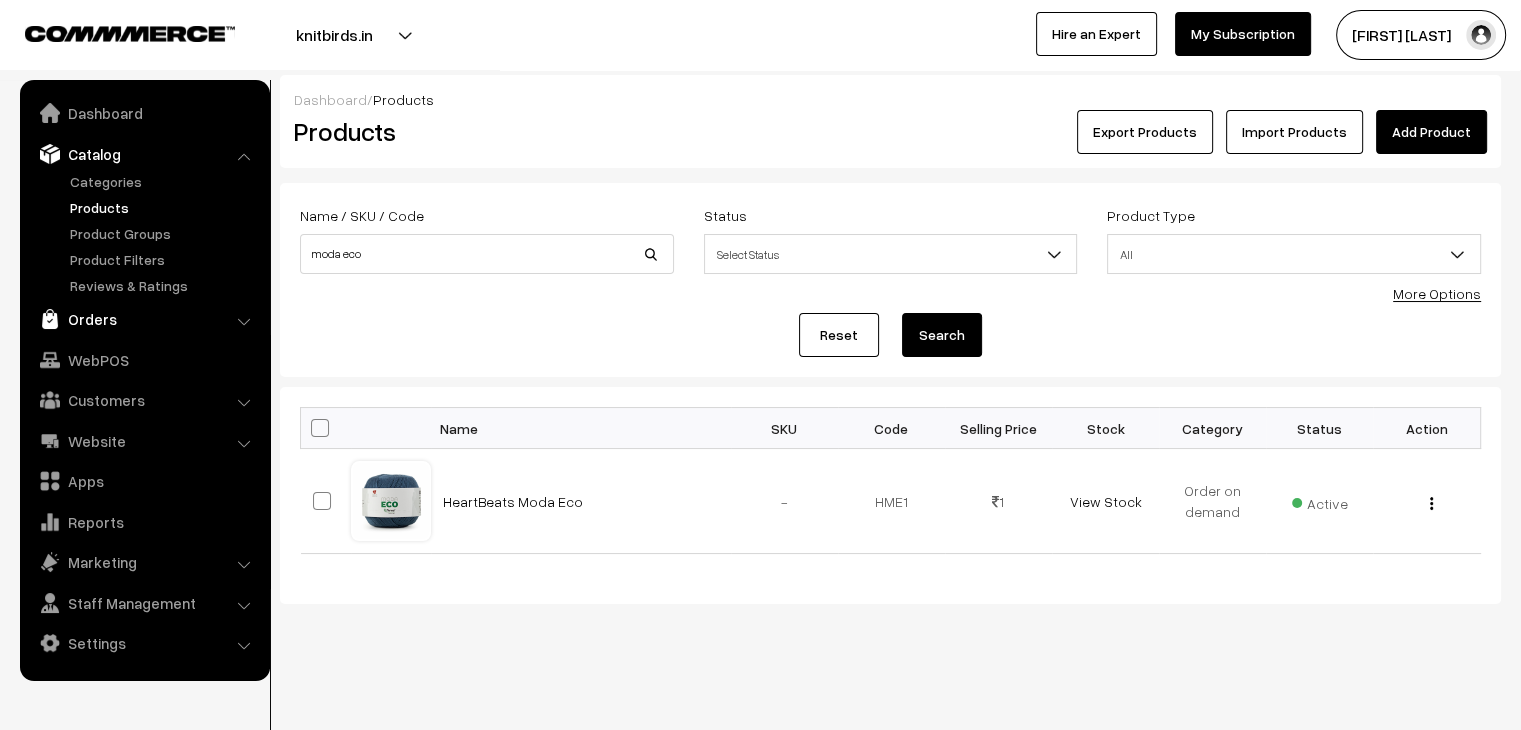 click on "Orders" at bounding box center (144, 319) 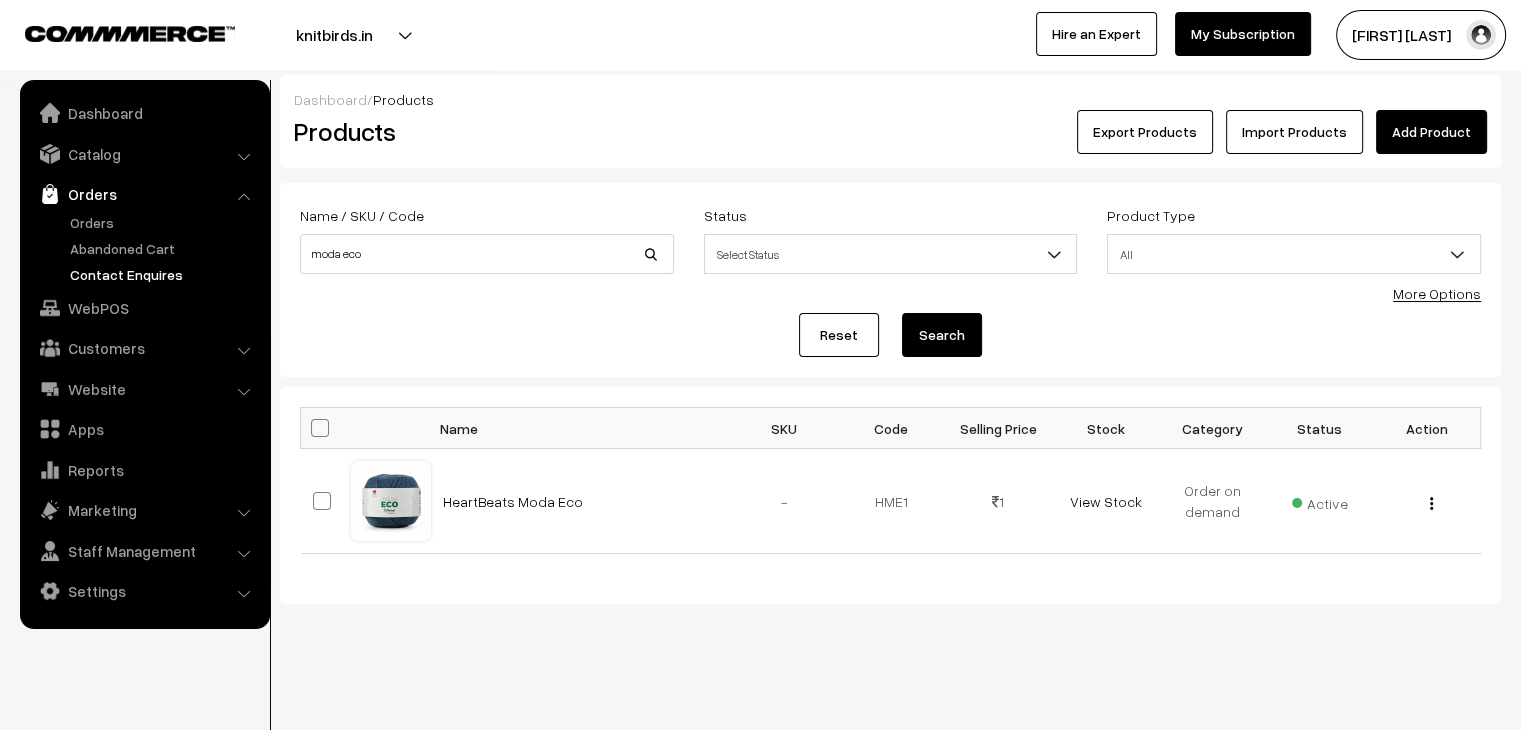 click on "Contact Enquires" at bounding box center (164, 274) 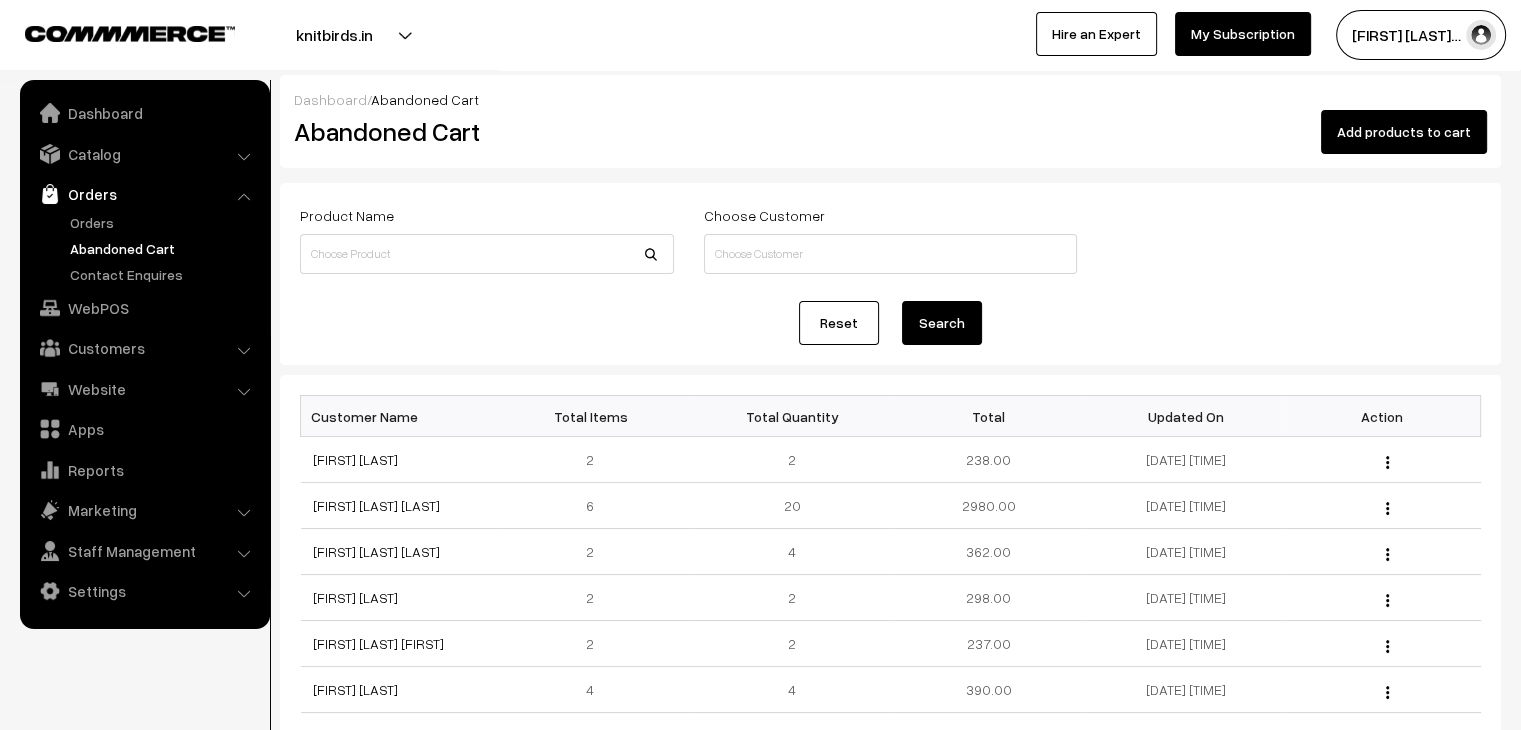 scroll, scrollTop: 0, scrollLeft: 0, axis: both 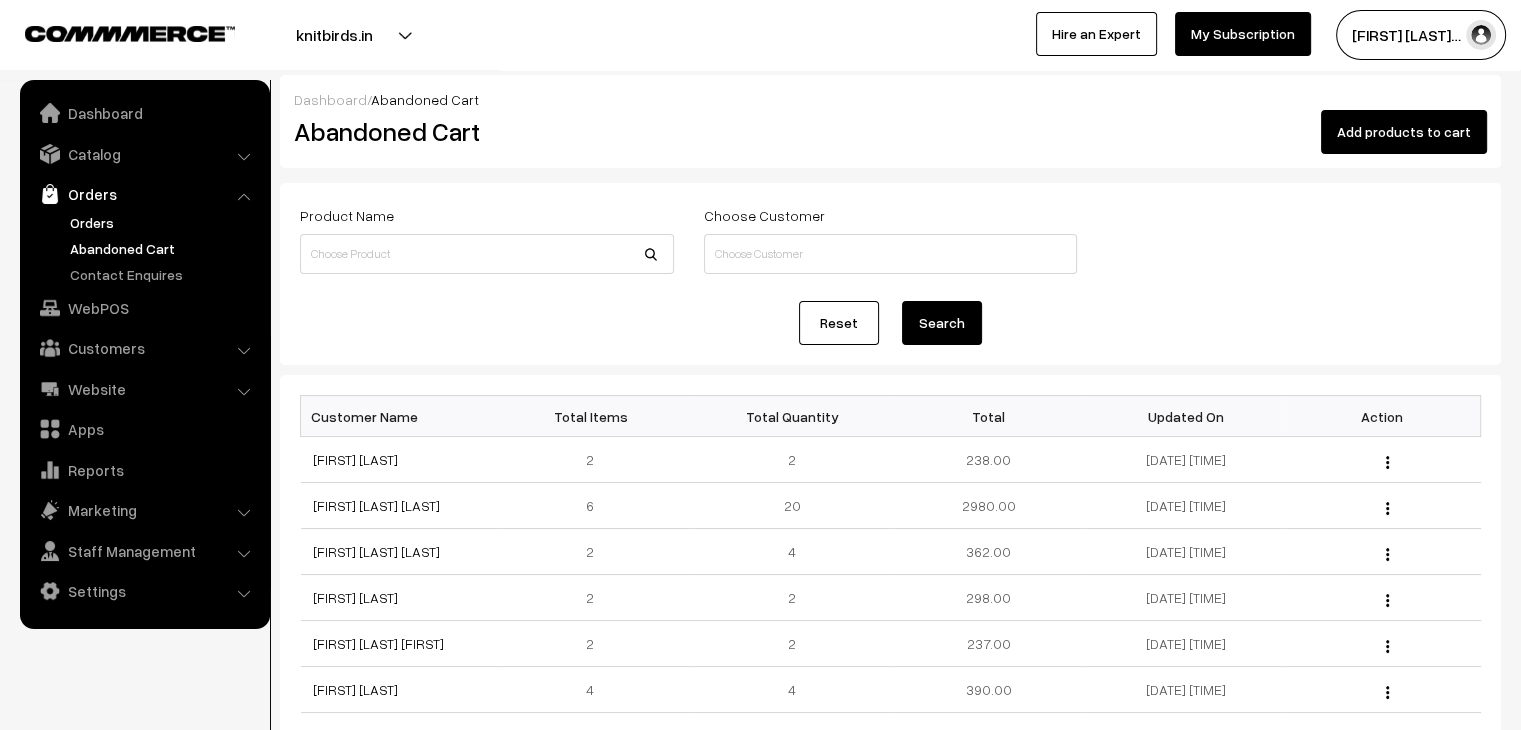click on "Orders" at bounding box center [164, 222] 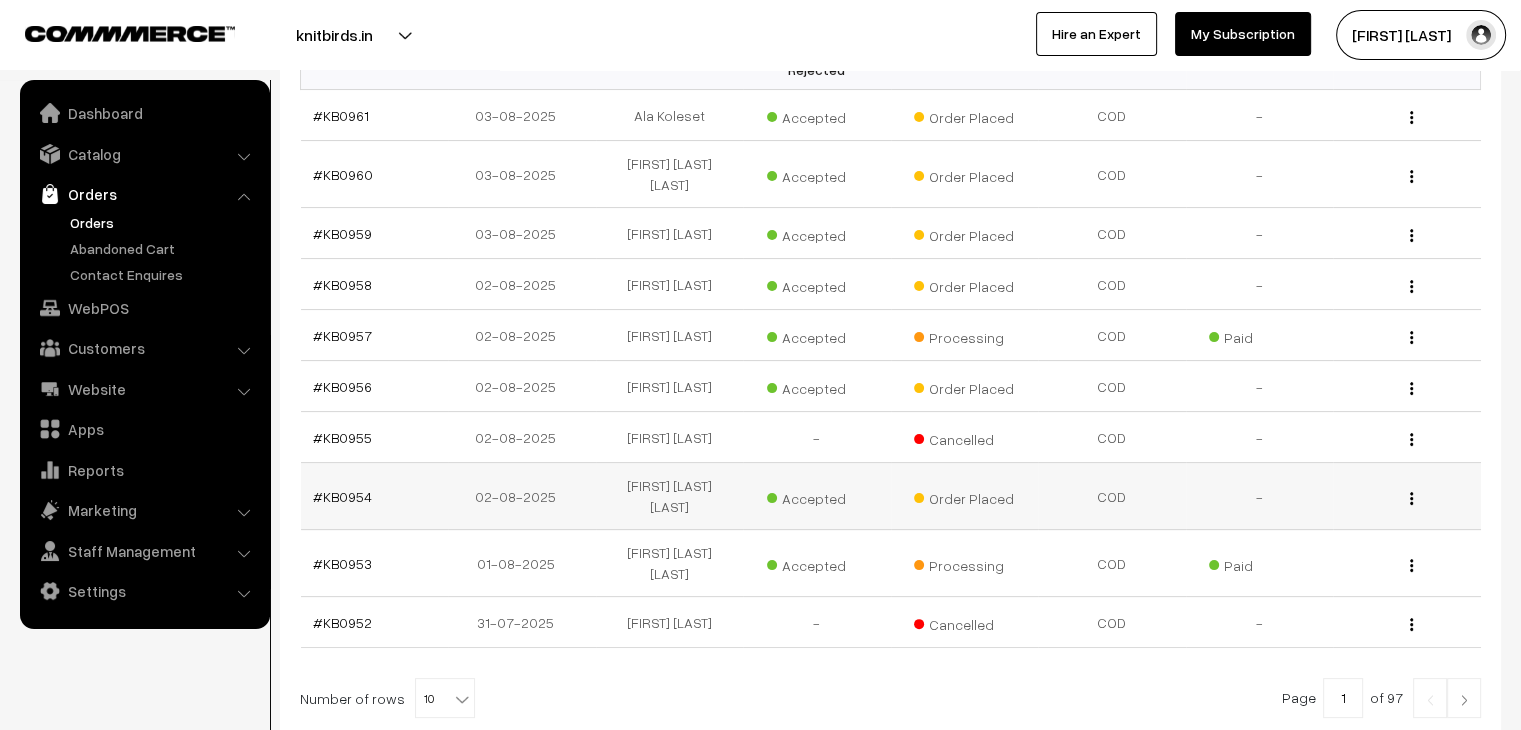 scroll, scrollTop: 377, scrollLeft: 0, axis: vertical 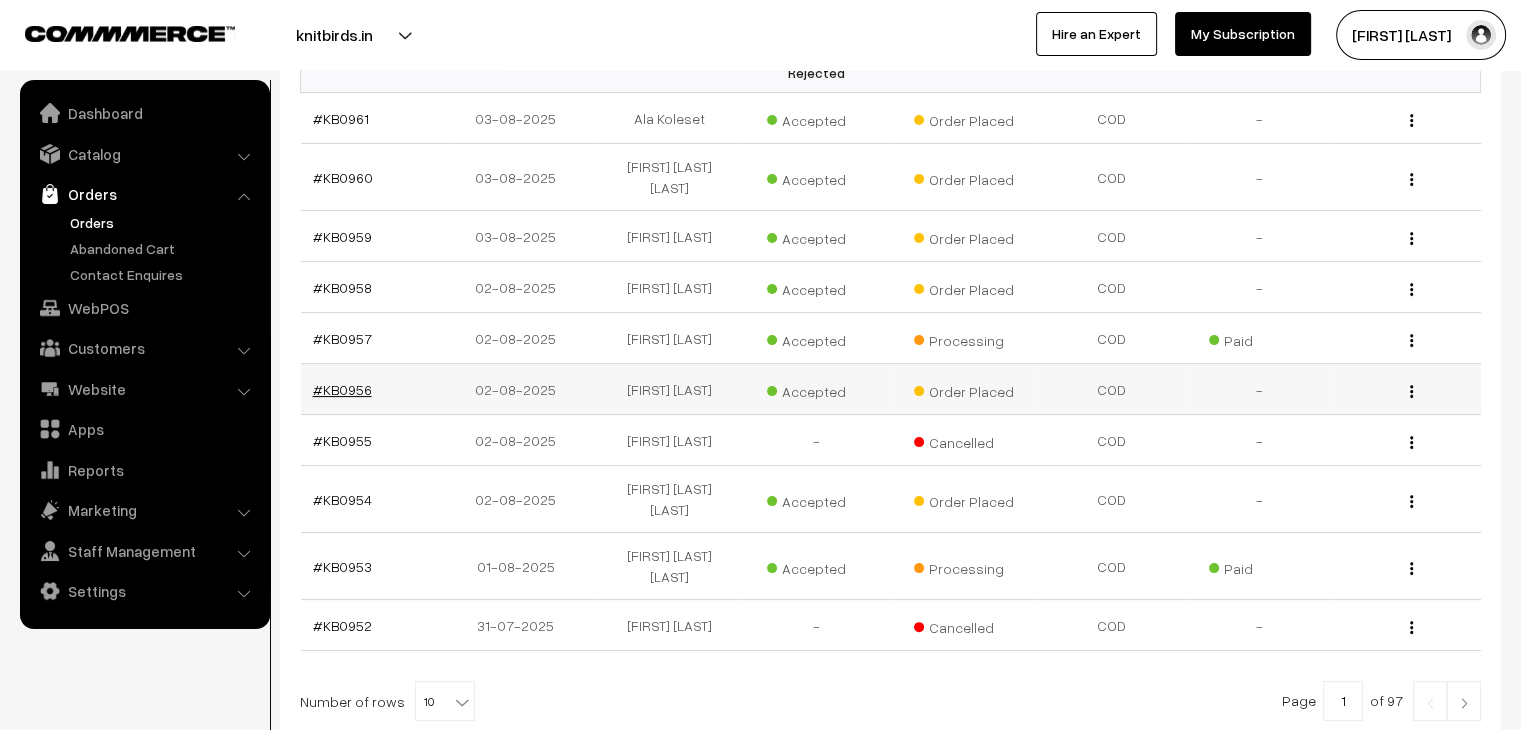 click on "#KB0956" at bounding box center [342, 389] 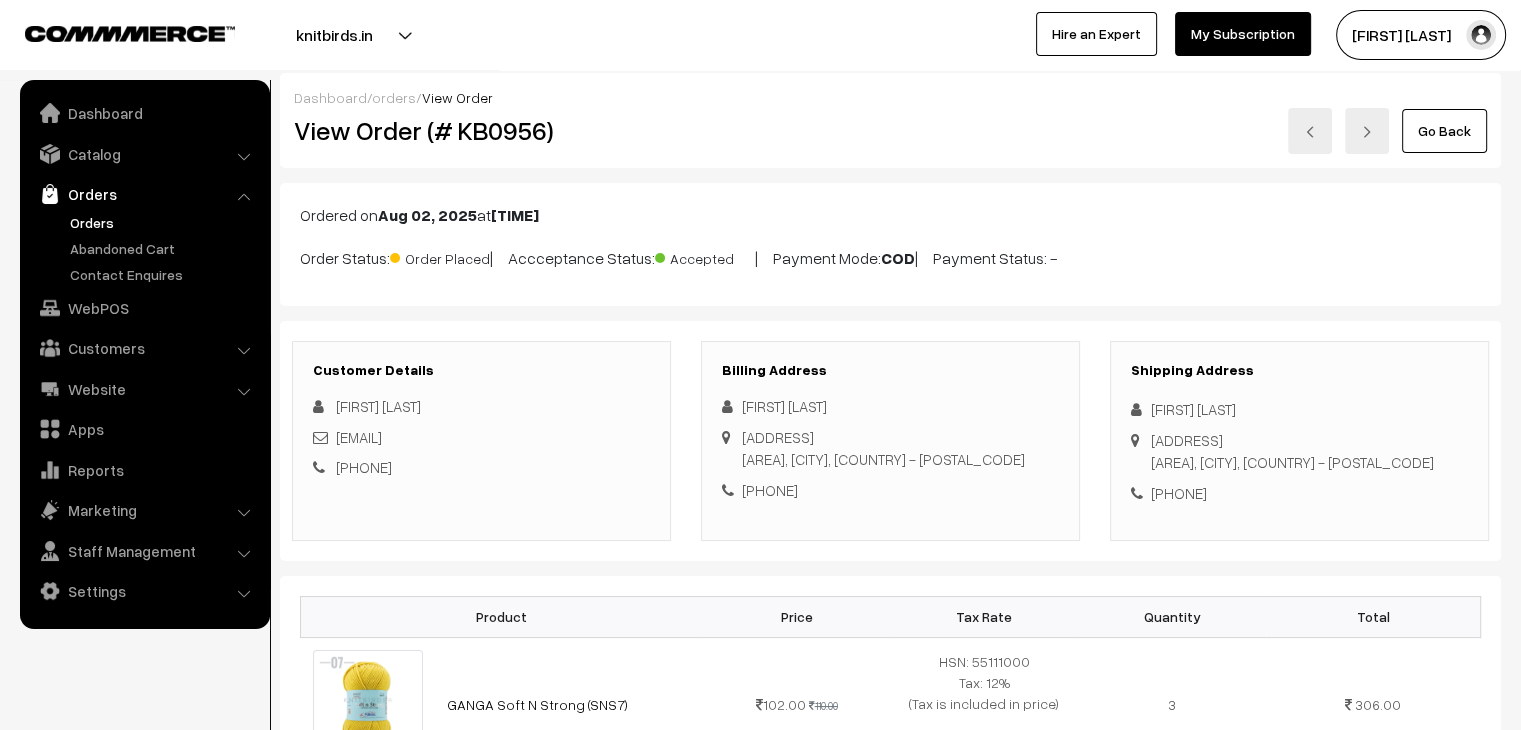 scroll, scrollTop: 0, scrollLeft: 0, axis: both 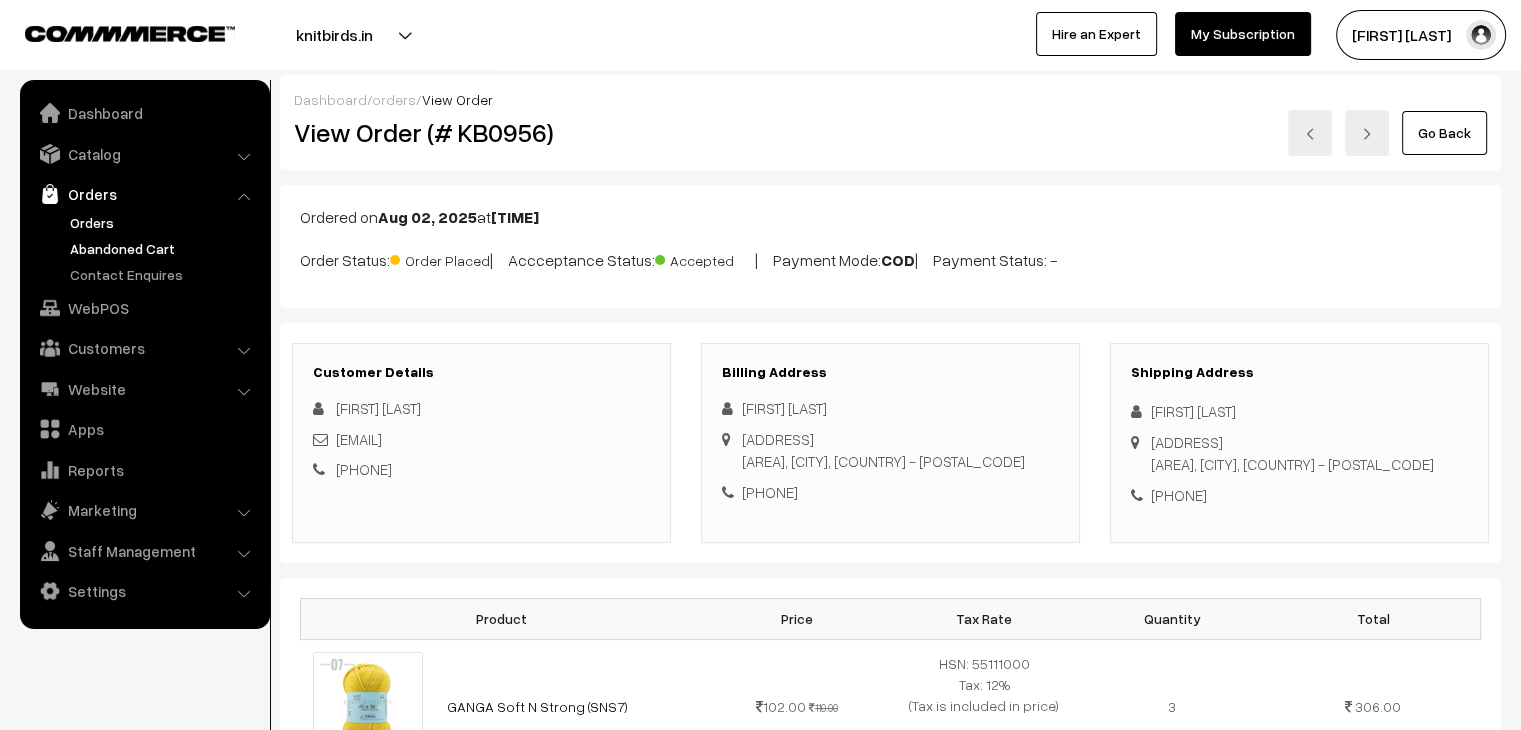 click on "Abandoned Cart" at bounding box center [164, 248] 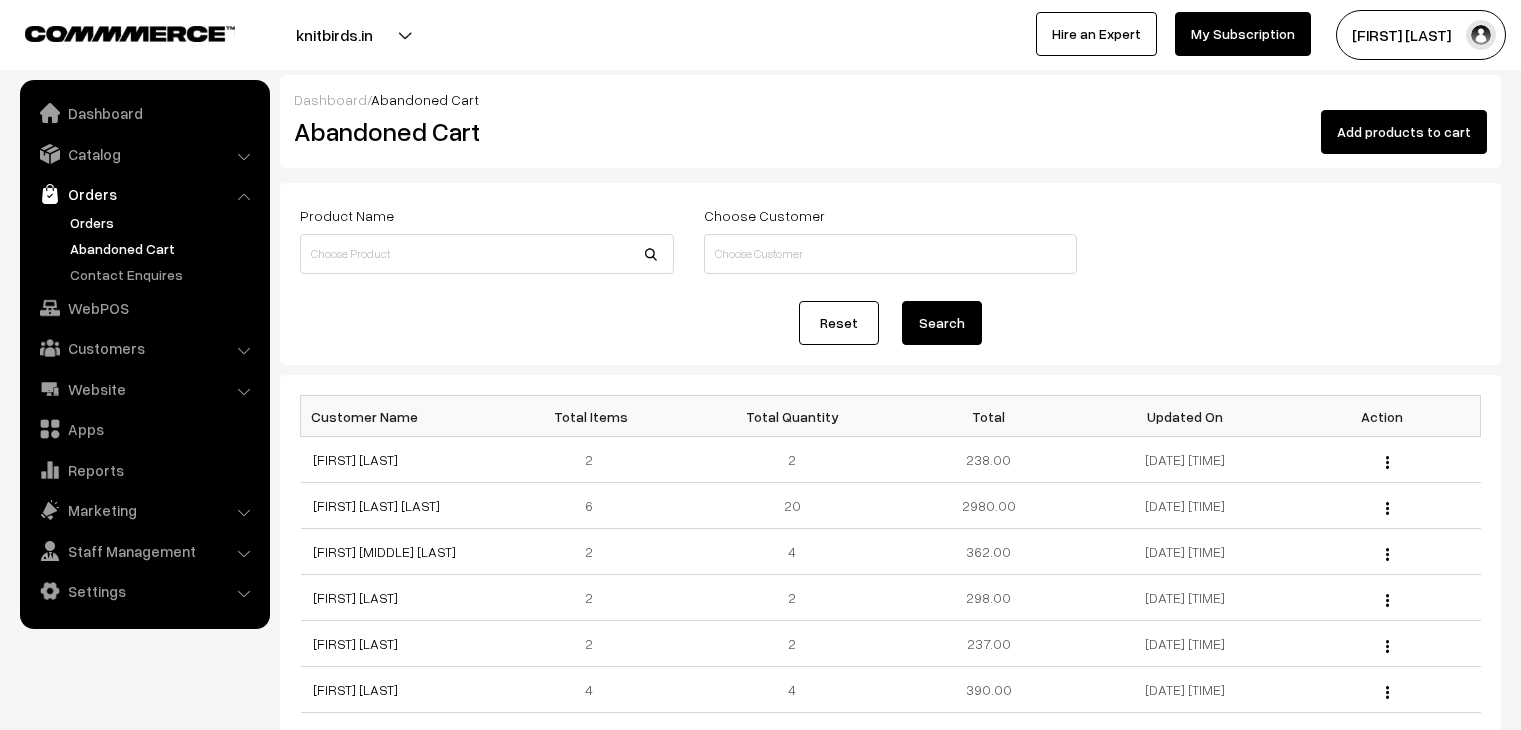 scroll, scrollTop: 0, scrollLeft: 0, axis: both 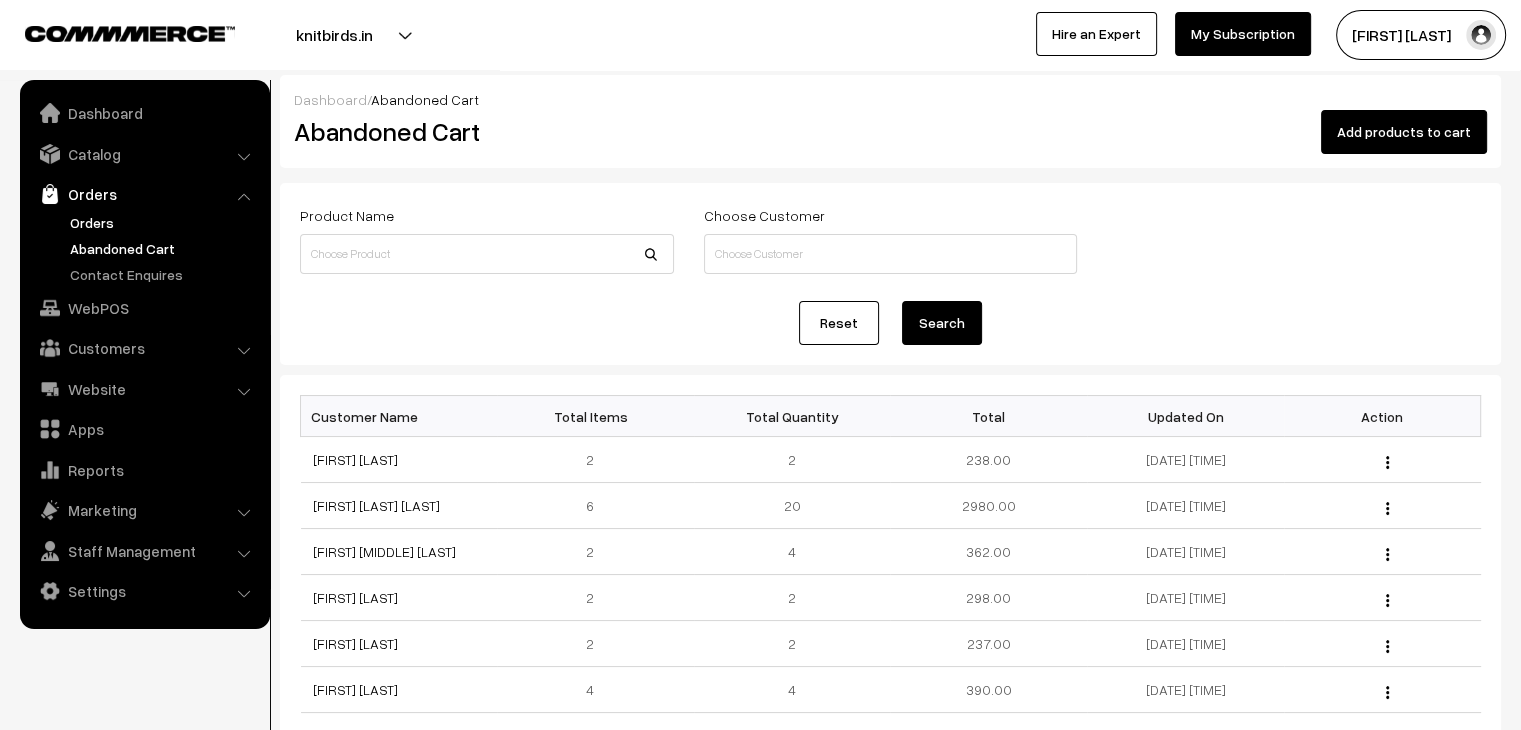 click on "Orders" at bounding box center [164, 222] 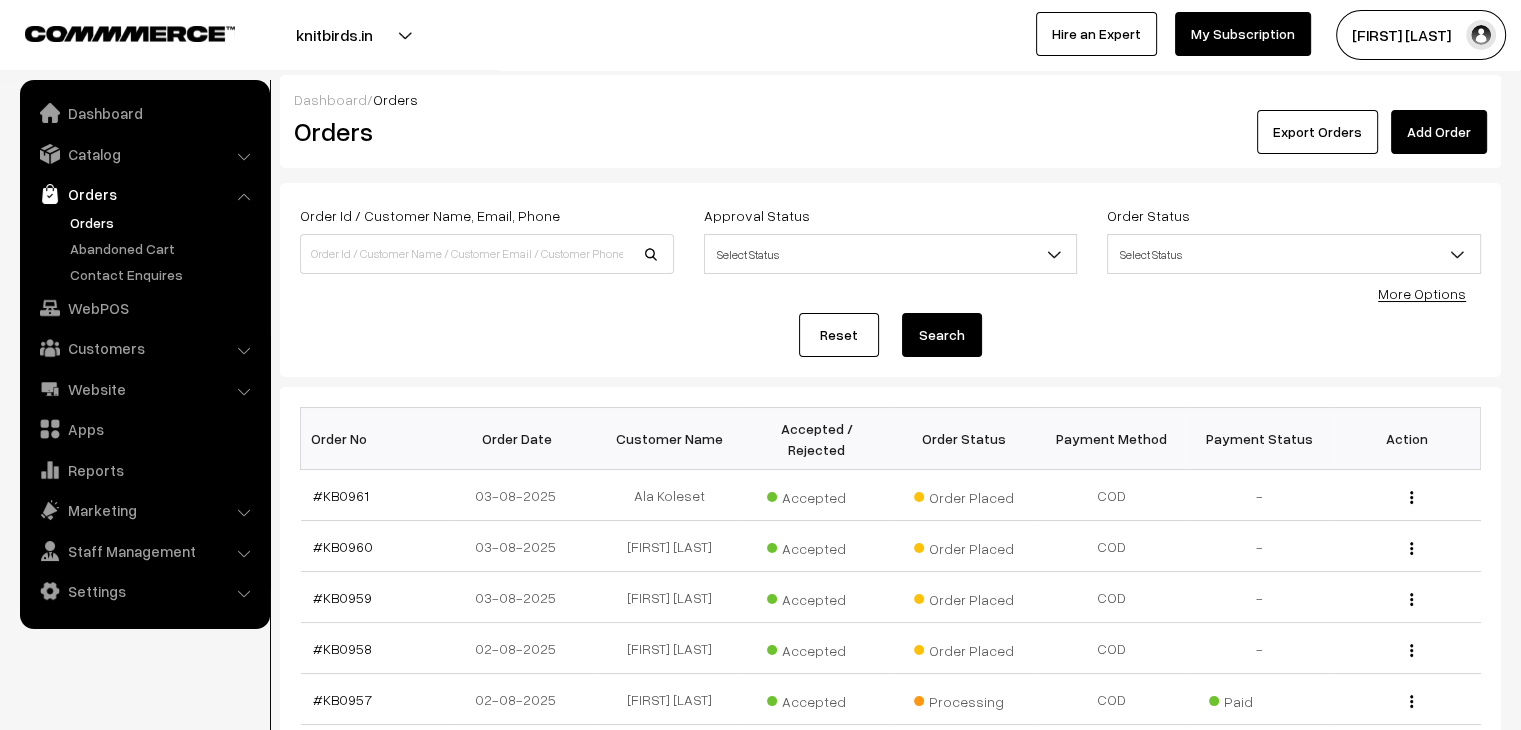 scroll, scrollTop: 0, scrollLeft: 0, axis: both 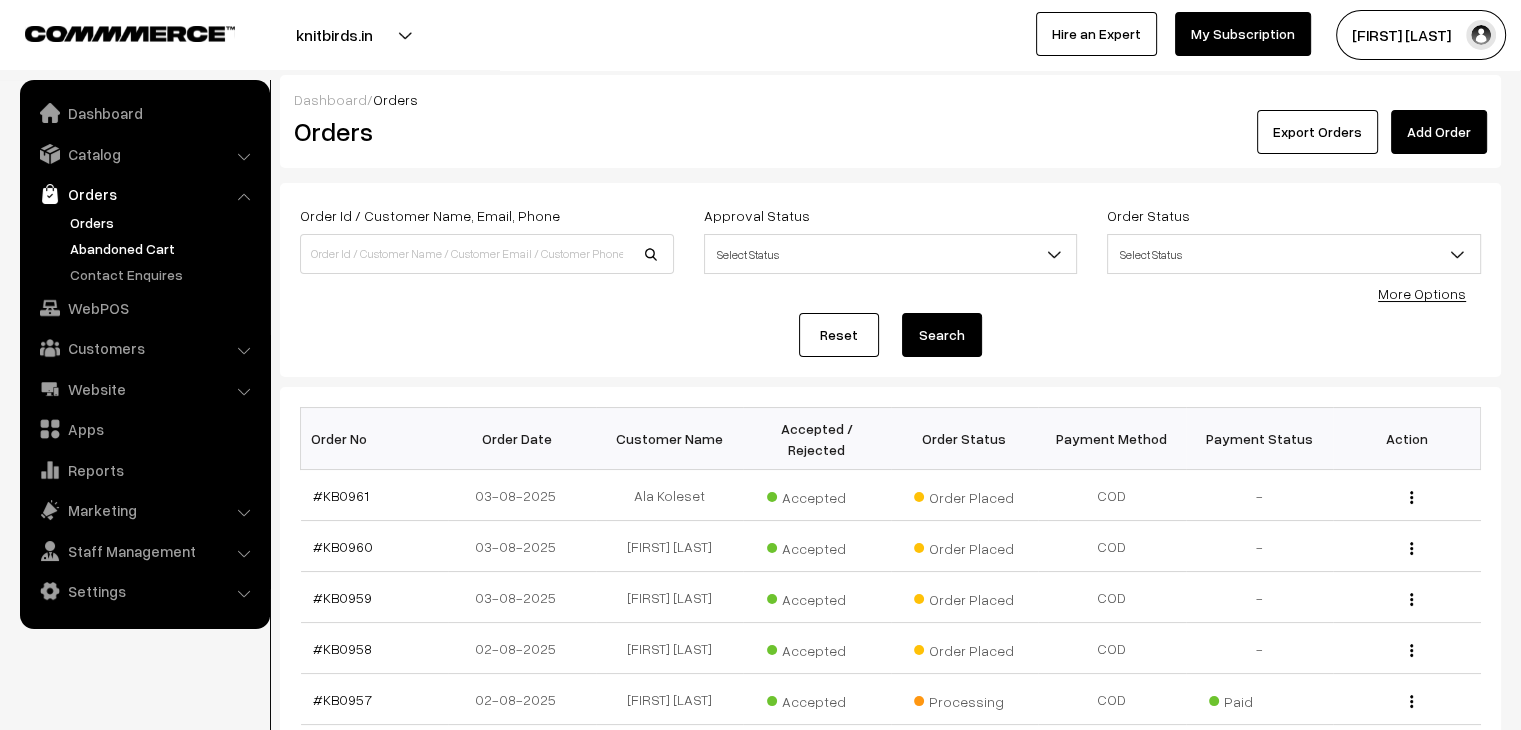 click on "Abandoned Cart" at bounding box center [164, 248] 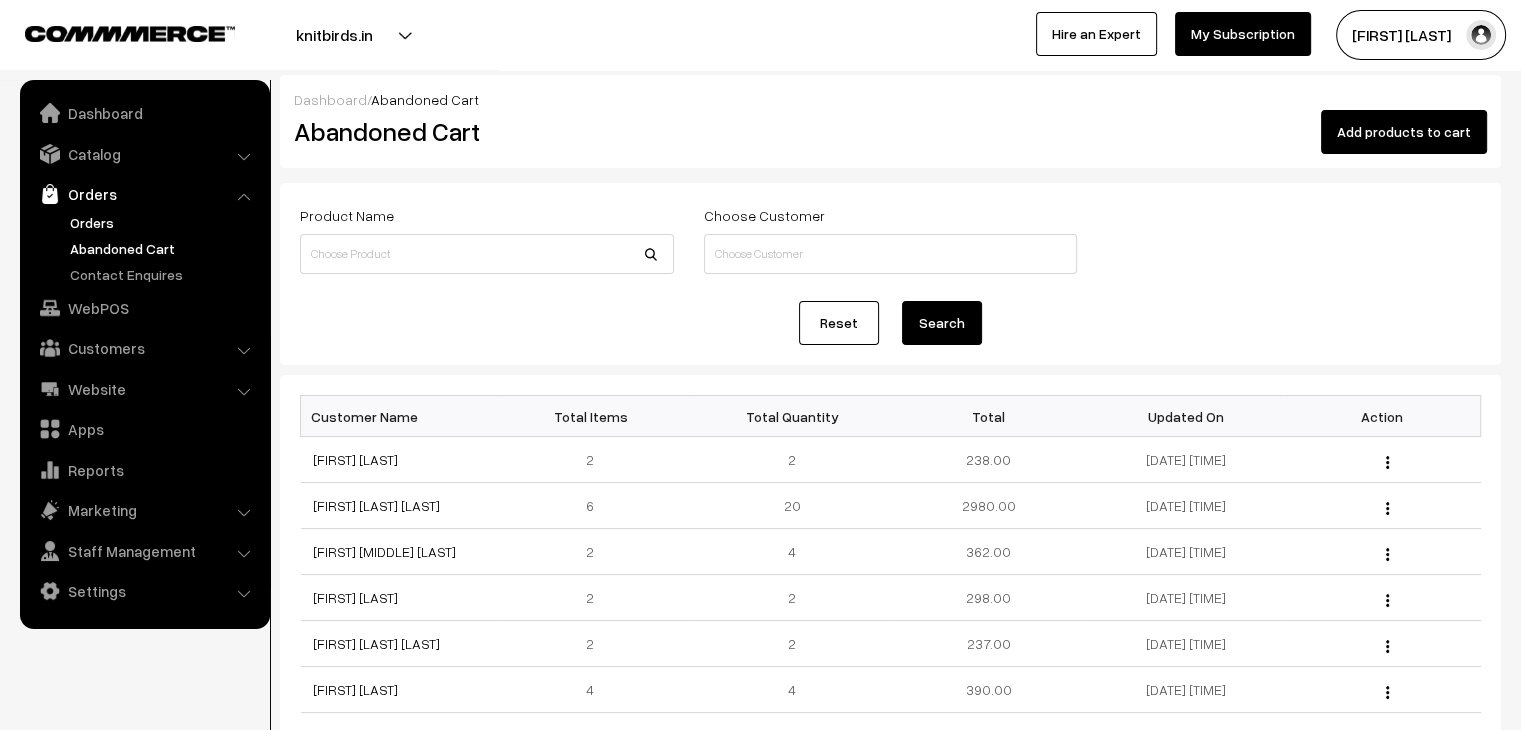 scroll, scrollTop: 0, scrollLeft: 0, axis: both 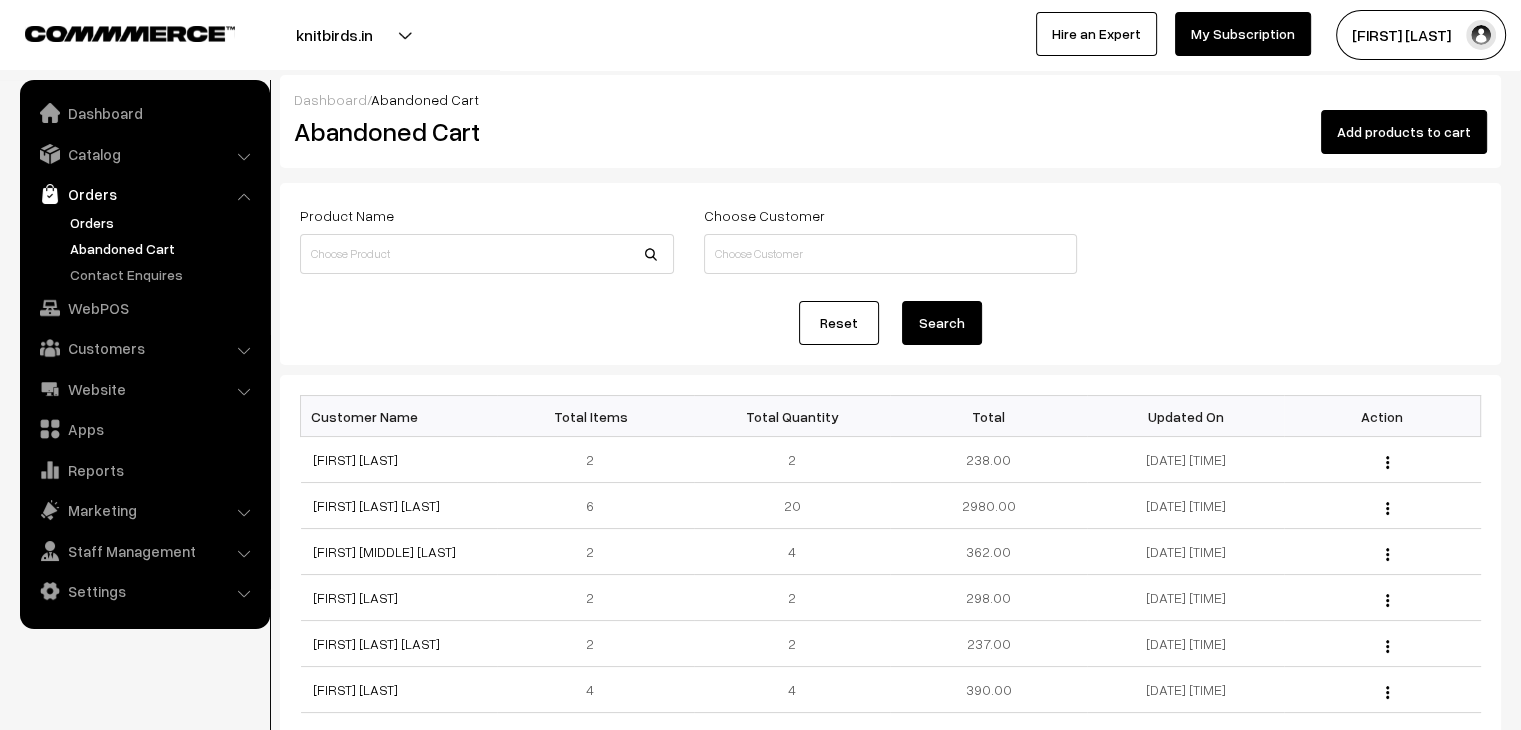click on "Orders" at bounding box center (164, 222) 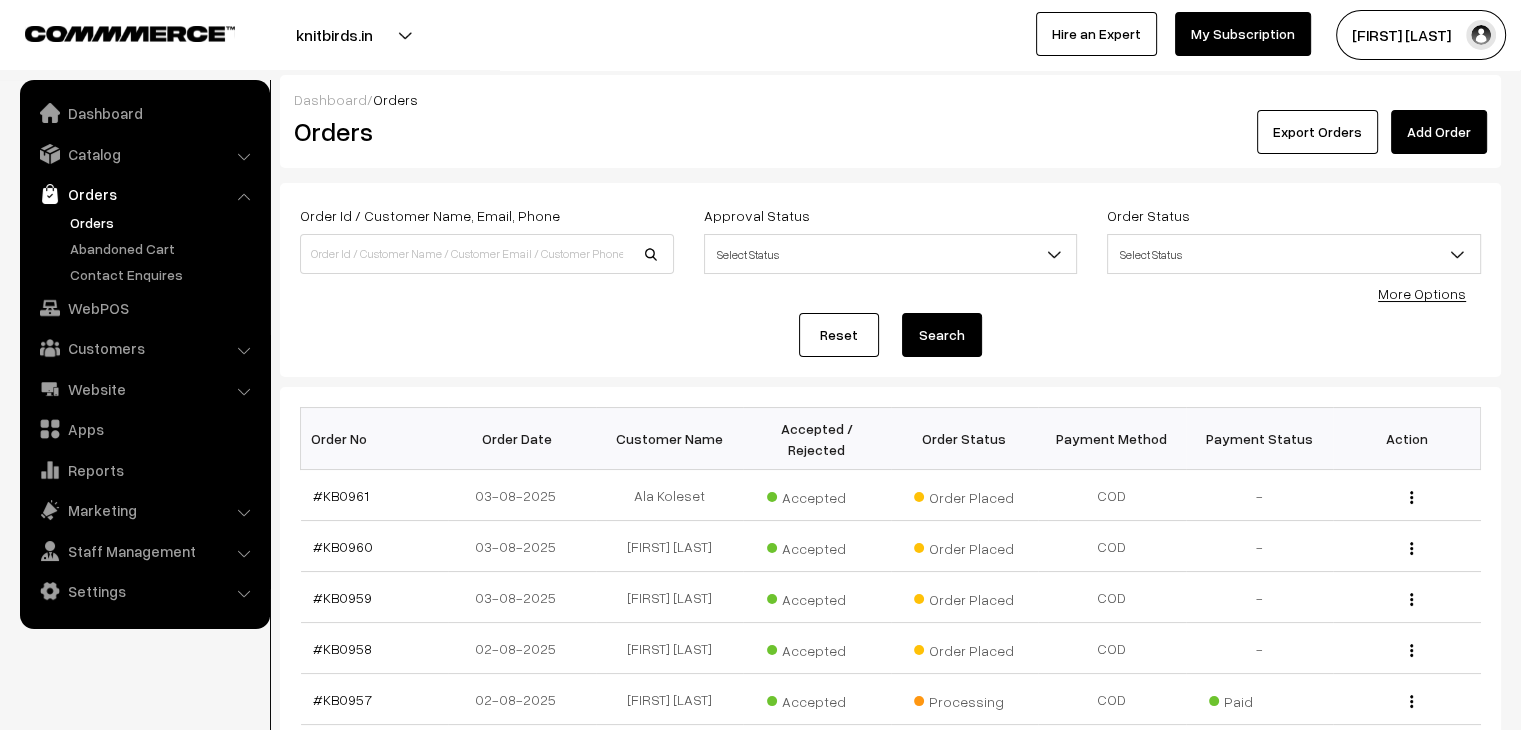 scroll, scrollTop: 0, scrollLeft: 0, axis: both 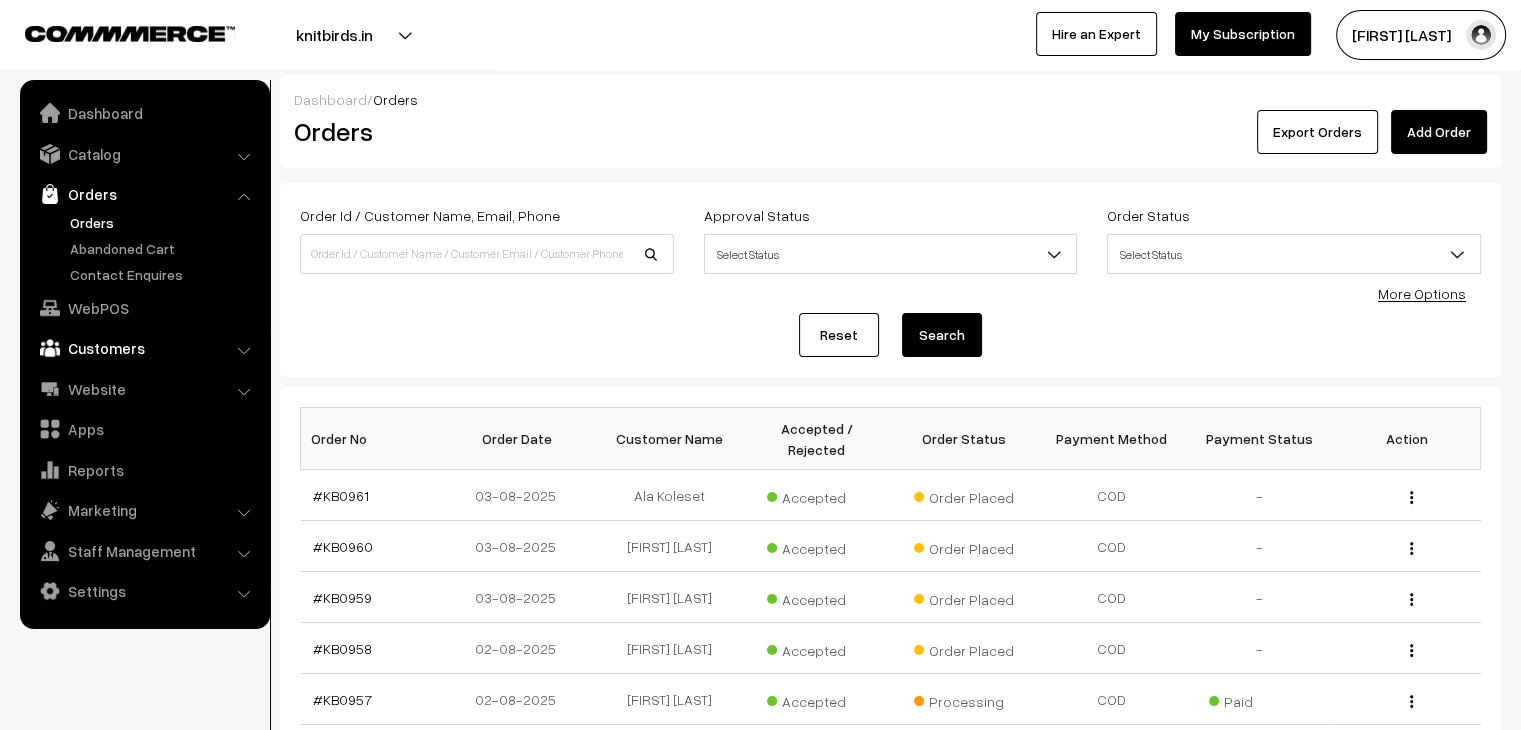 click on "Customers" at bounding box center [144, 348] 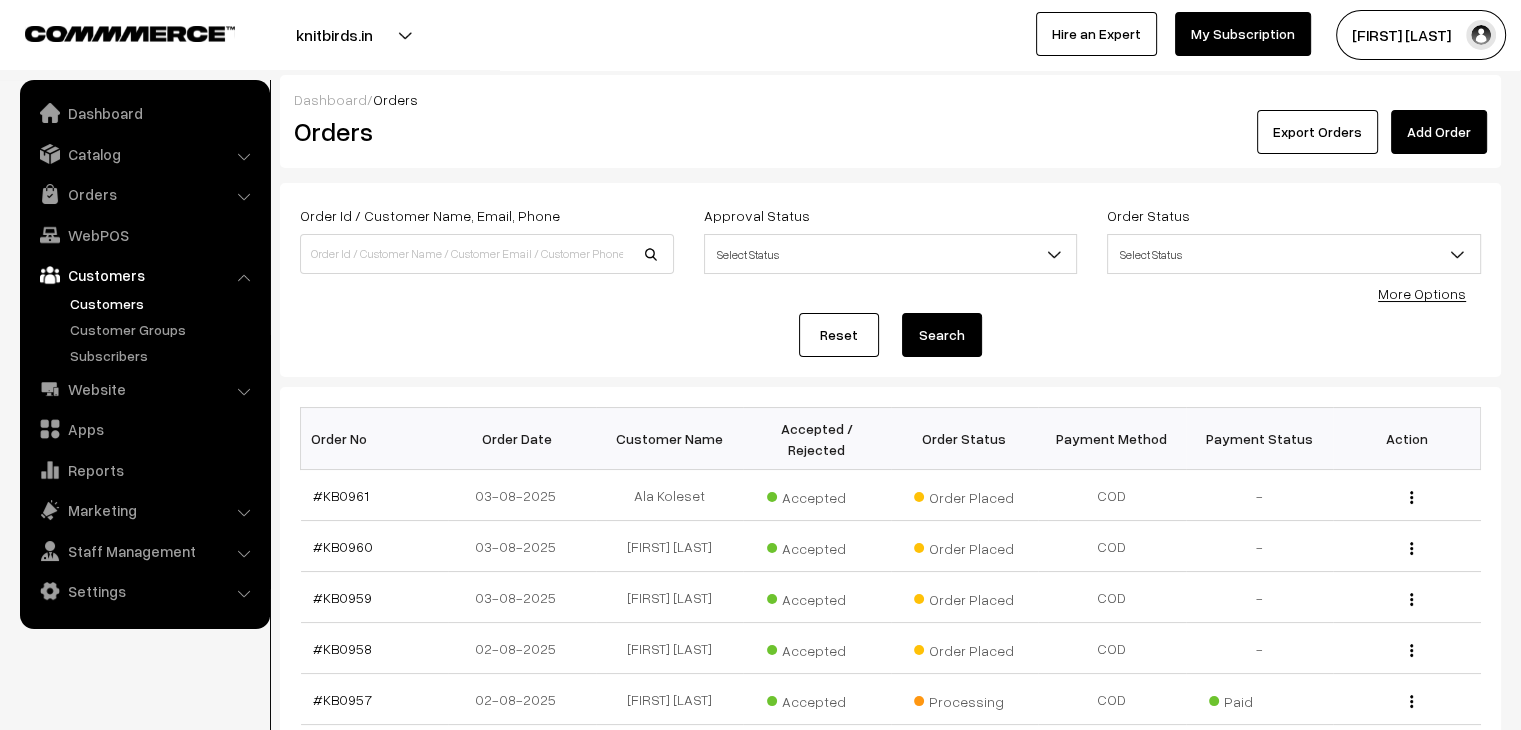 click on "Customers" at bounding box center [164, 303] 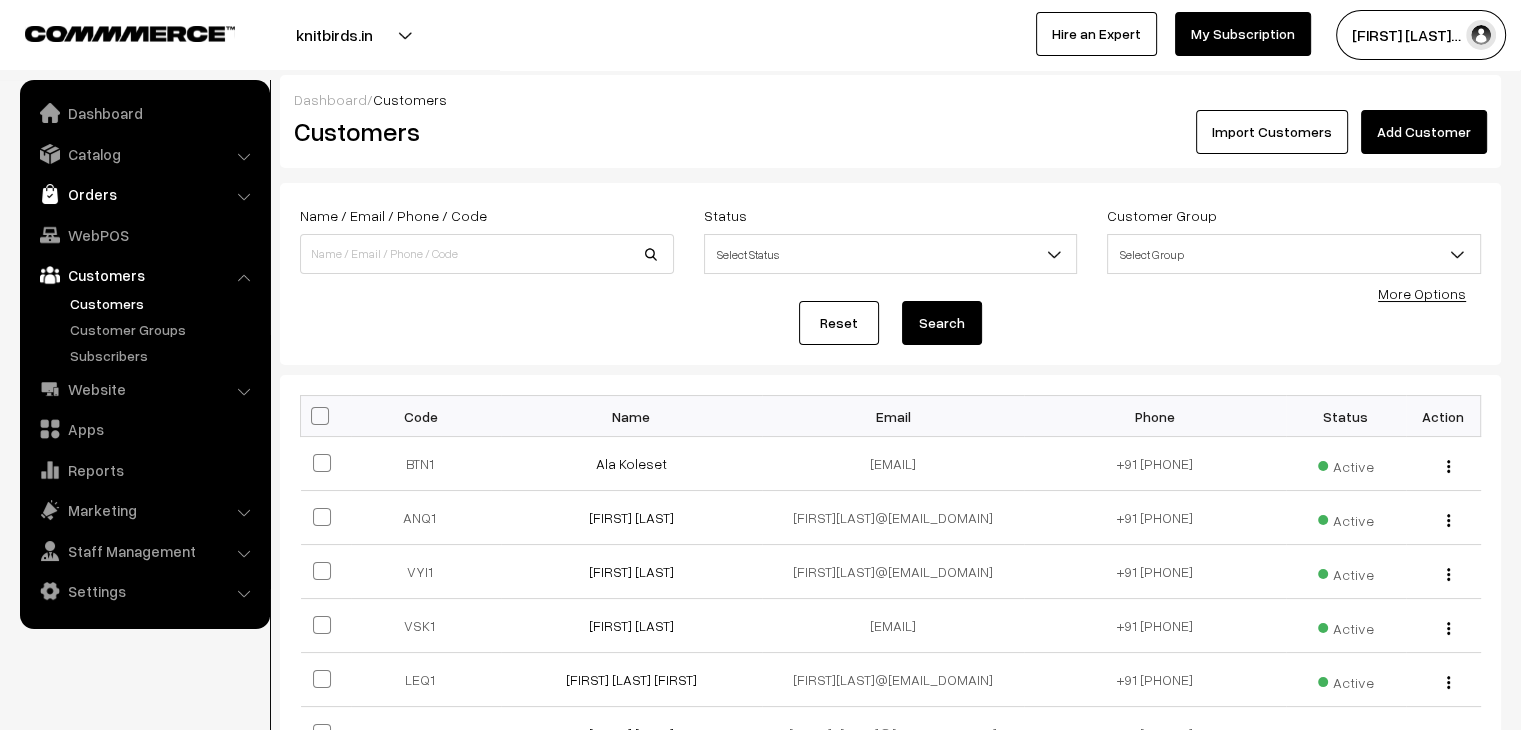 scroll, scrollTop: 0, scrollLeft: 0, axis: both 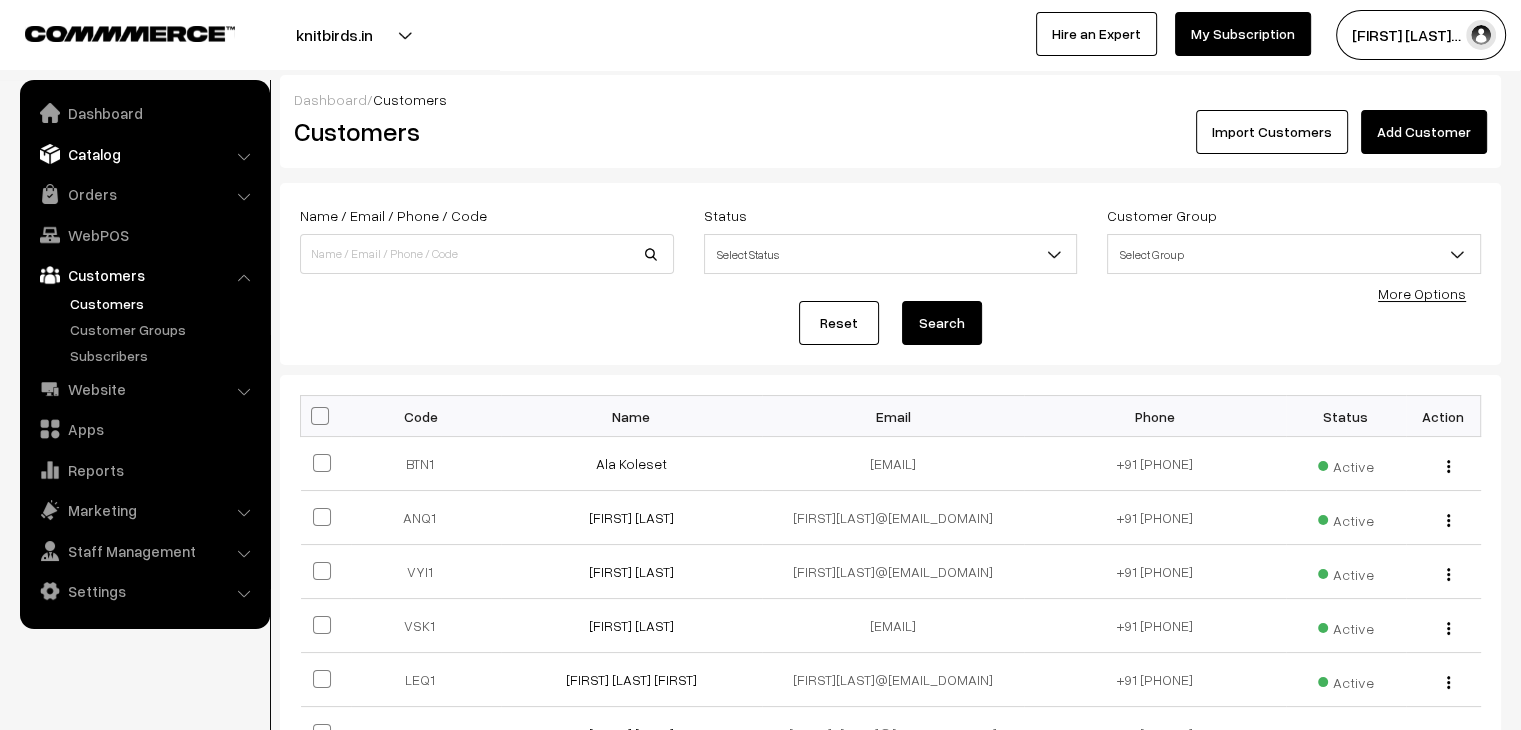 click on "Catalog" at bounding box center (144, 154) 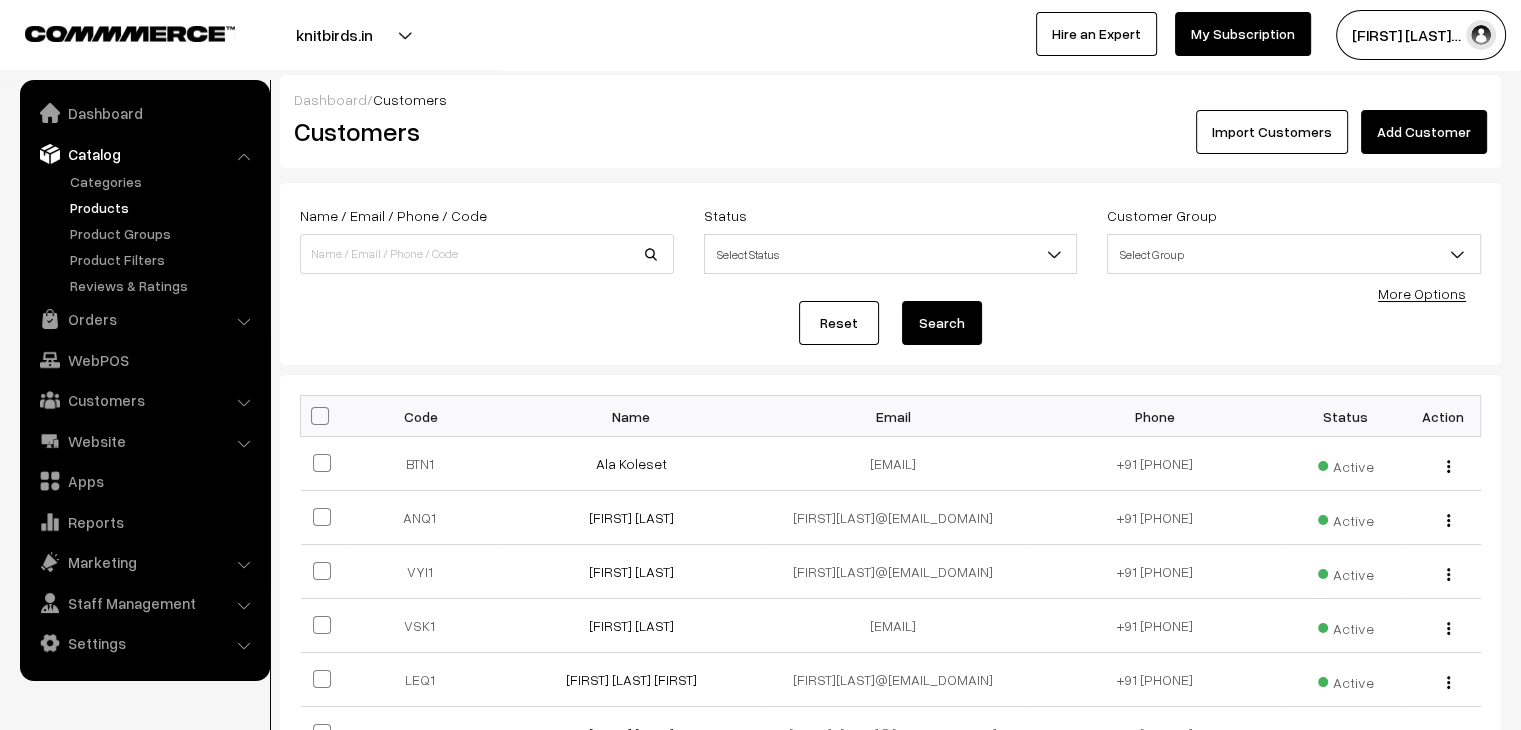 click on "Products" at bounding box center (164, 207) 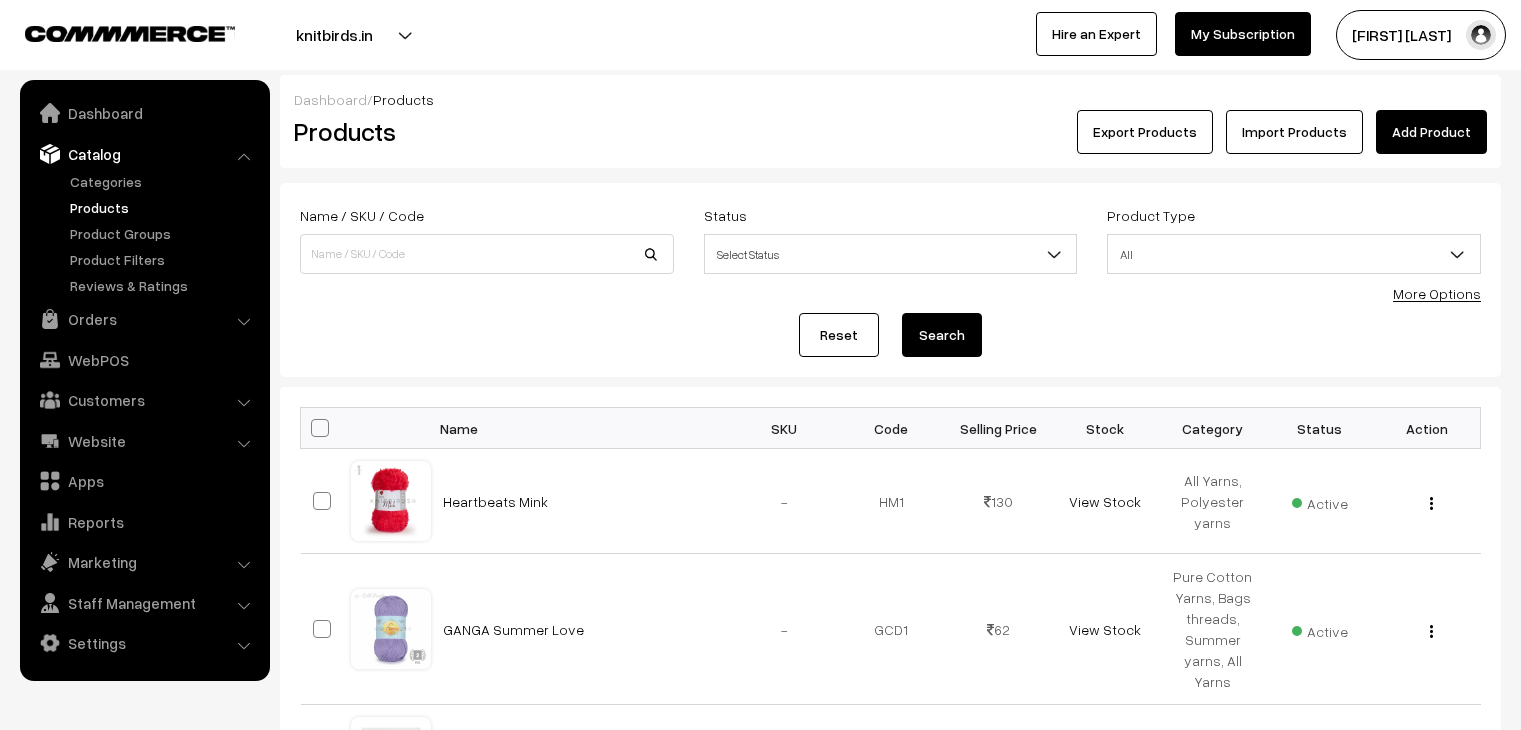 click at bounding box center (487, 254) 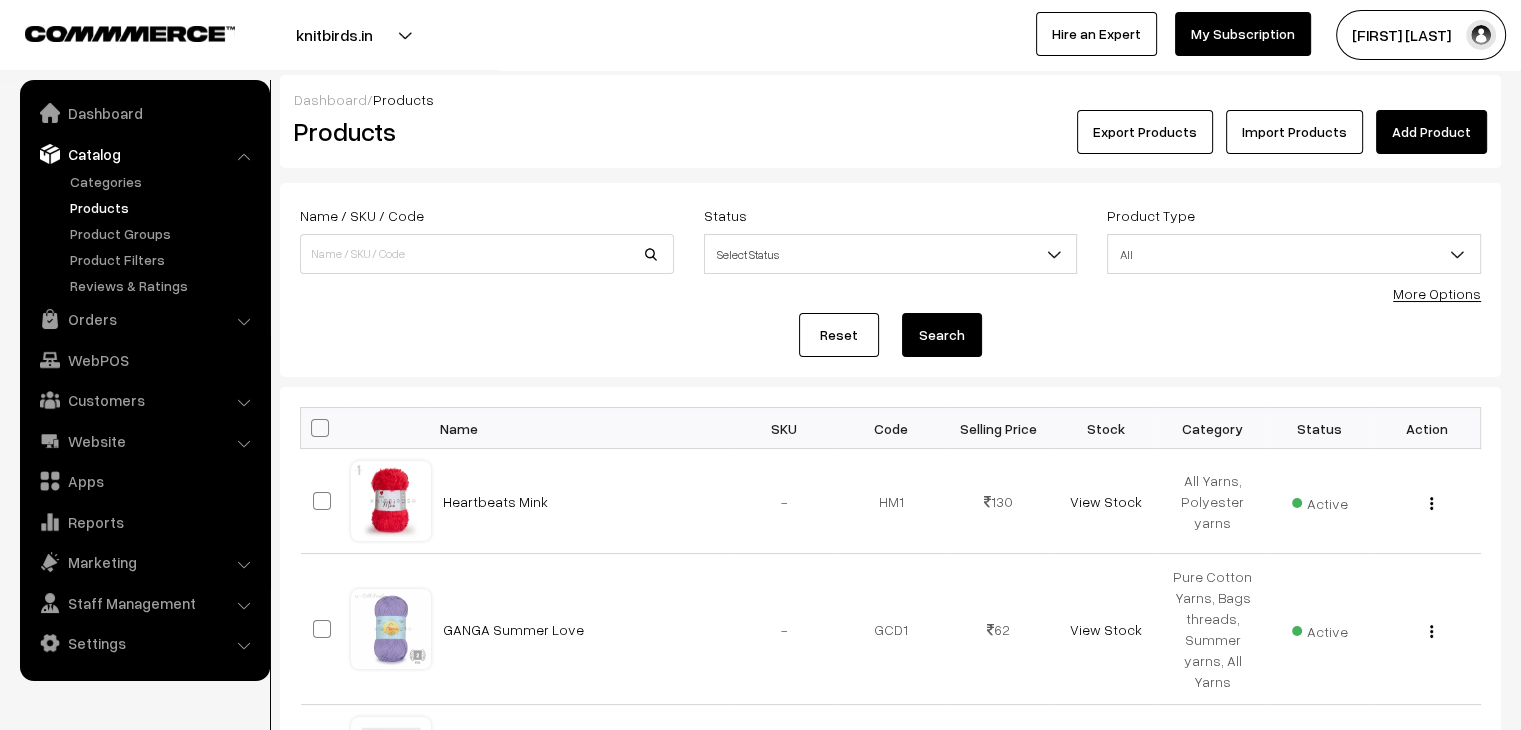 scroll, scrollTop: 0, scrollLeft: 0, axis: both 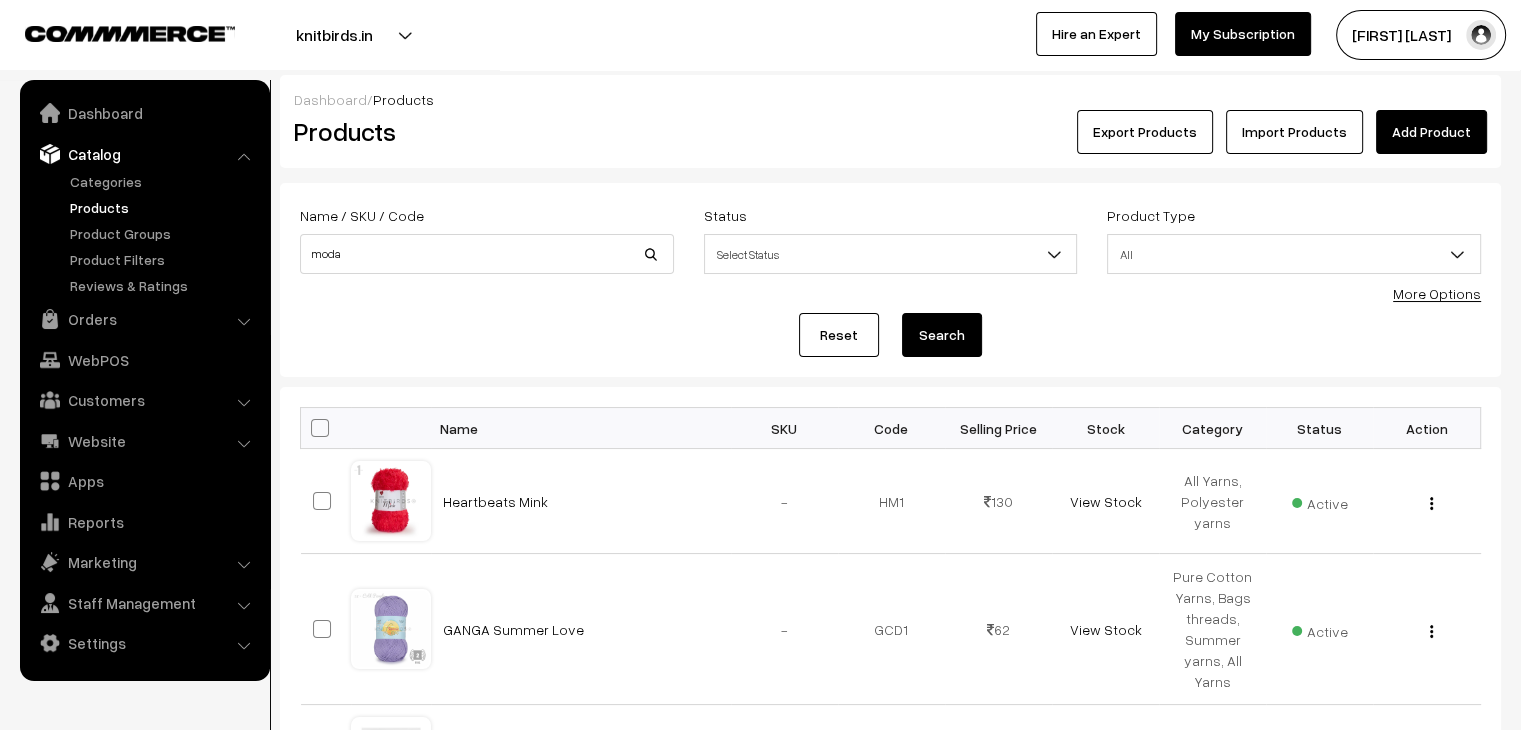 type on "moda" 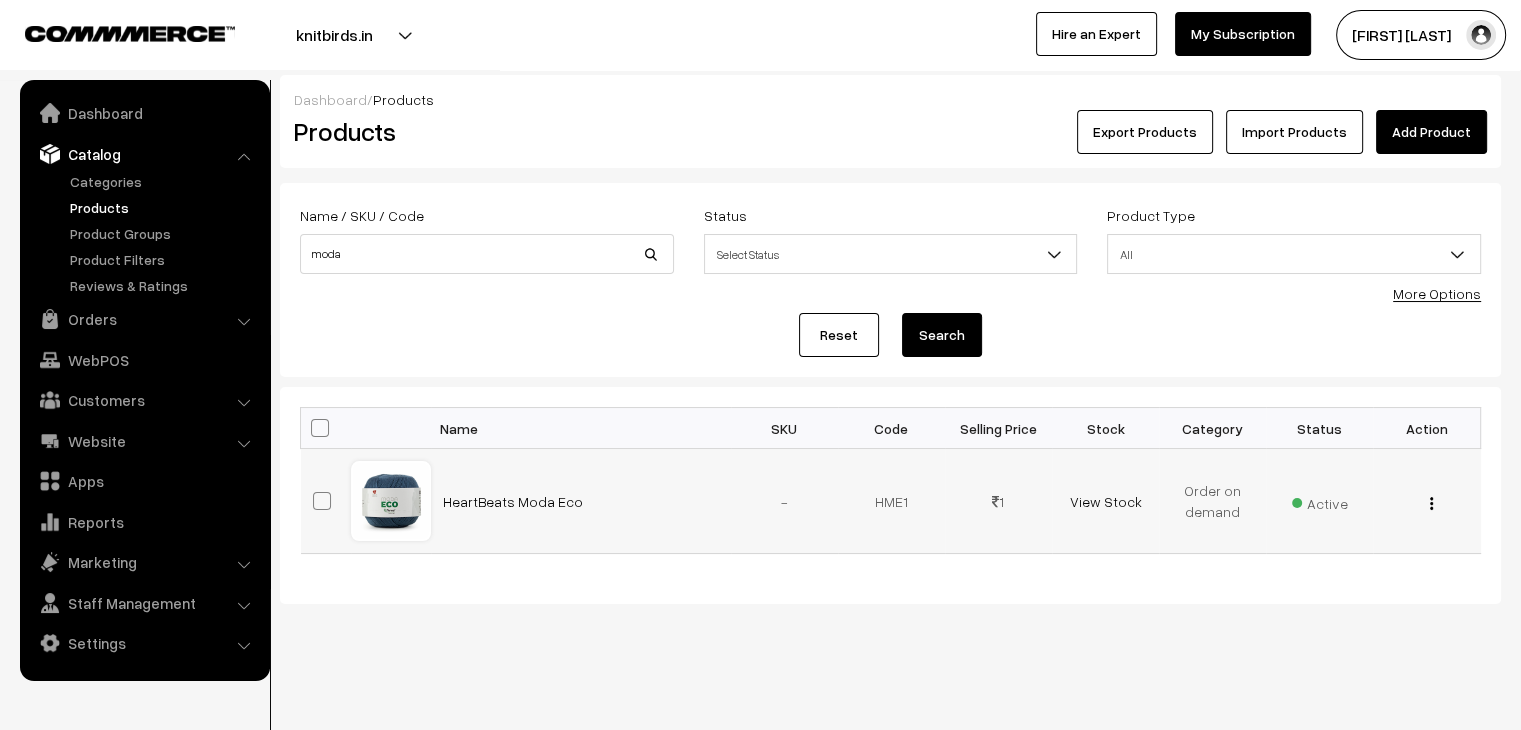scroll, scrollTop: 0, scrollLeft: 0, axis: both 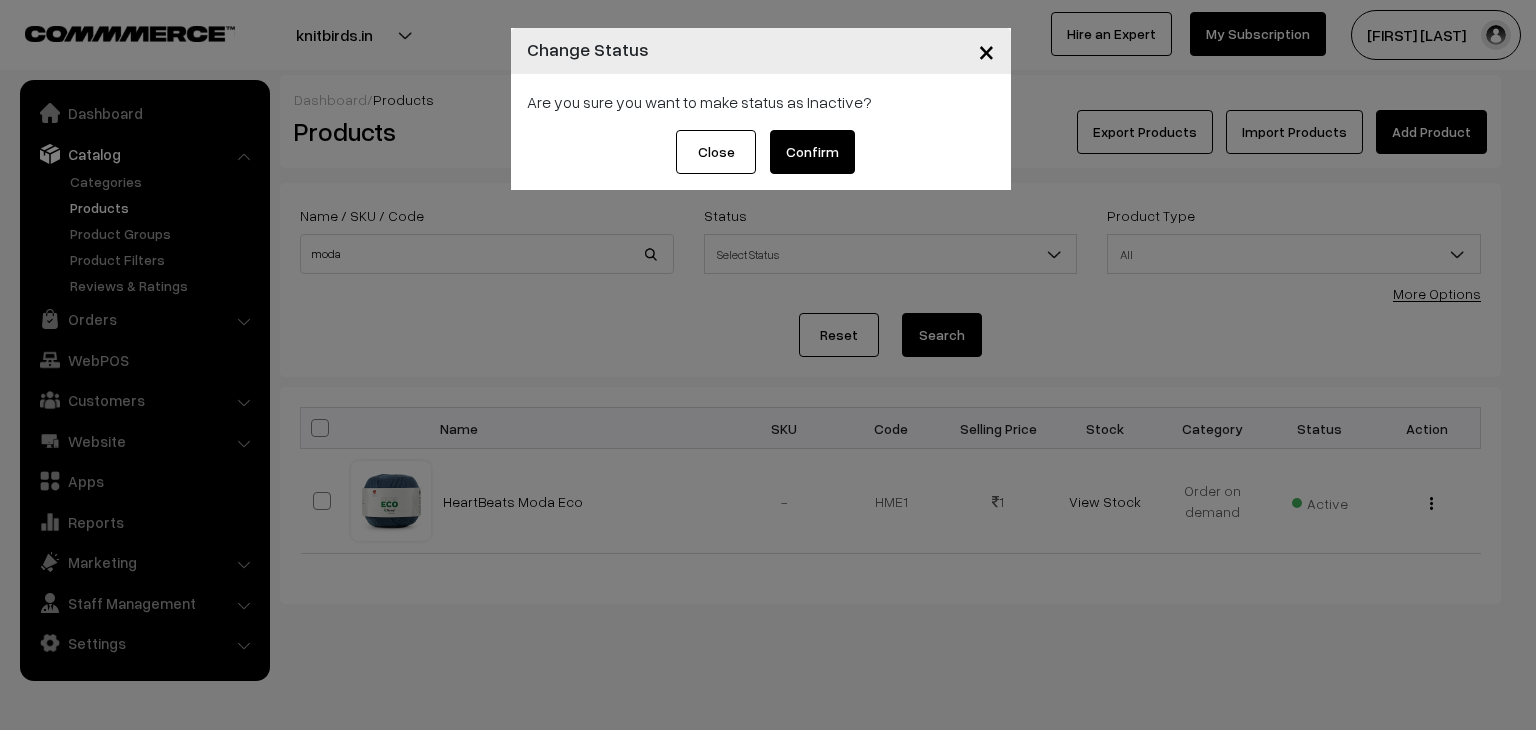 click on "Close" at bounding box center (716, 152) 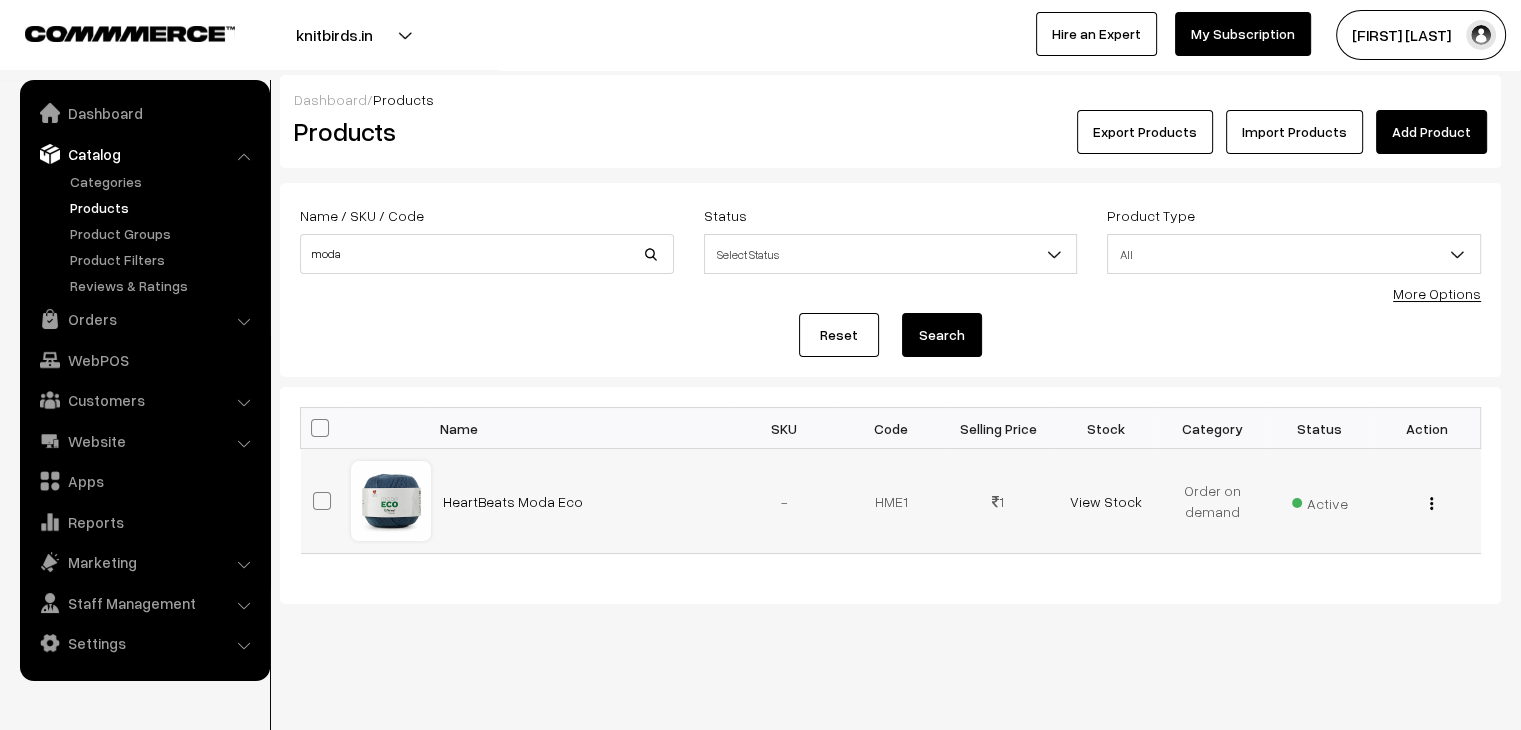 click at bounding box center (1431, 503) 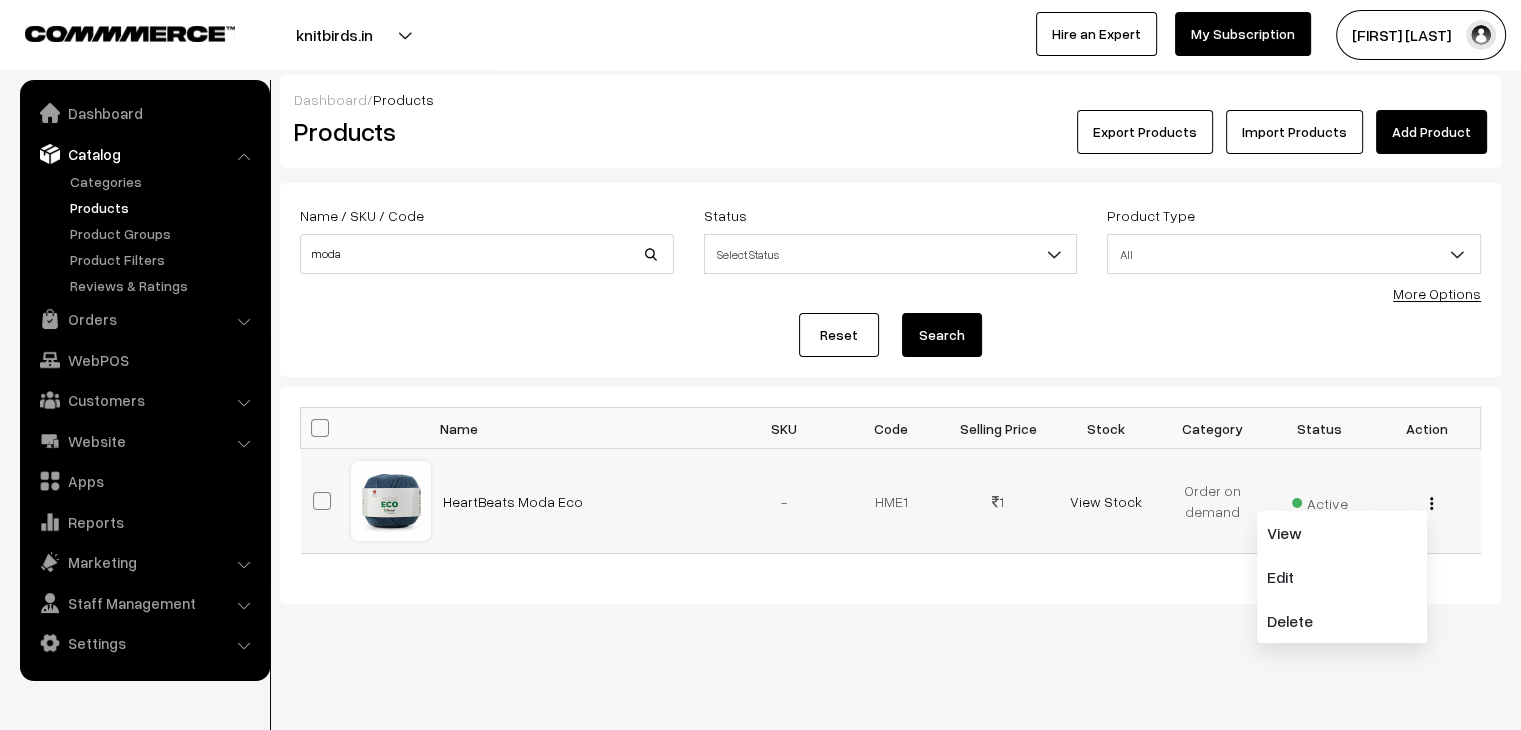 click on "Order on demand" at bounding box center [1212, 501] 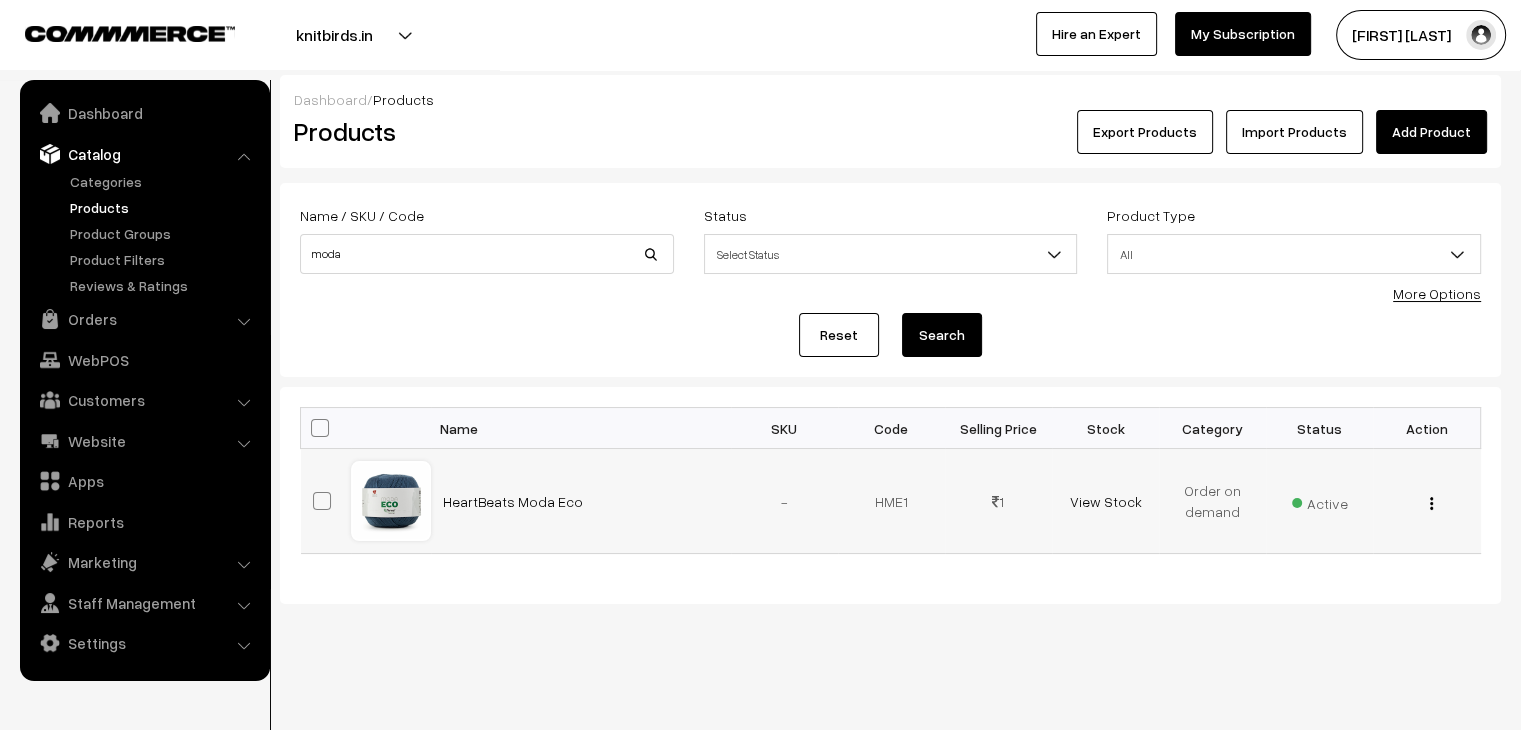 click at bounding box center [1431, 503] 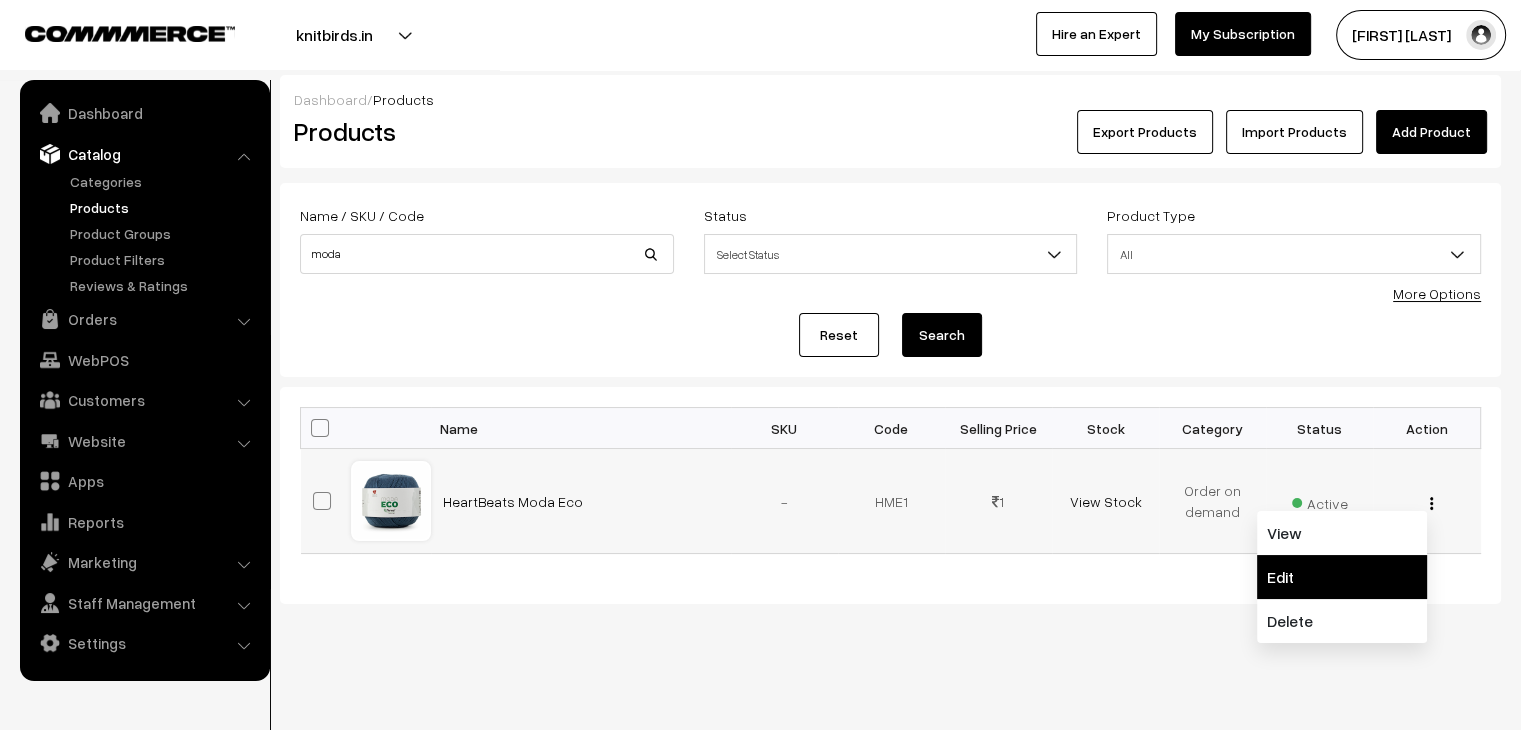 click on "Edit" at bounding box center (1342, 577) 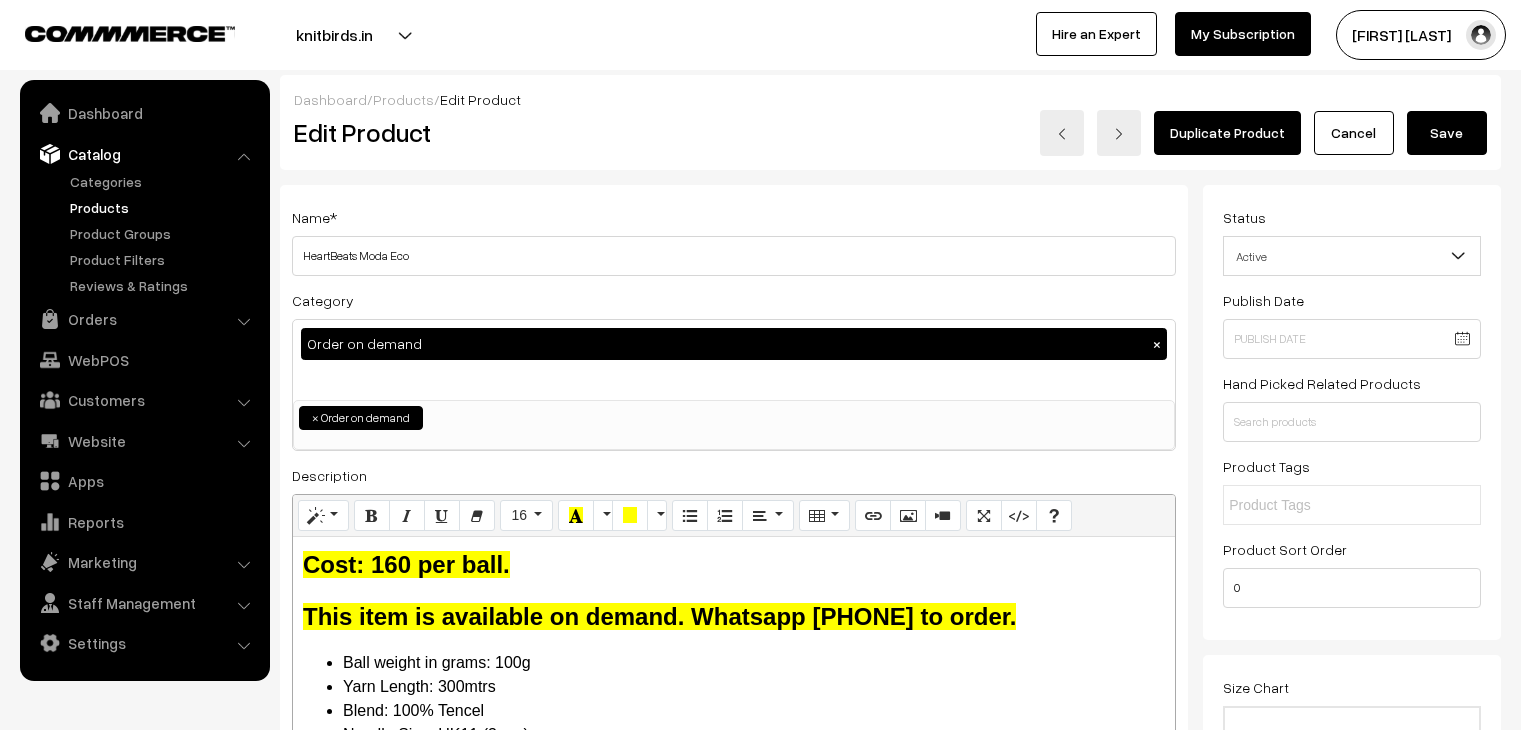 scroll, scrollTop: 4, scrollLeft: 0, axis: vertical 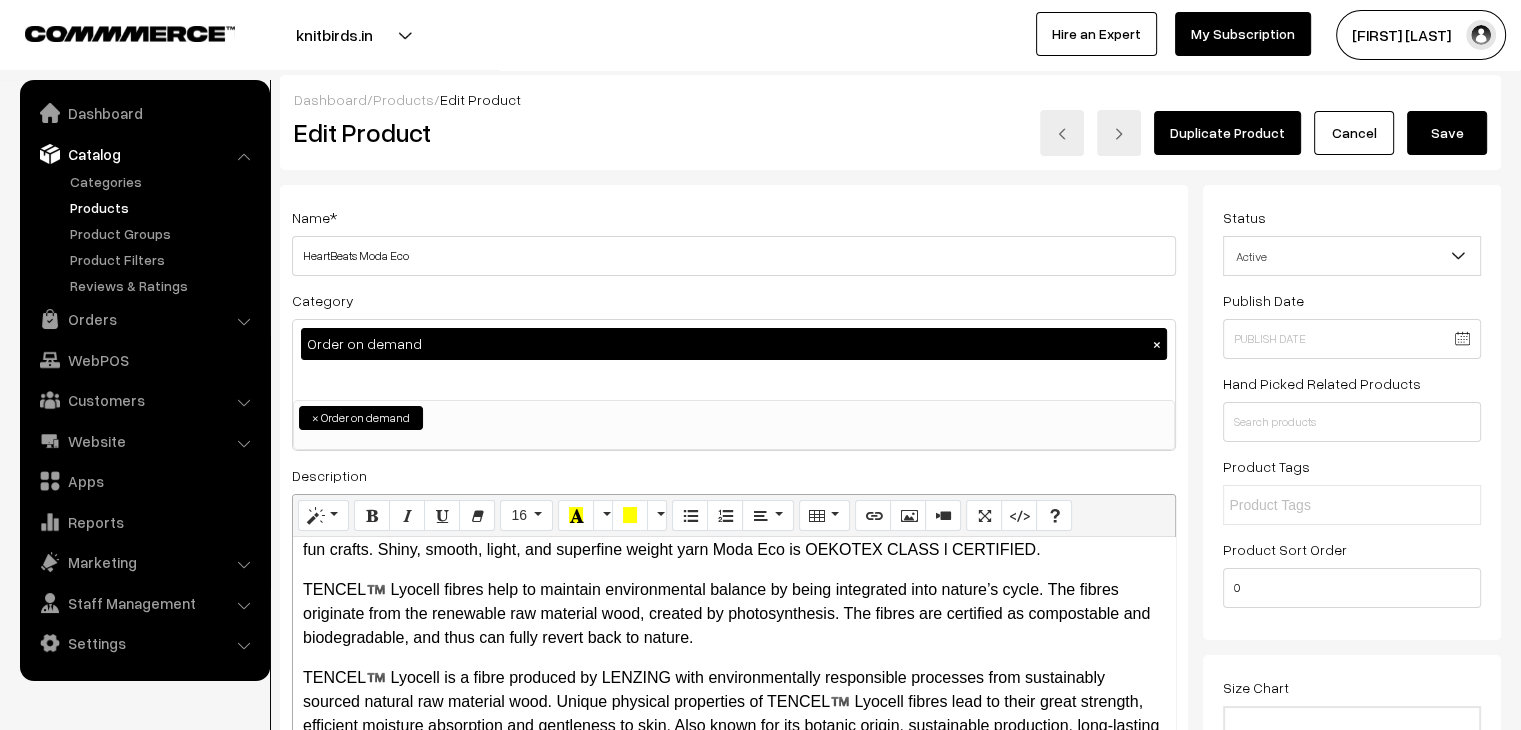 click on "Products" at bounding box center (403, 99) 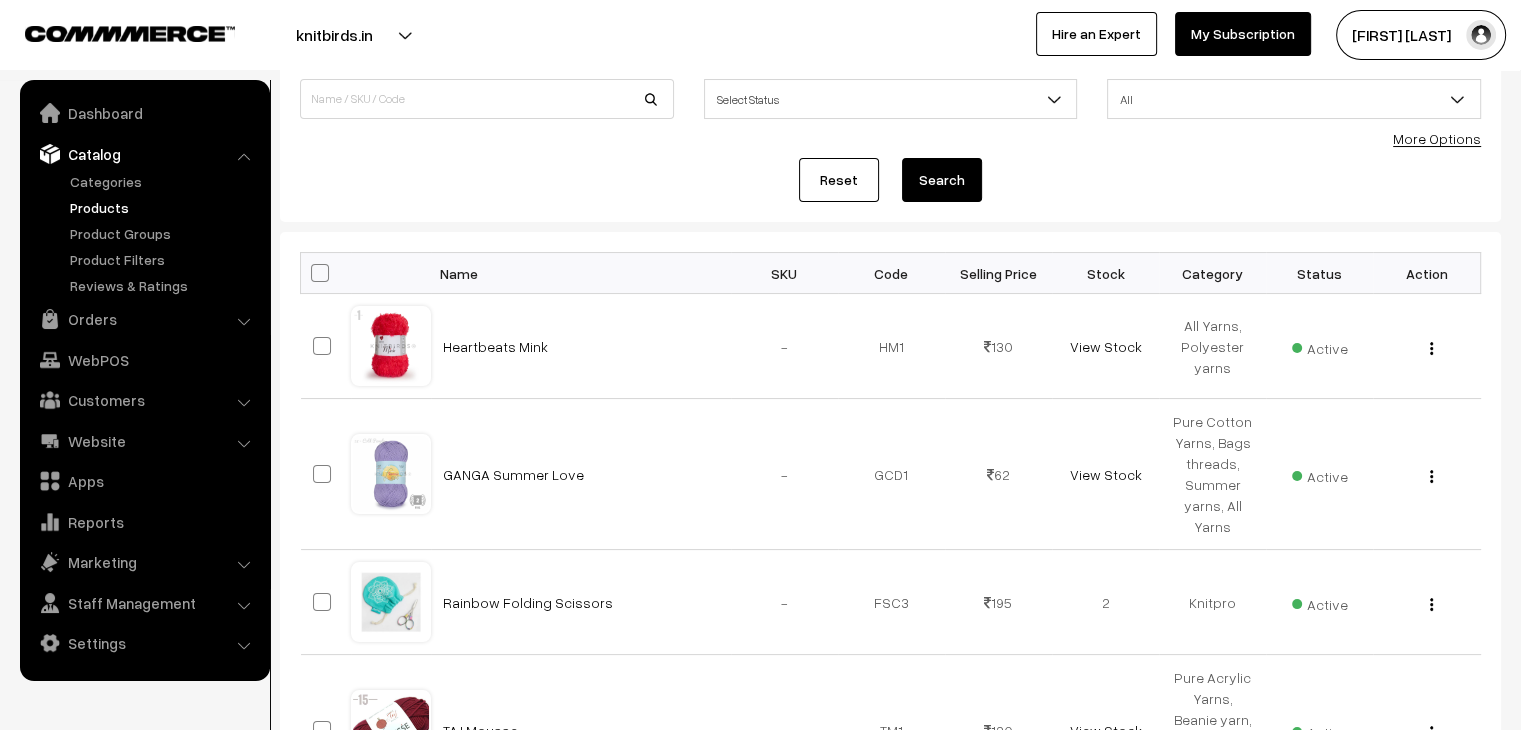 scroll, scrollTop: 0, scrollLeft: 0, axis: both 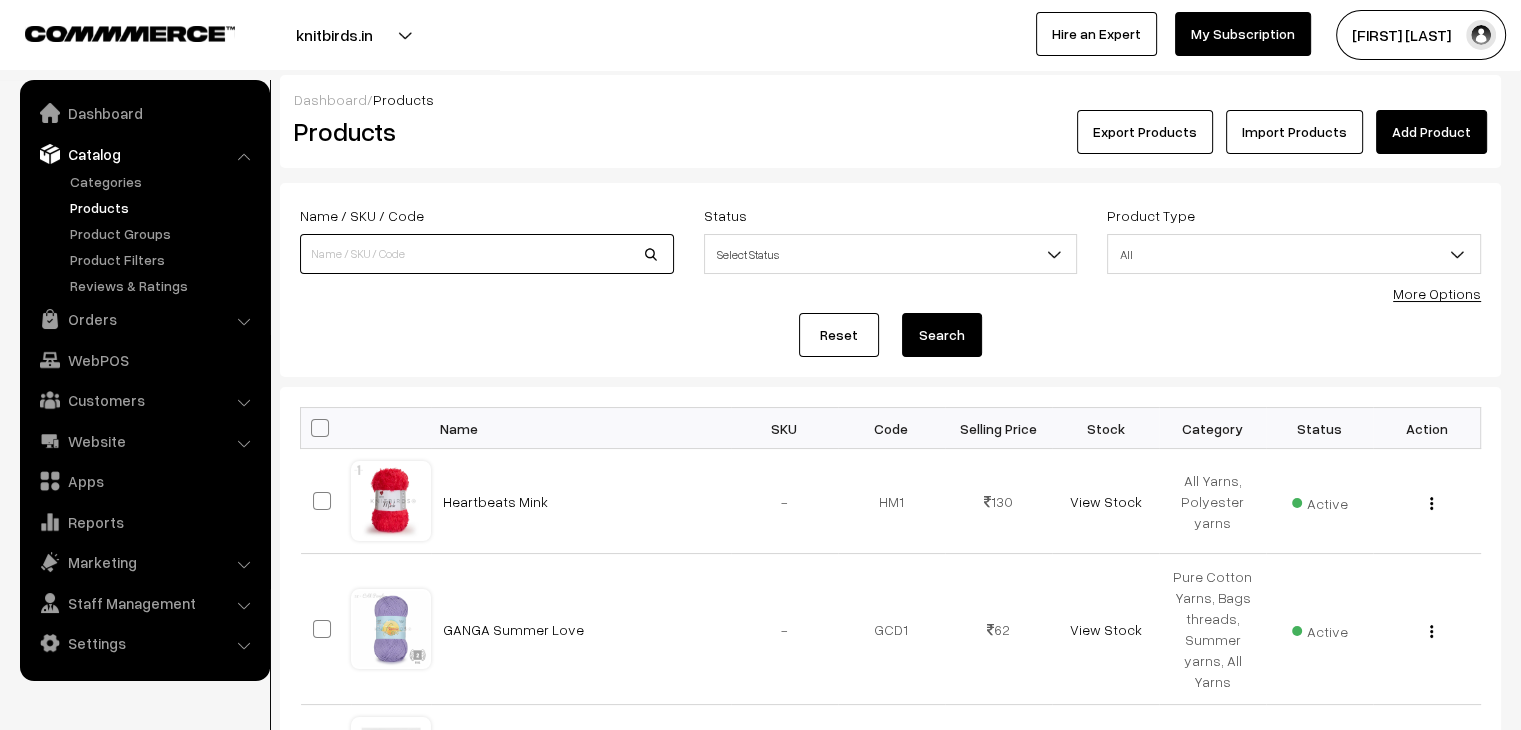 click at bounding box center (487, 254) 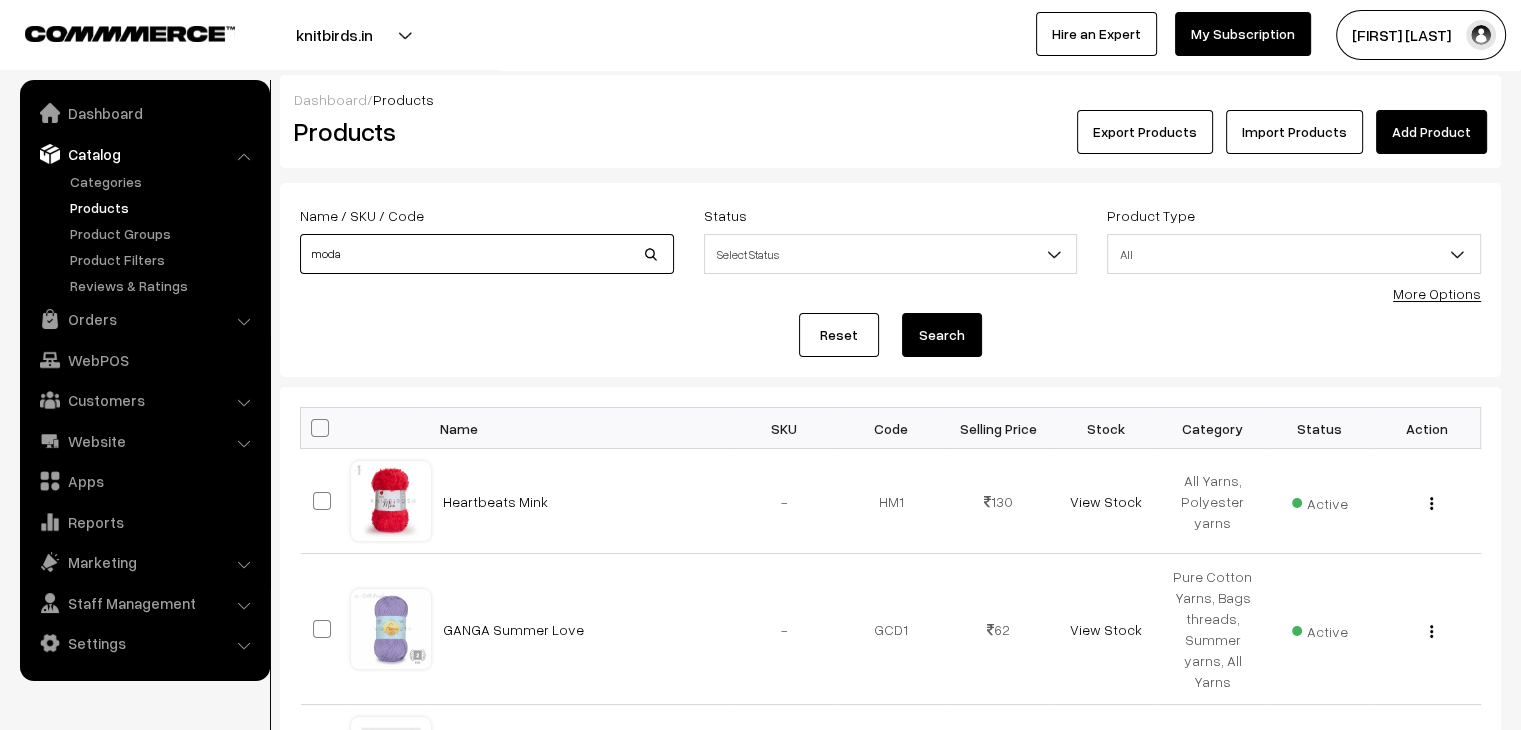 type on "moda" 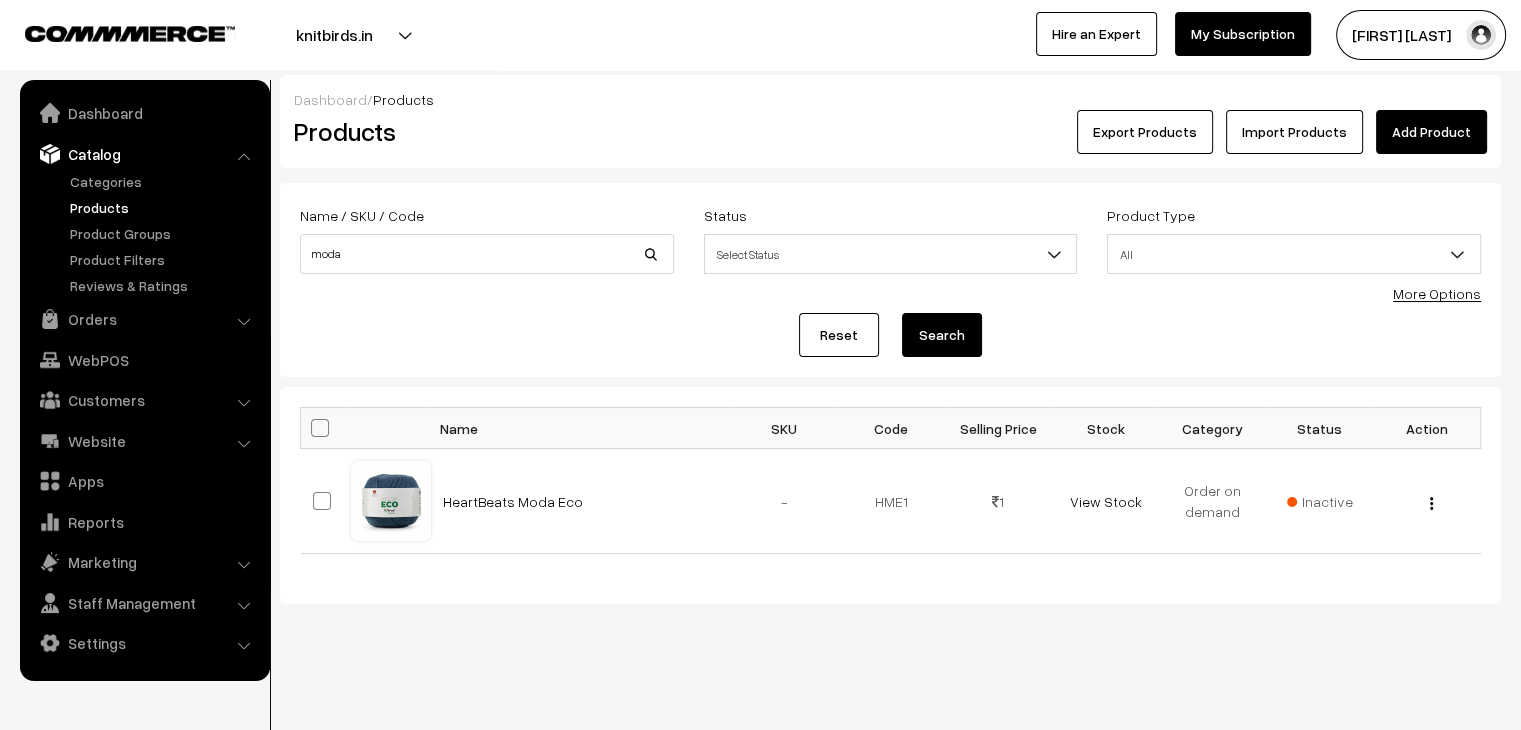 scroll, scrollTop: 0, scrollLeft: 0, axis: both 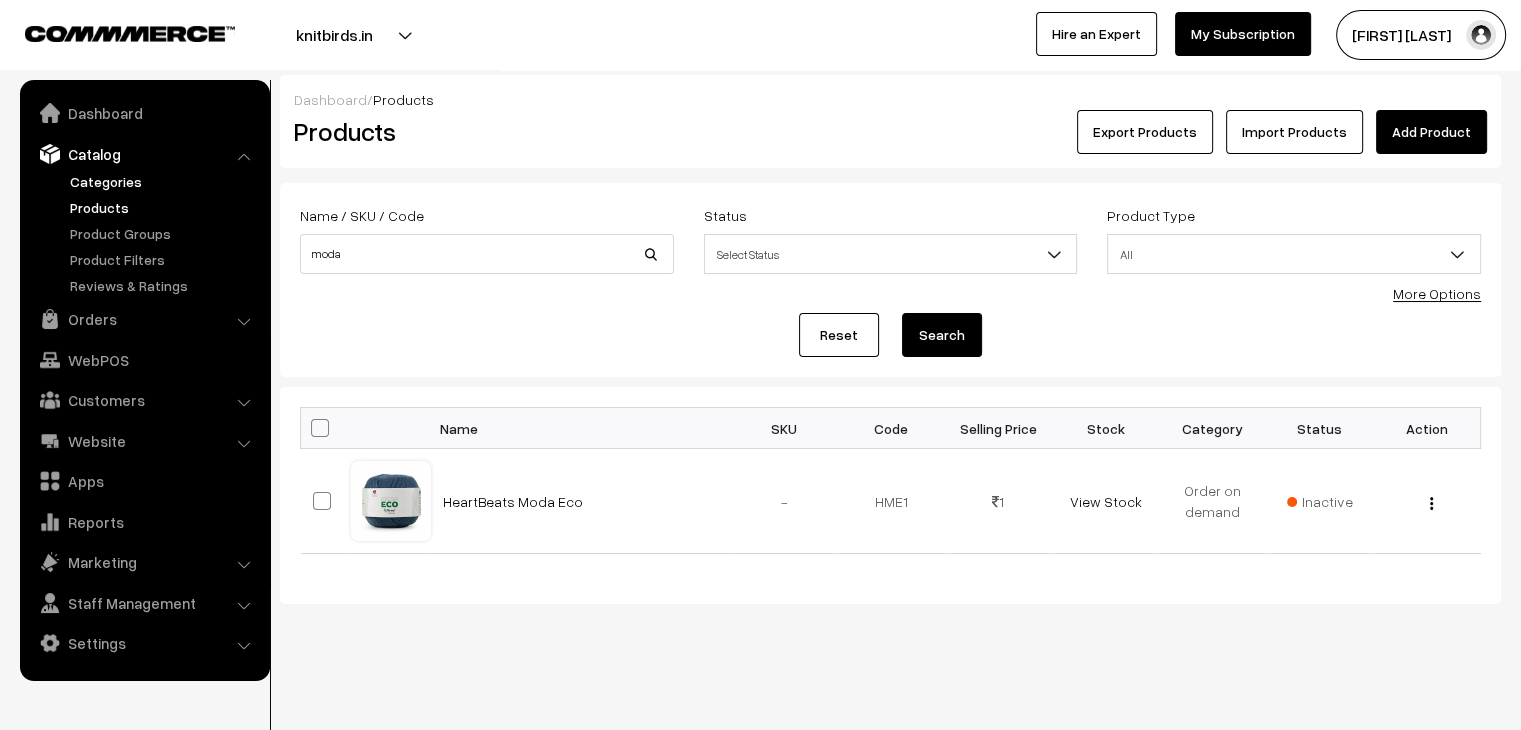 click on "Categories" at bounding box center [164, 181] 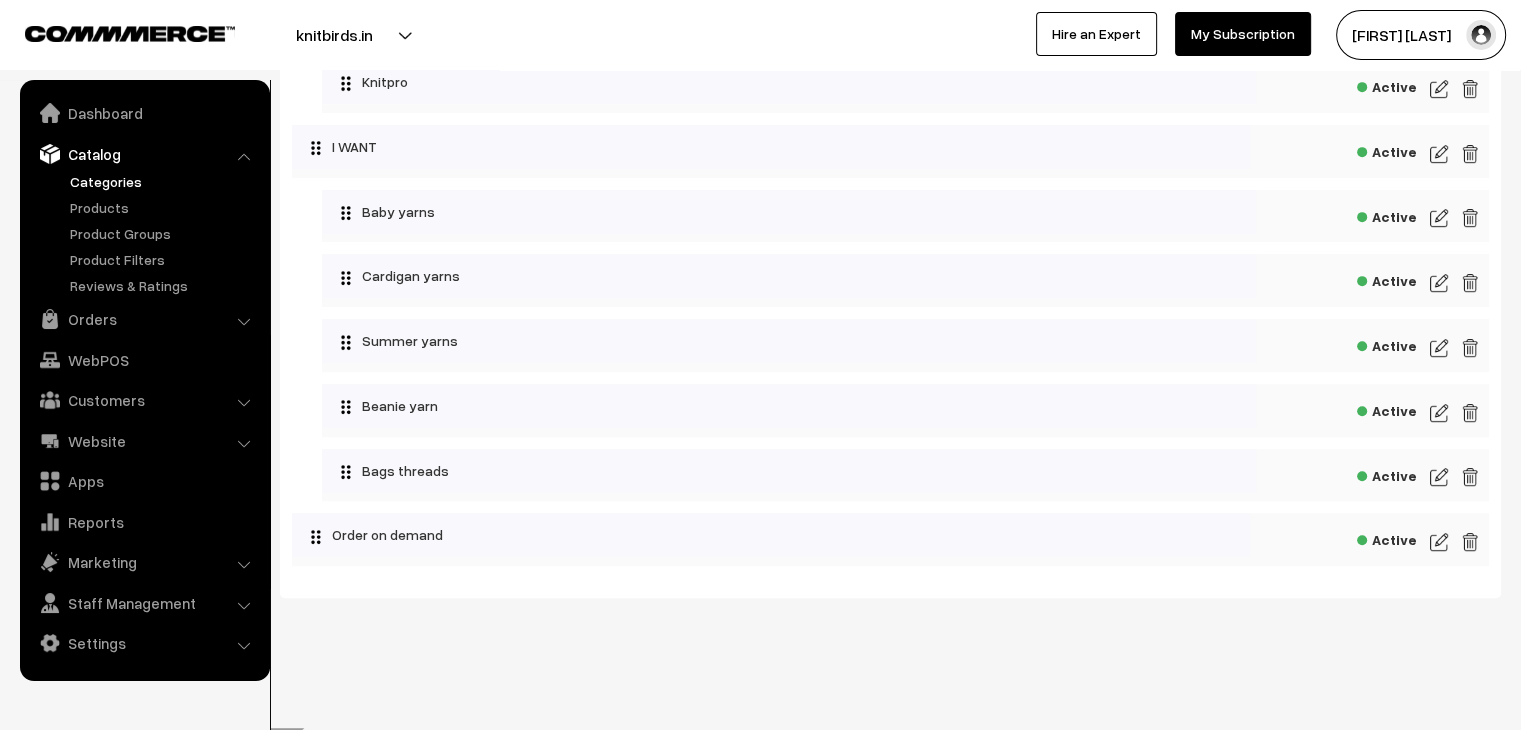 scroll, scrollTop: 922, scrollLeft: 0, axis: vertical 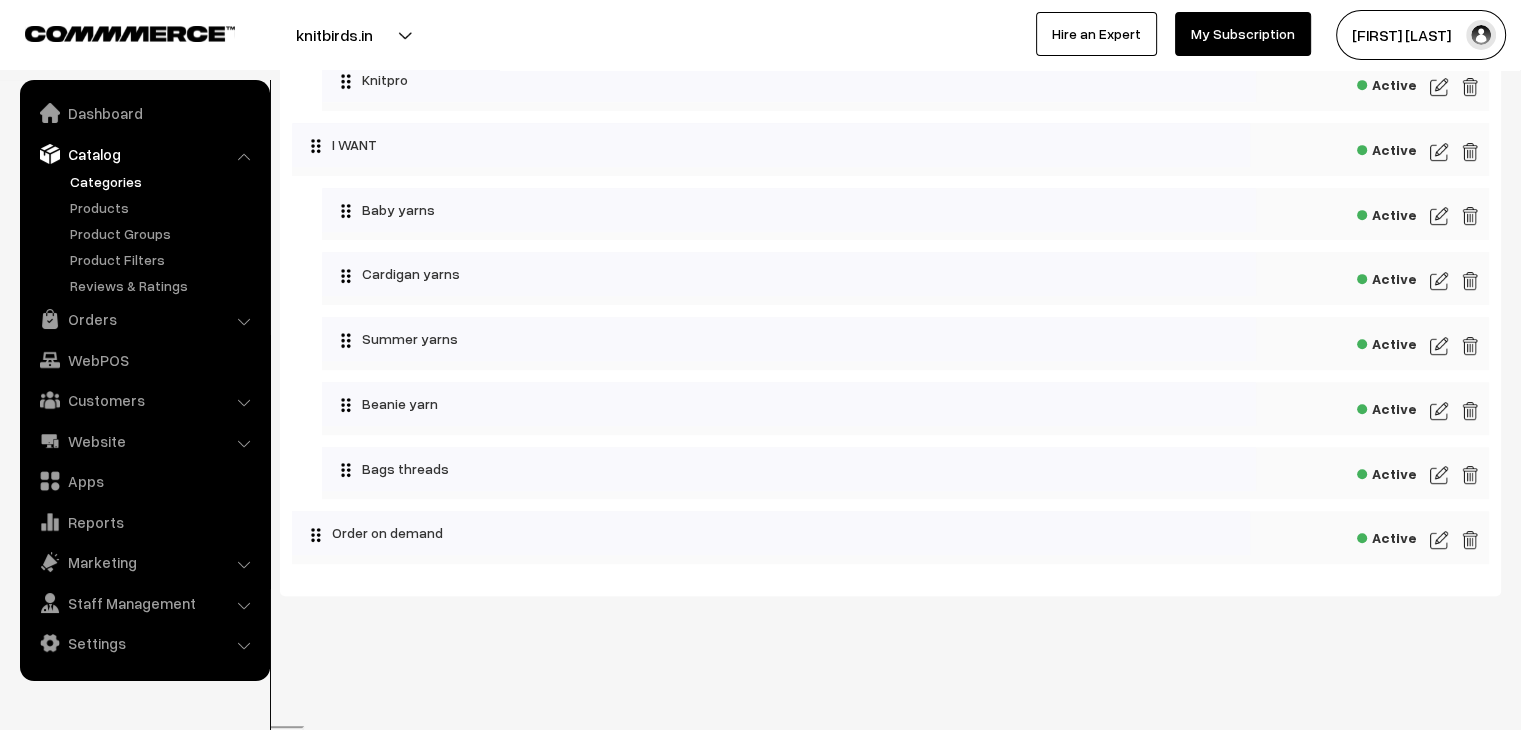click at bounding box center (1439, 540) 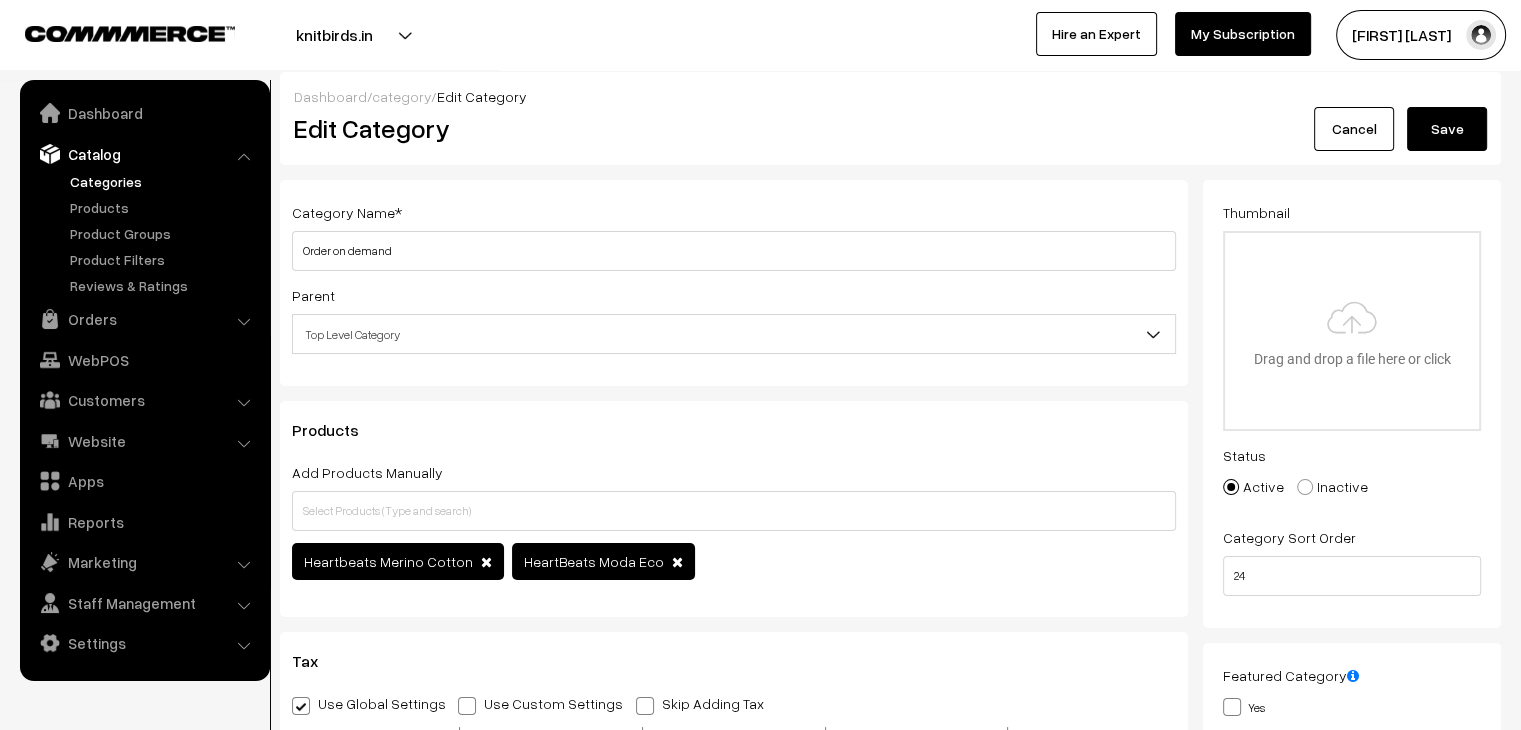 scroll, scrollTop: 0, scrollLeft: 0, axis: both 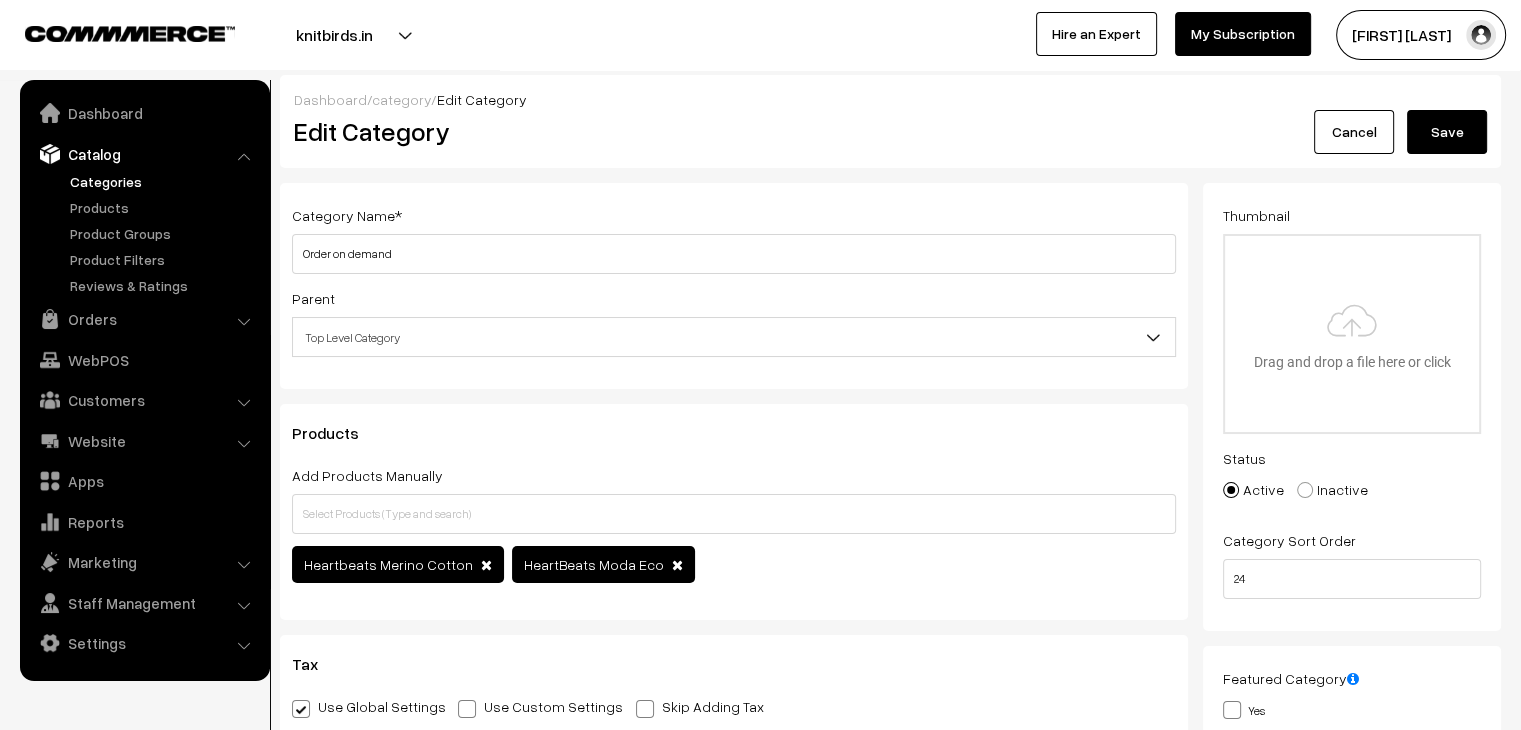 click on "category" at bounding box center [401, 99] 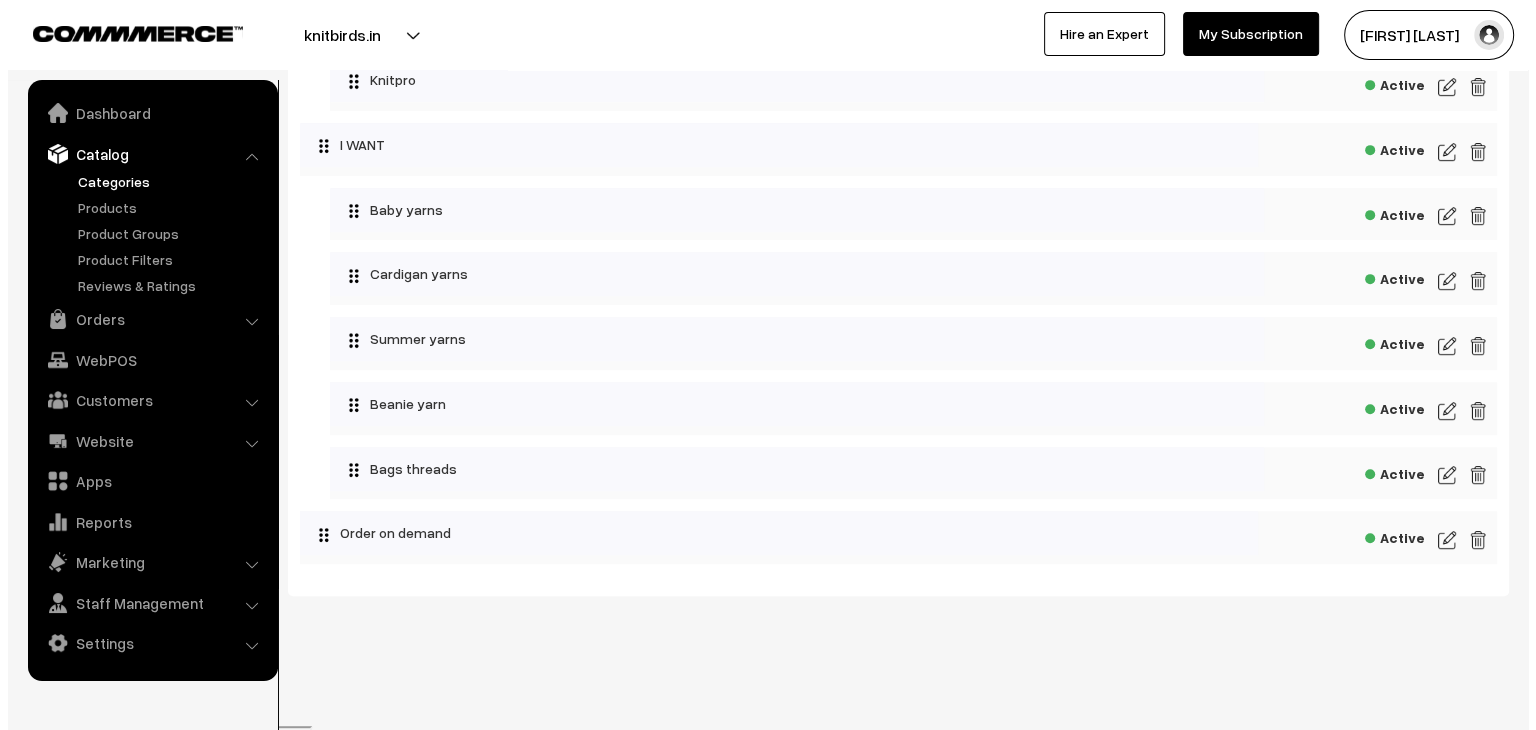 scroll, scrollTop: 0, scrollLeft: 0, axis: both 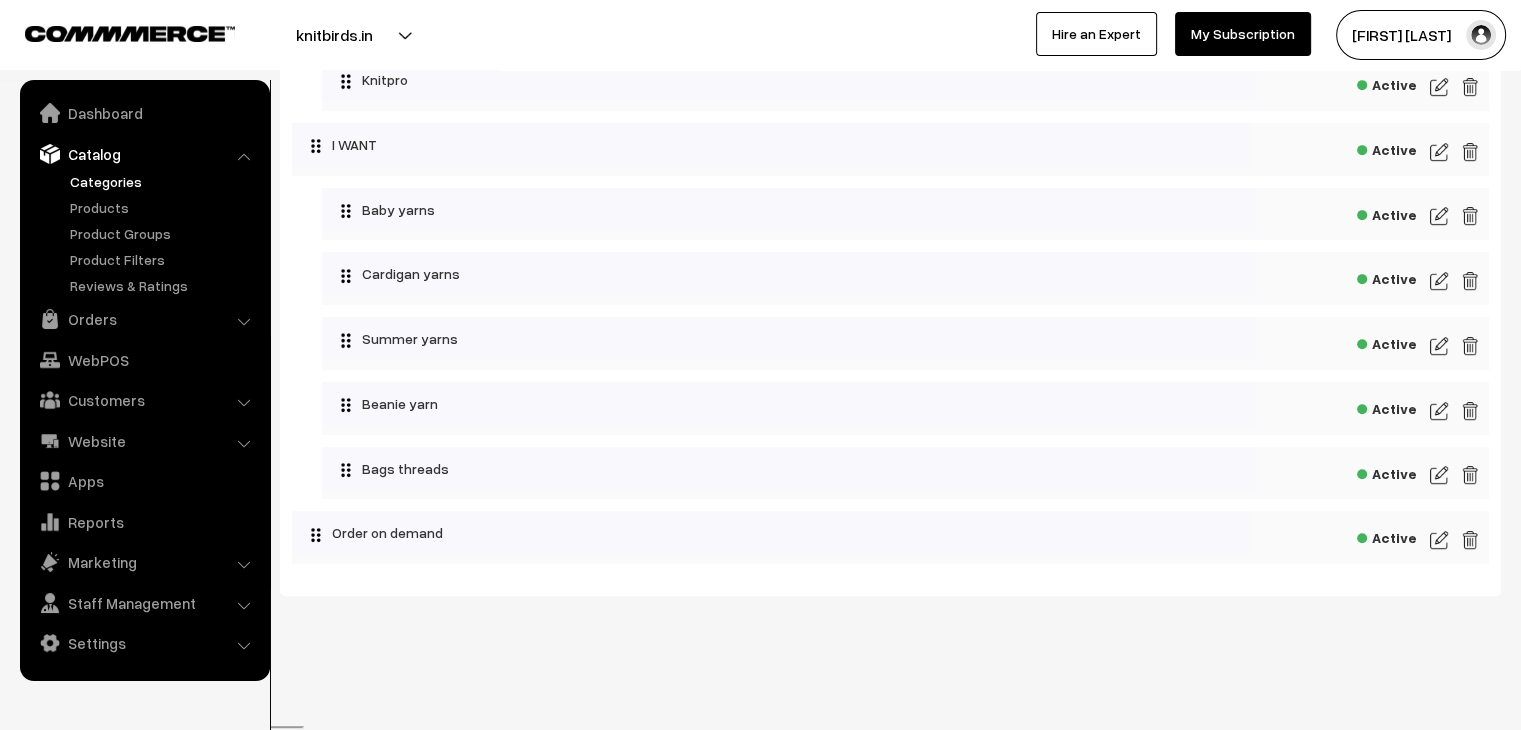 click on "Active" at bounding box center [1387, 535] 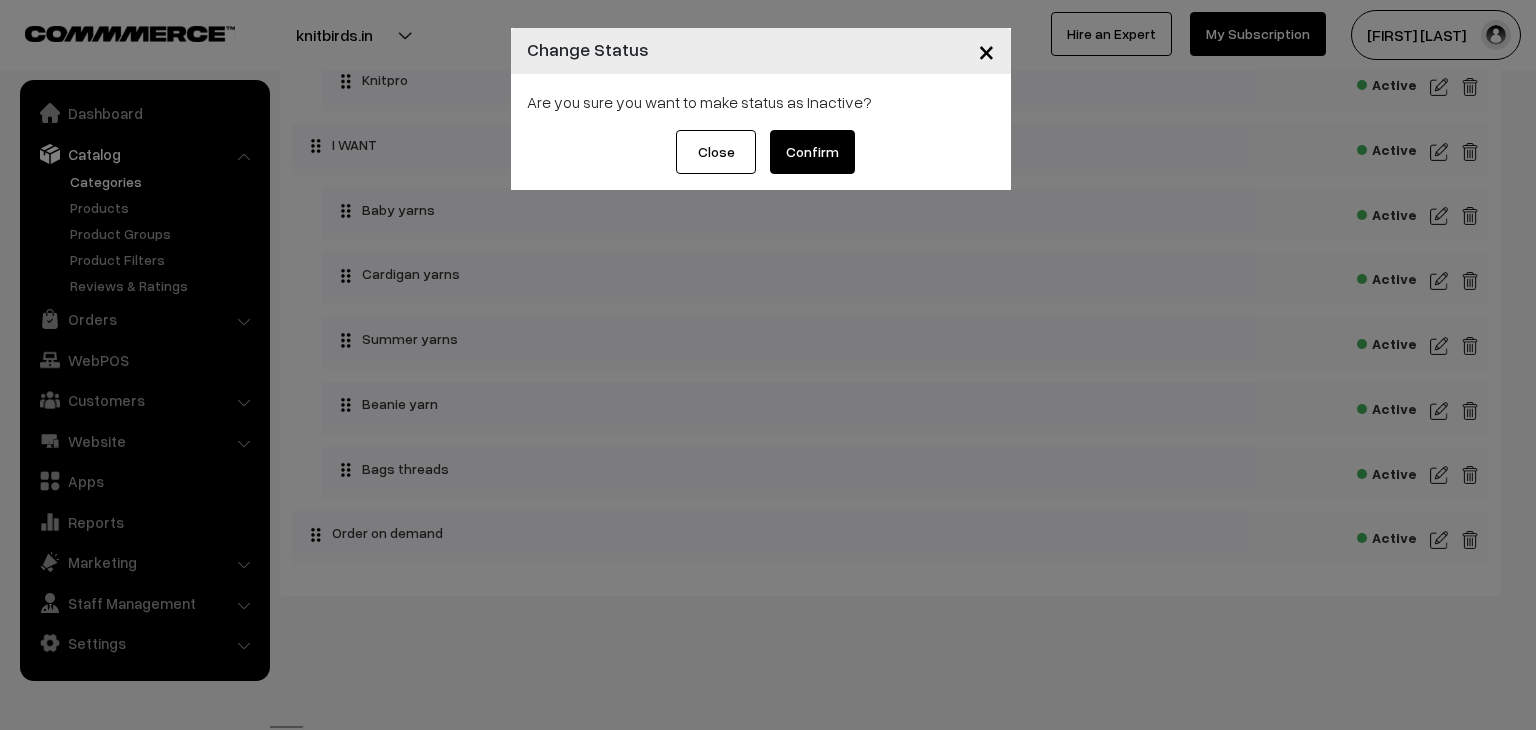 click on "Confirm" at bounding box center [812, 152] 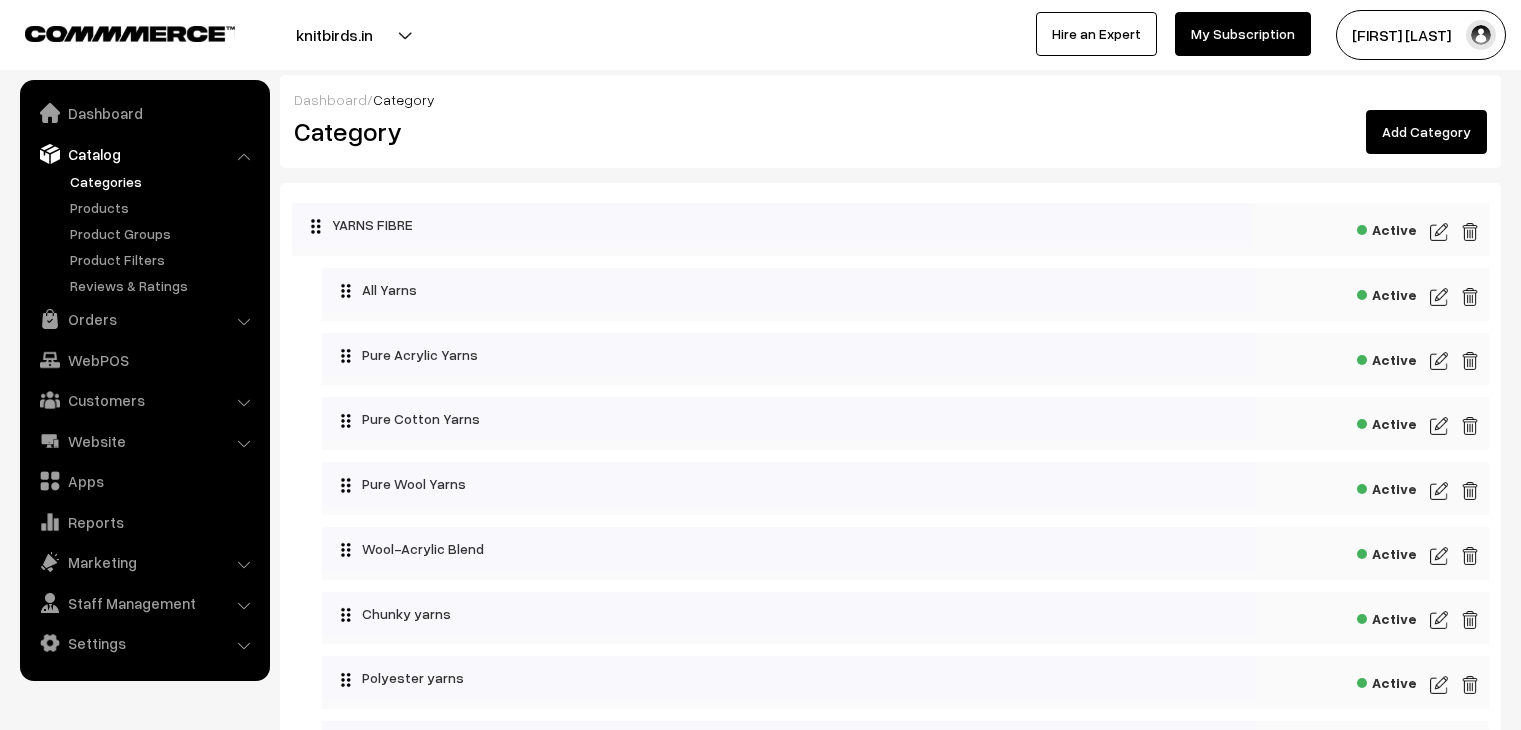 scroll, scrollTop: 0, scrollLeft: 0, axis: both 